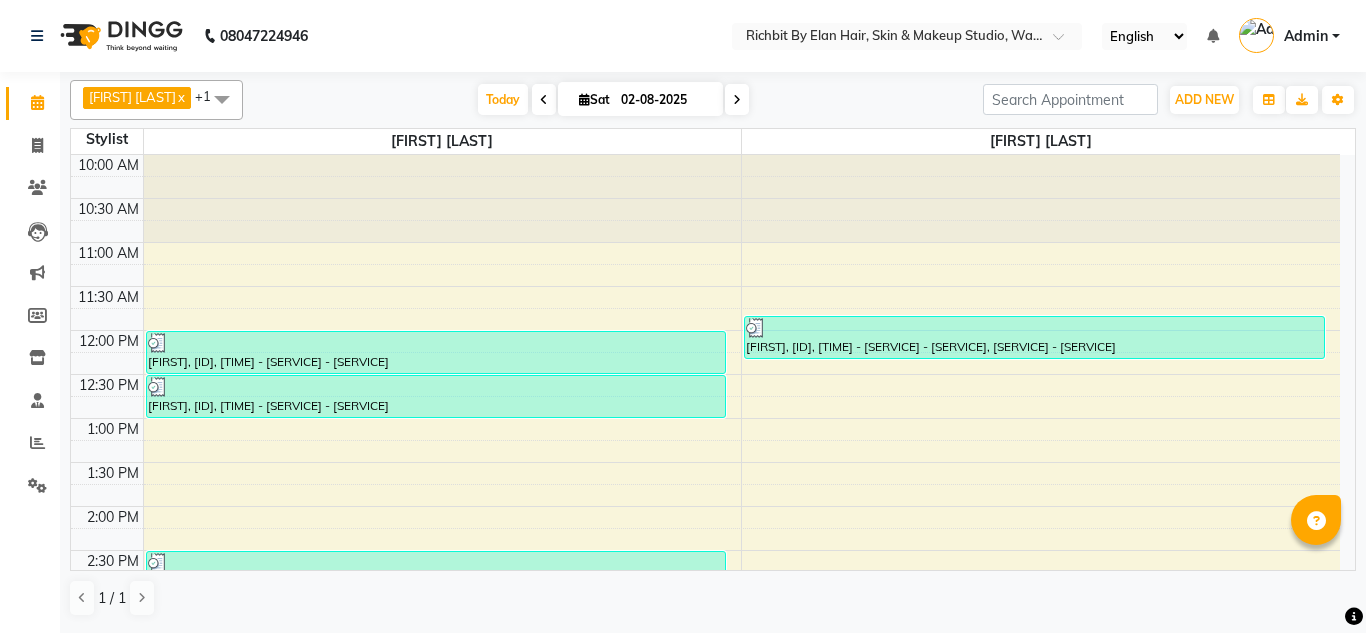 scroll, scrollTop: 0, scrollLeft: 0, axis: both 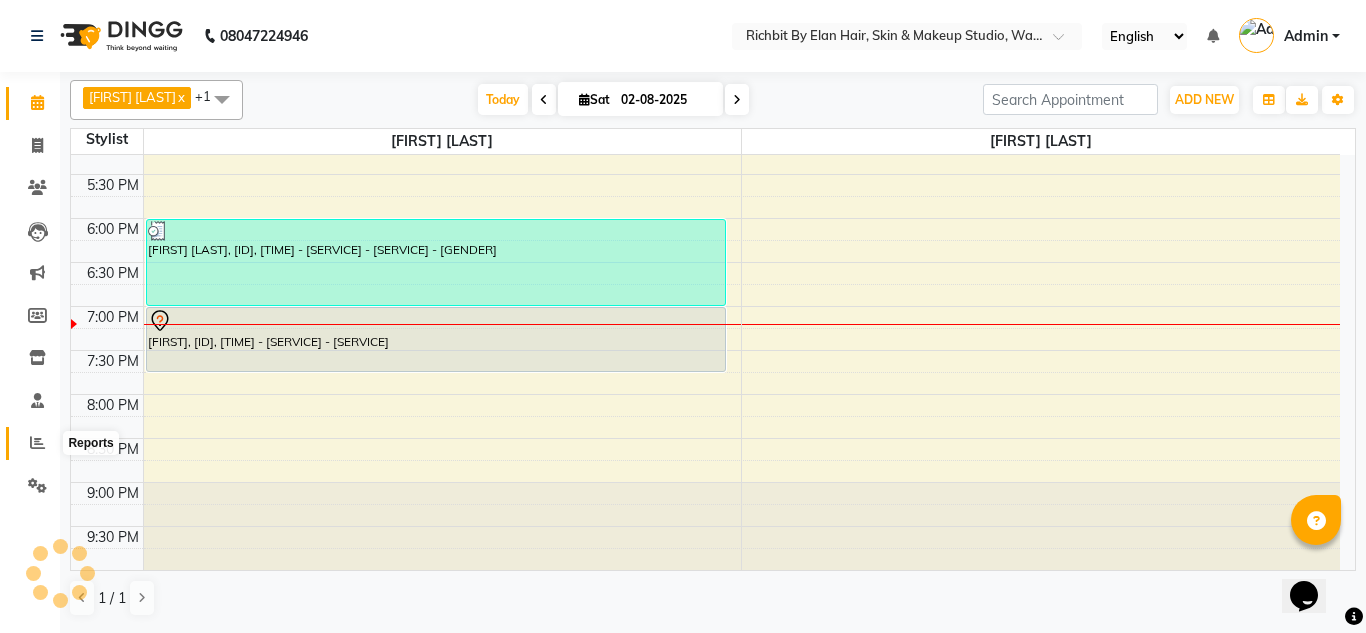 click 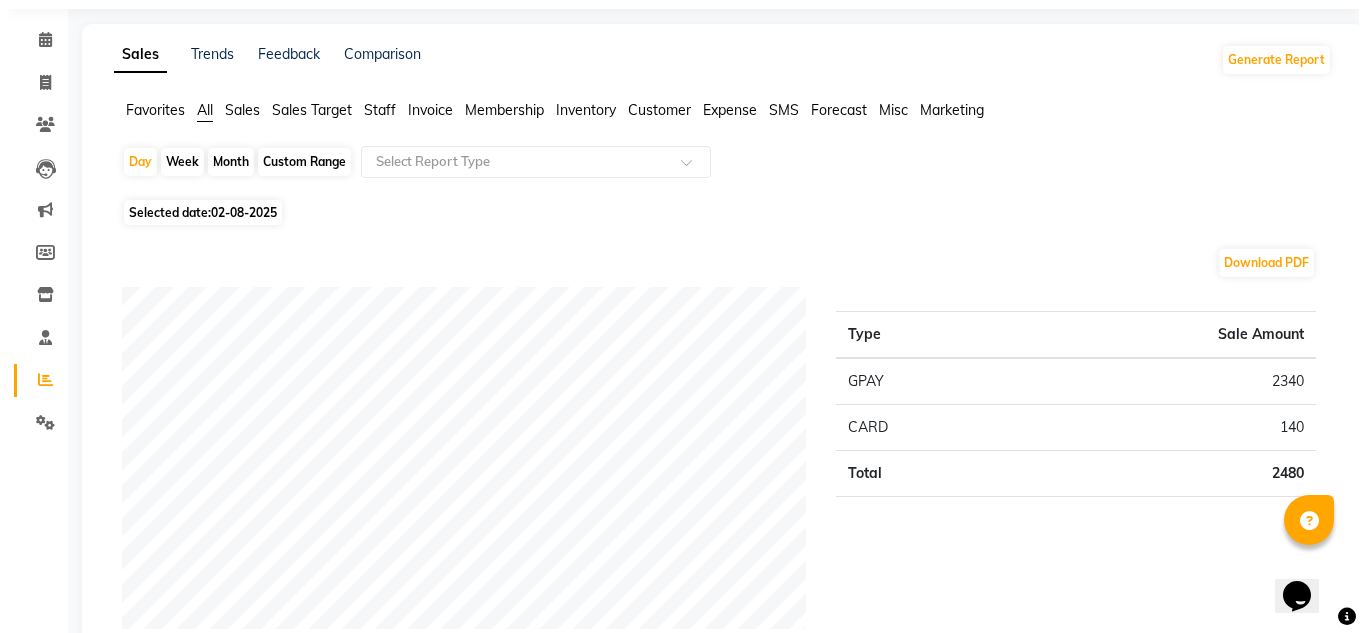 scroll, scrollTop: 0, scrollLeft: 0, axis: both 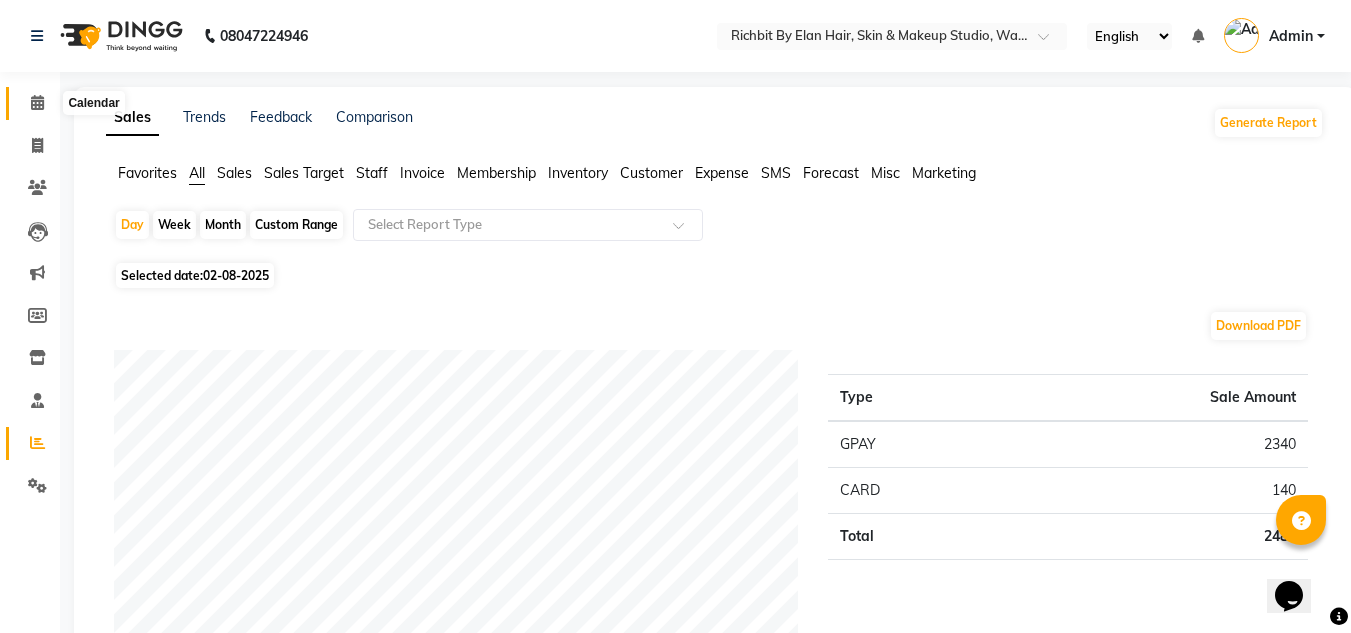 click 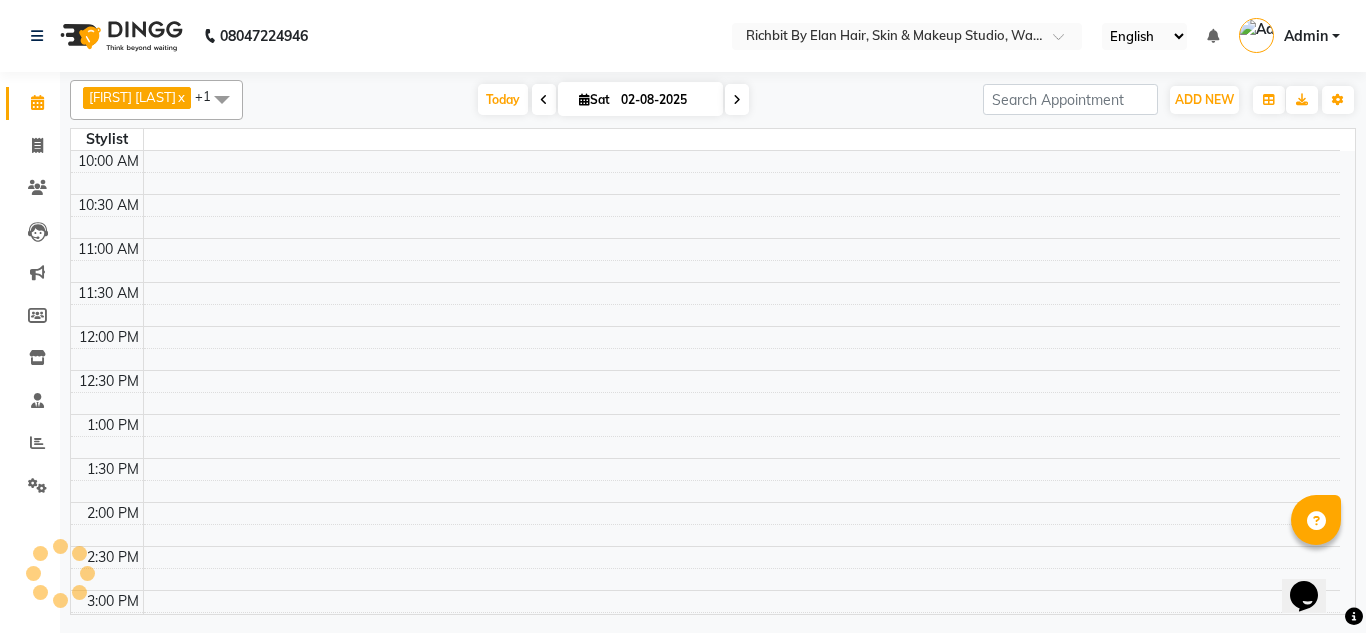 scroll, scrollTop: 0, scrollLeft: 0, axis: both 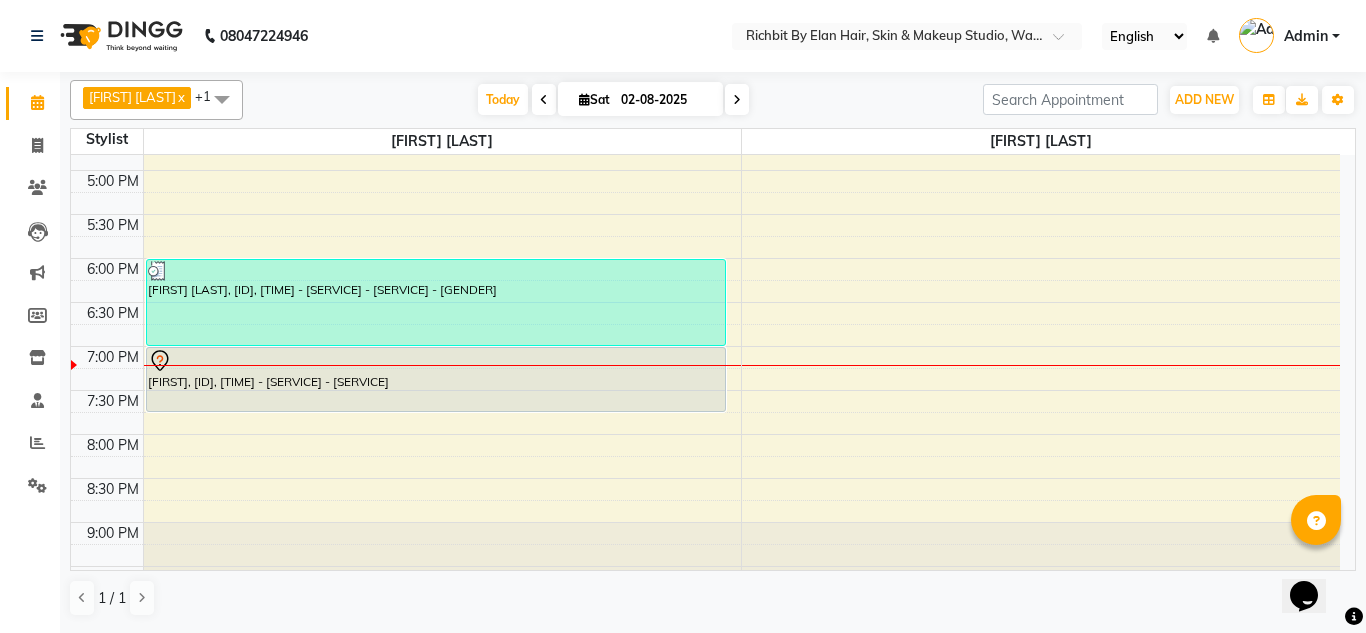 click at bounding box center (737, 100) 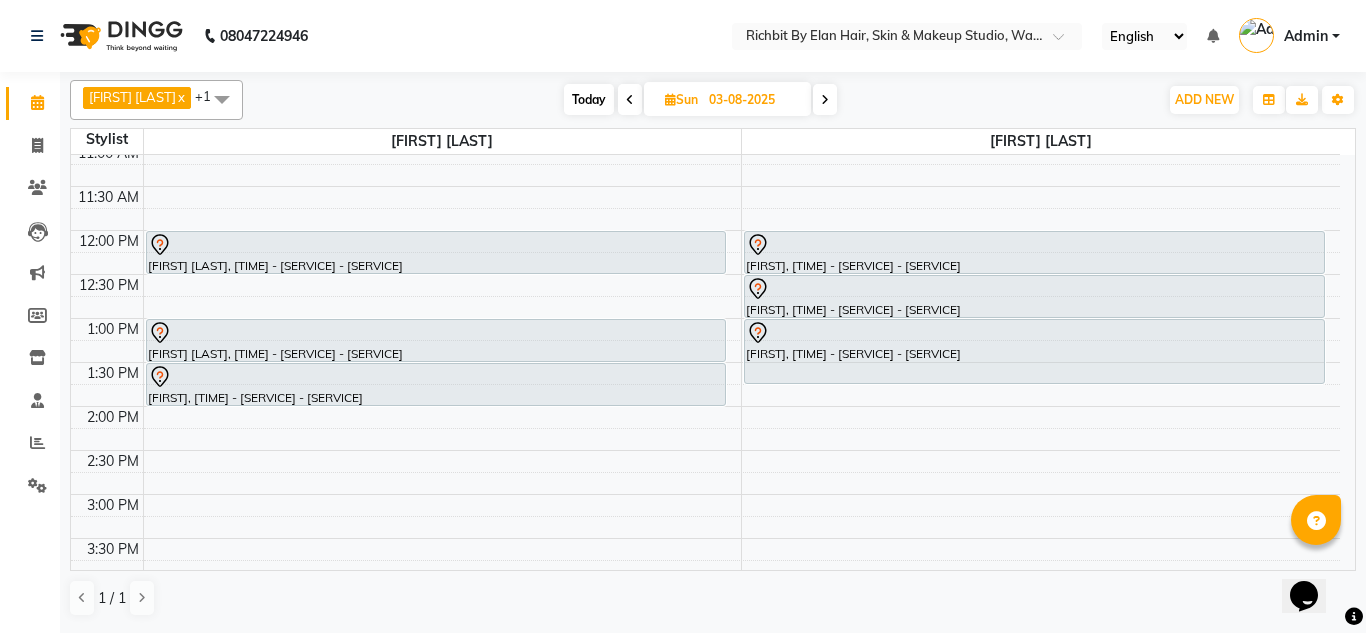 scroll, scrollTop: 0, scrollLeft: 0, axis: both 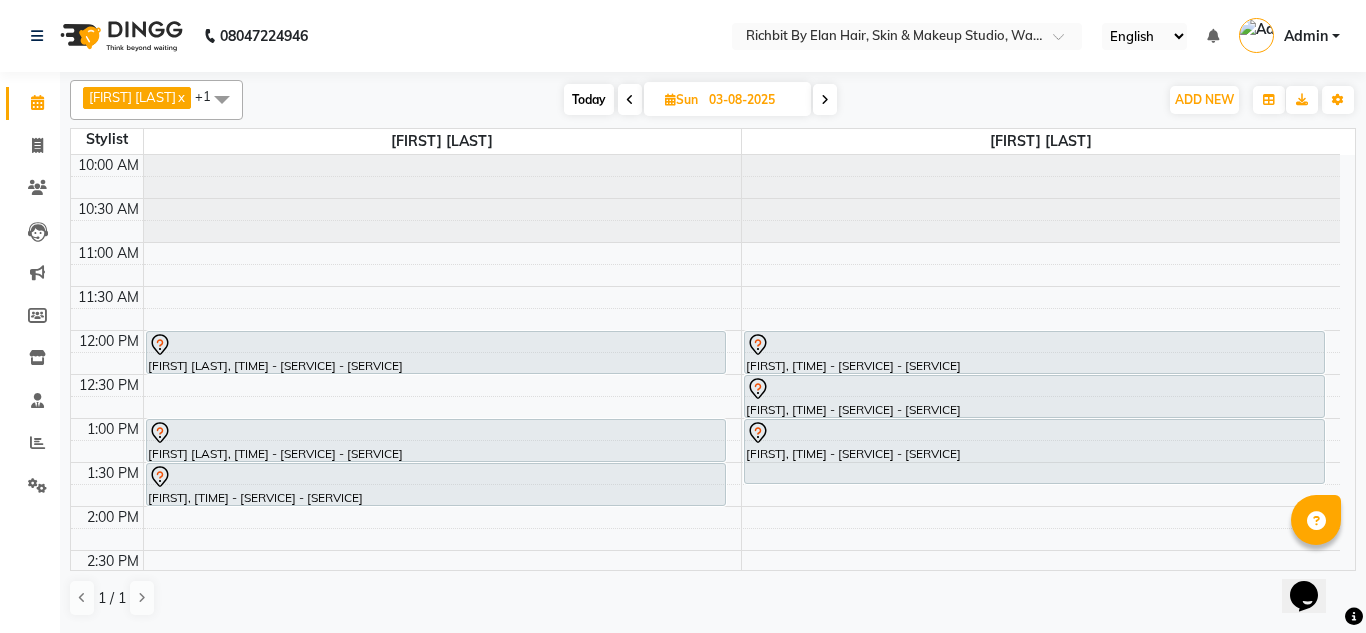 click at bounding box center [630, 99] 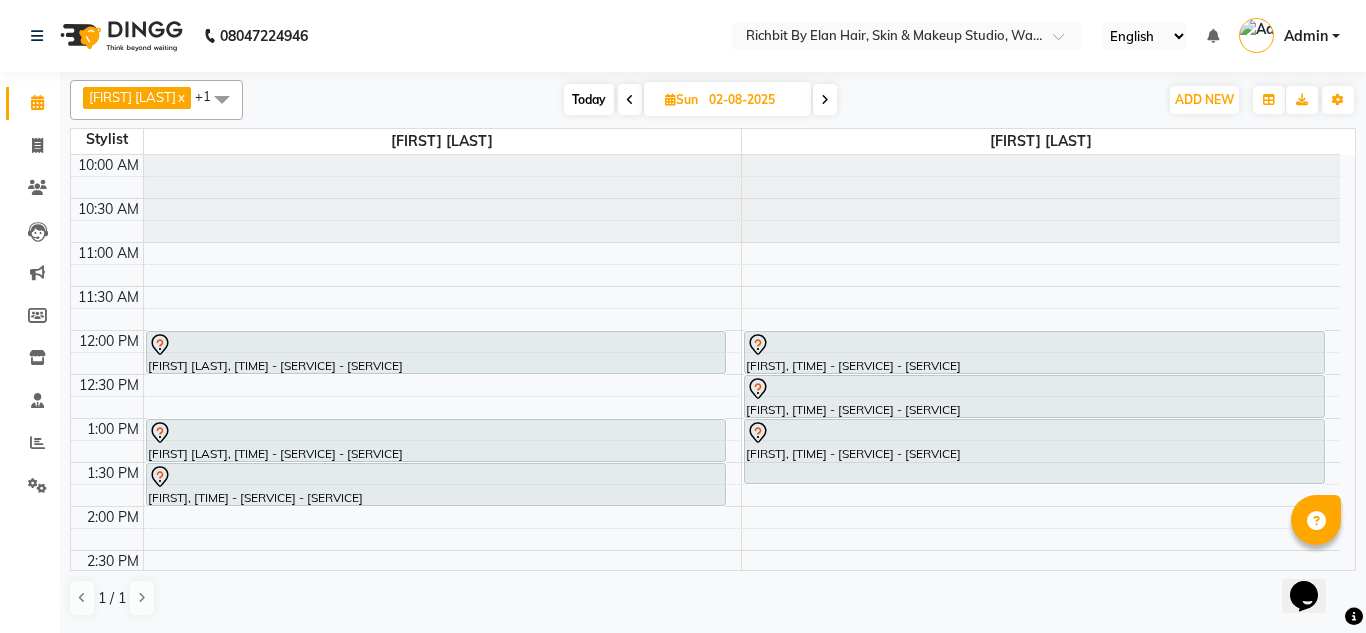 scroll, scrollTop: 640, scrollLeft: 0, axis: vertical 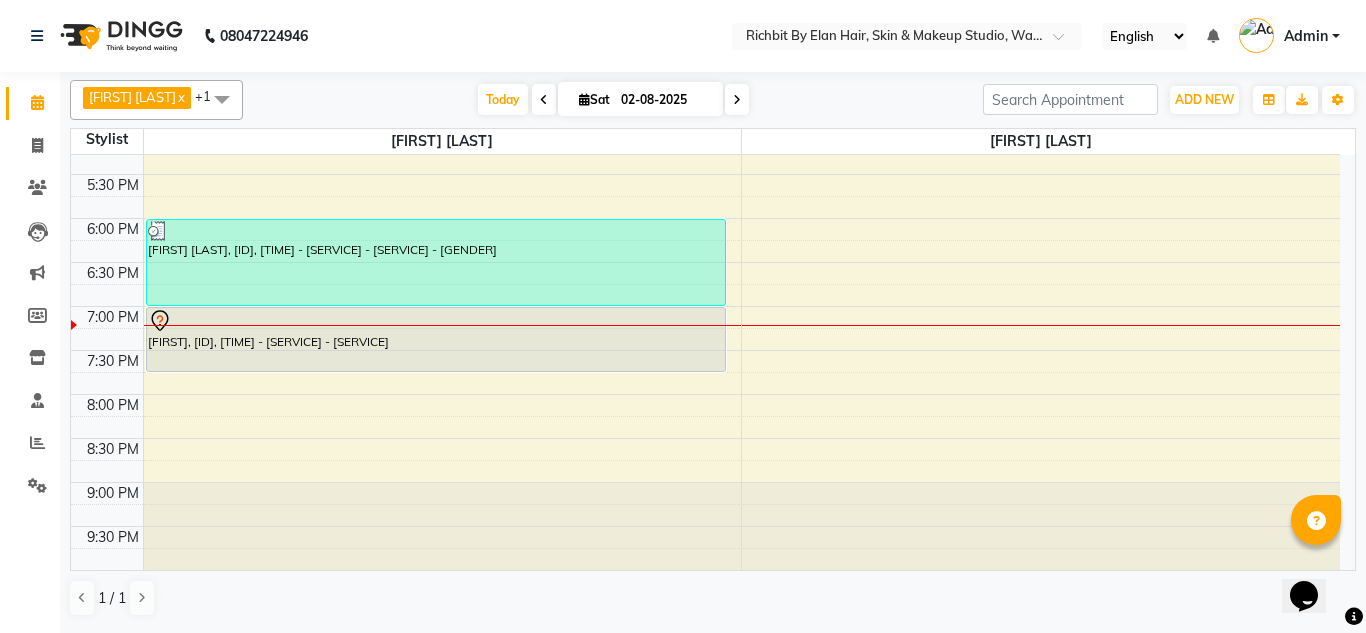 click at bounding box center (222, 99) 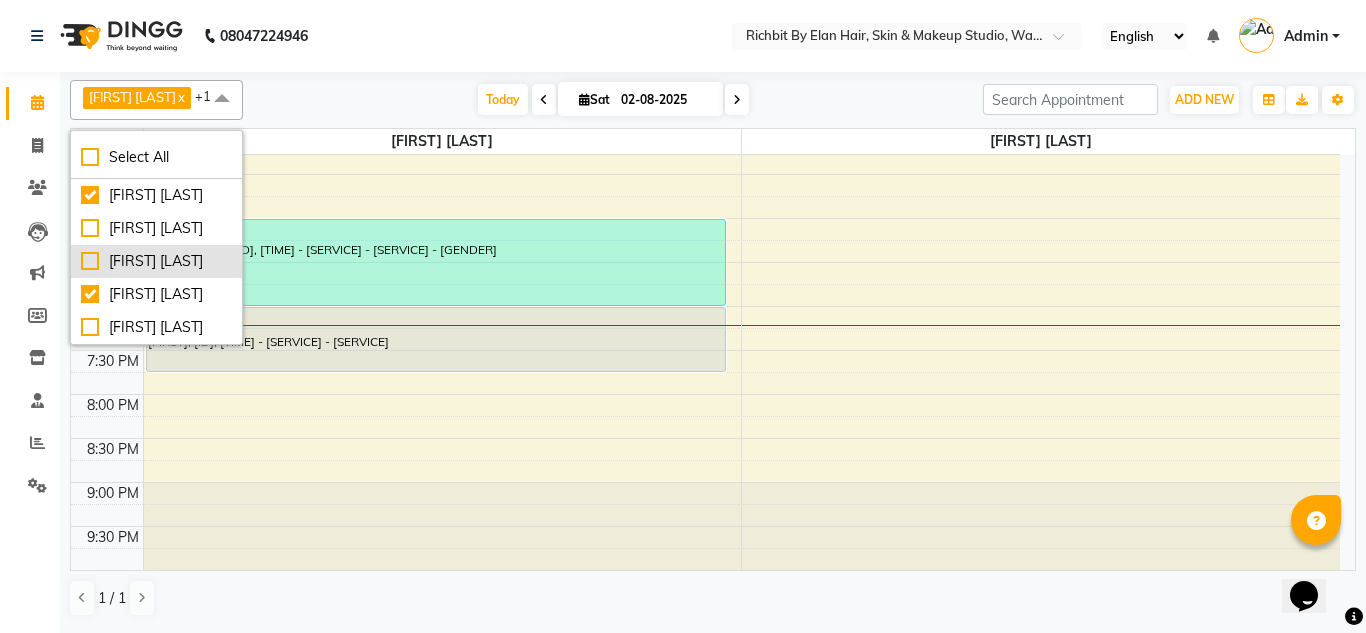 click on "[FIRST] [LAST]" at bounding box center [156, 261] 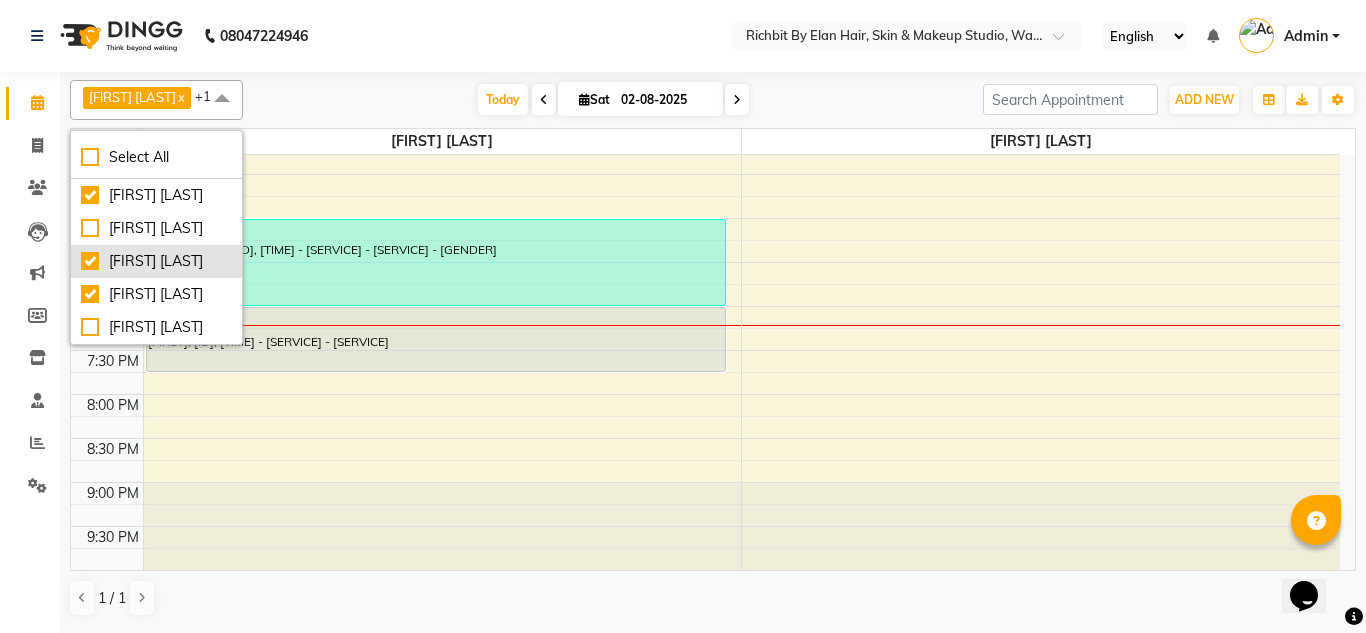 checkbox on "true" 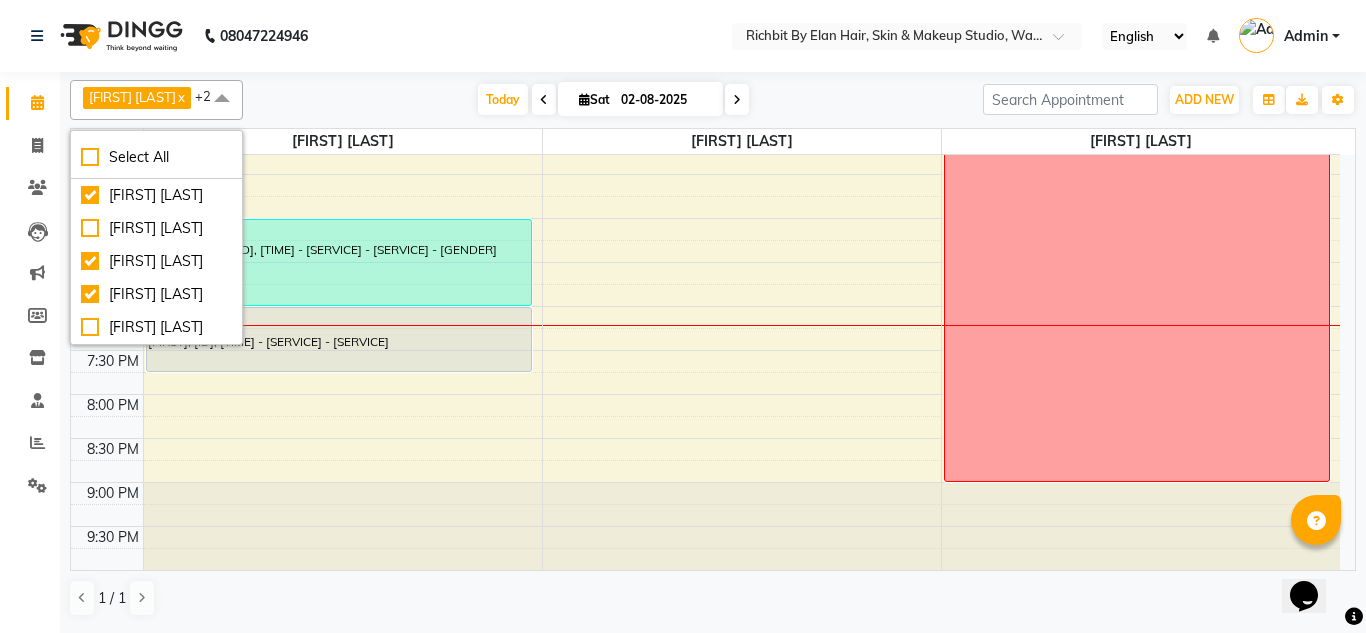 click at bounding box center (737, 100) 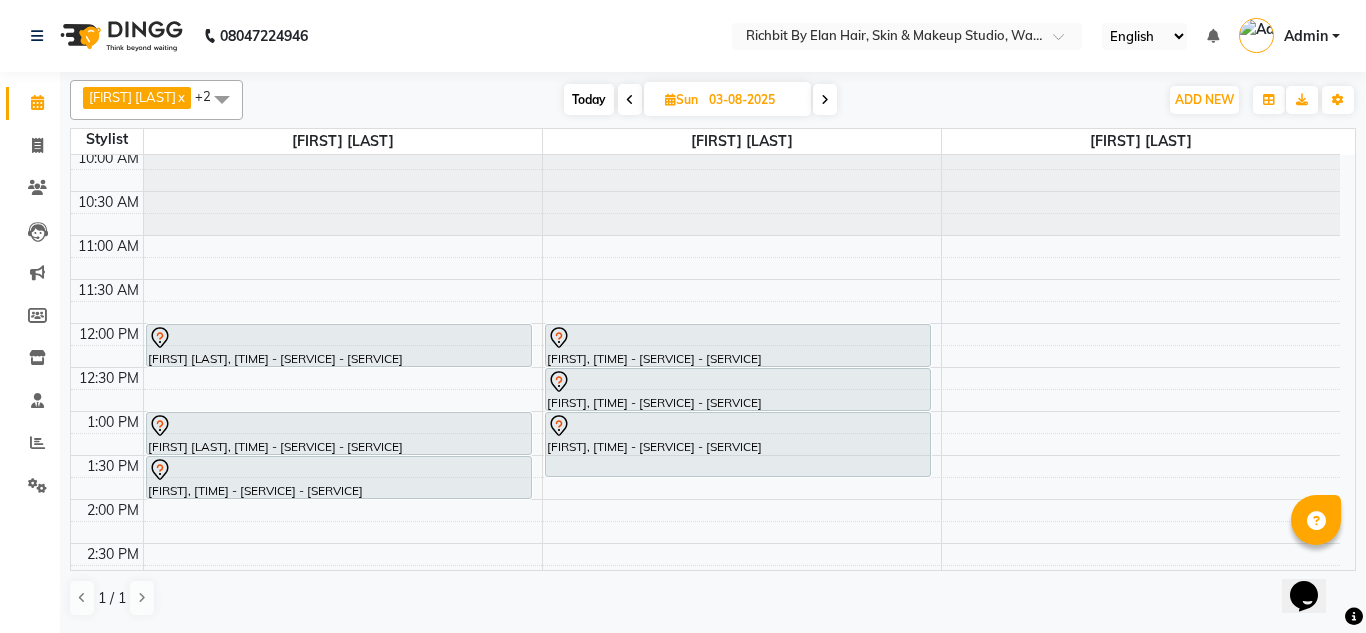 scroll, scrollTop: 0, scrollLeft: 0, axis: both 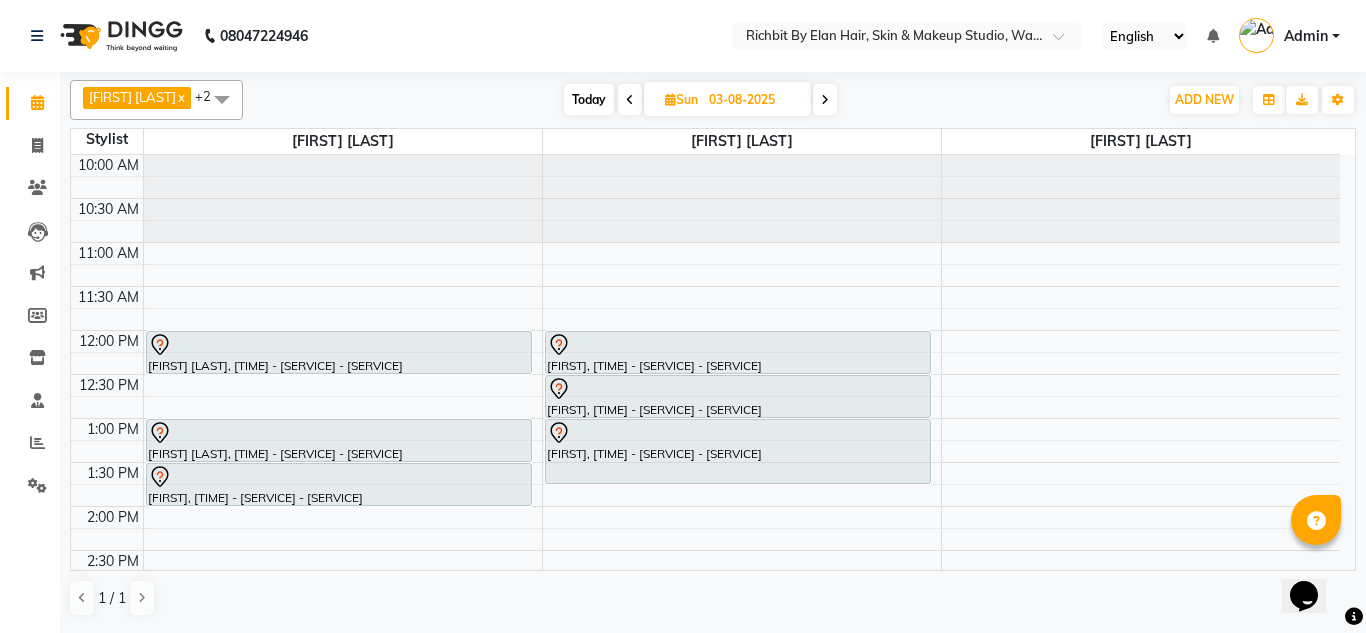 click at bounding box center [630, 100] 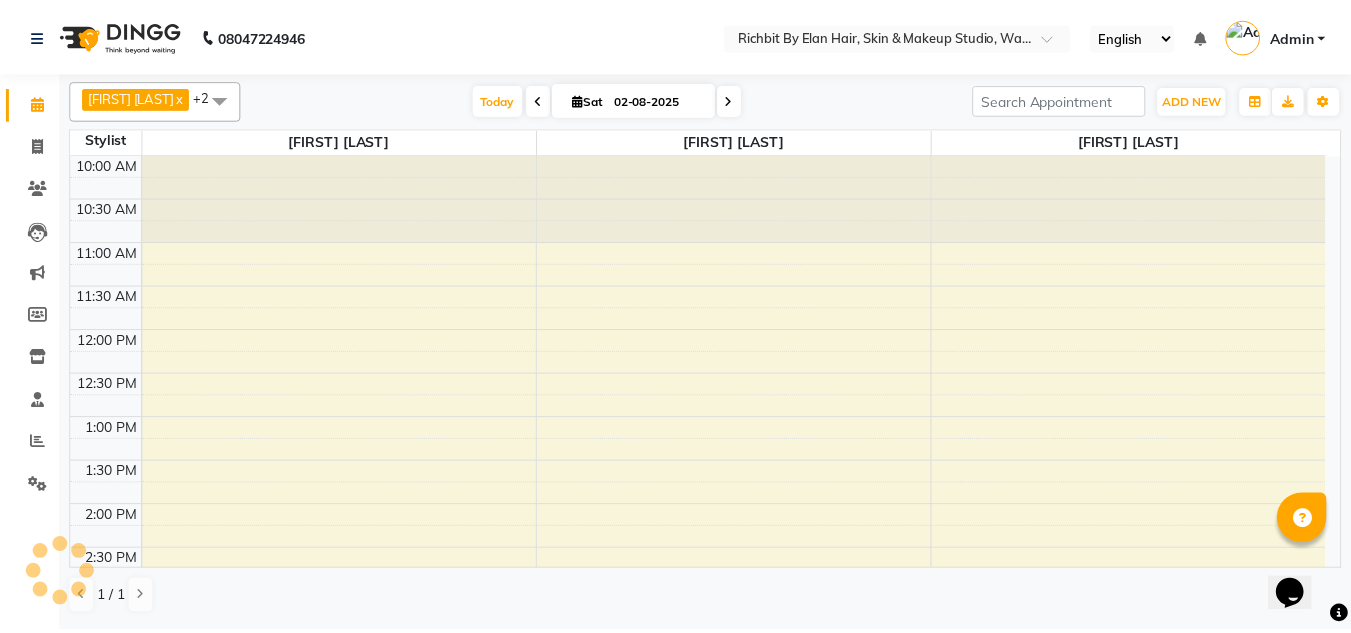 scroll, scrollTop: 640, scrollLeft: 0, axis: vertical 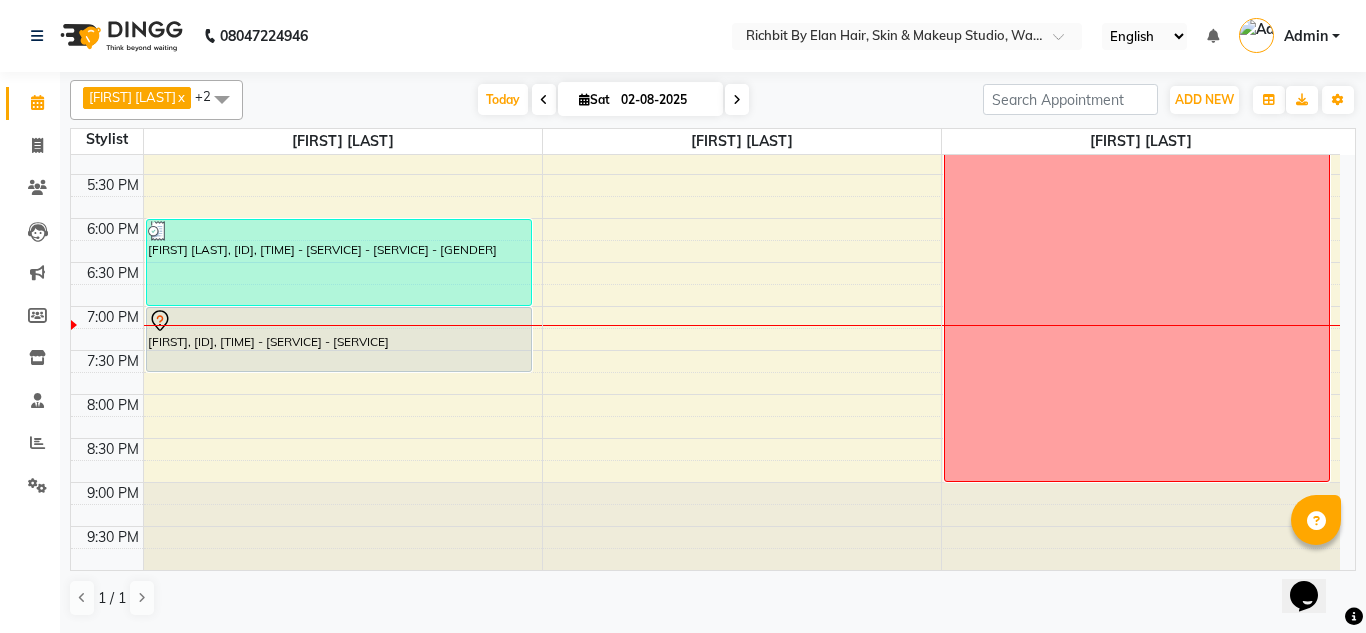 click at bounding box center [222, 99] 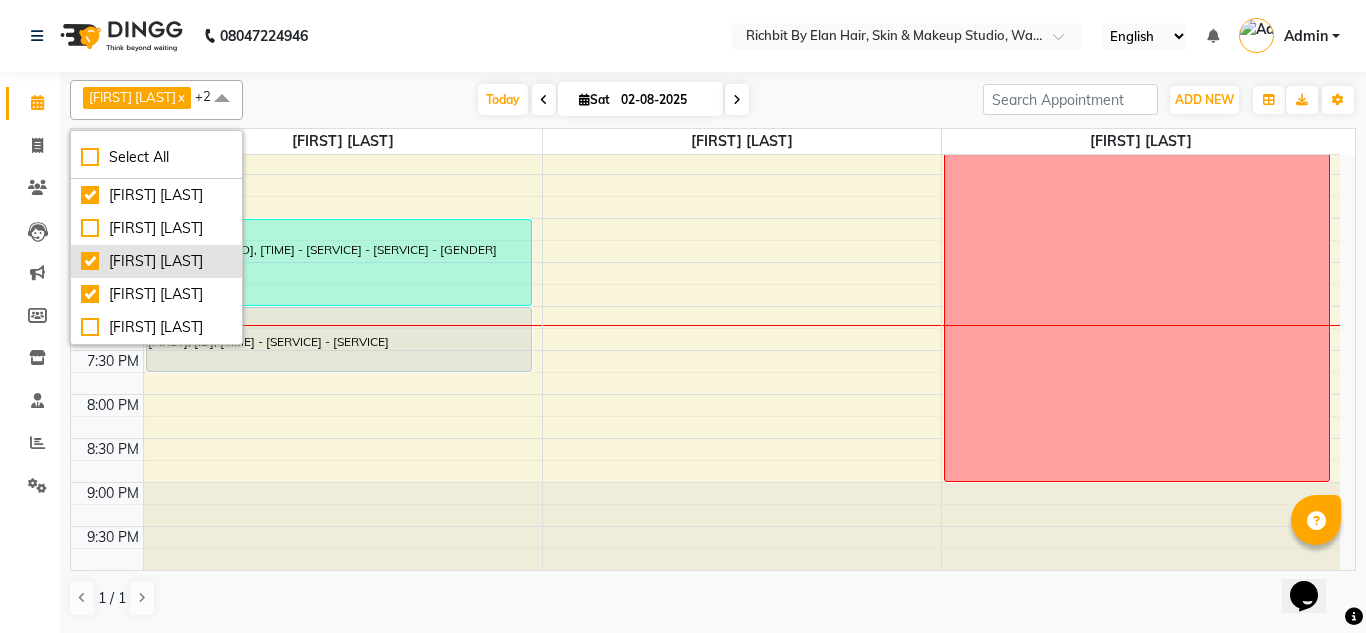 click on "[FIRST] [LAST]" at bounding box center [156, 261] 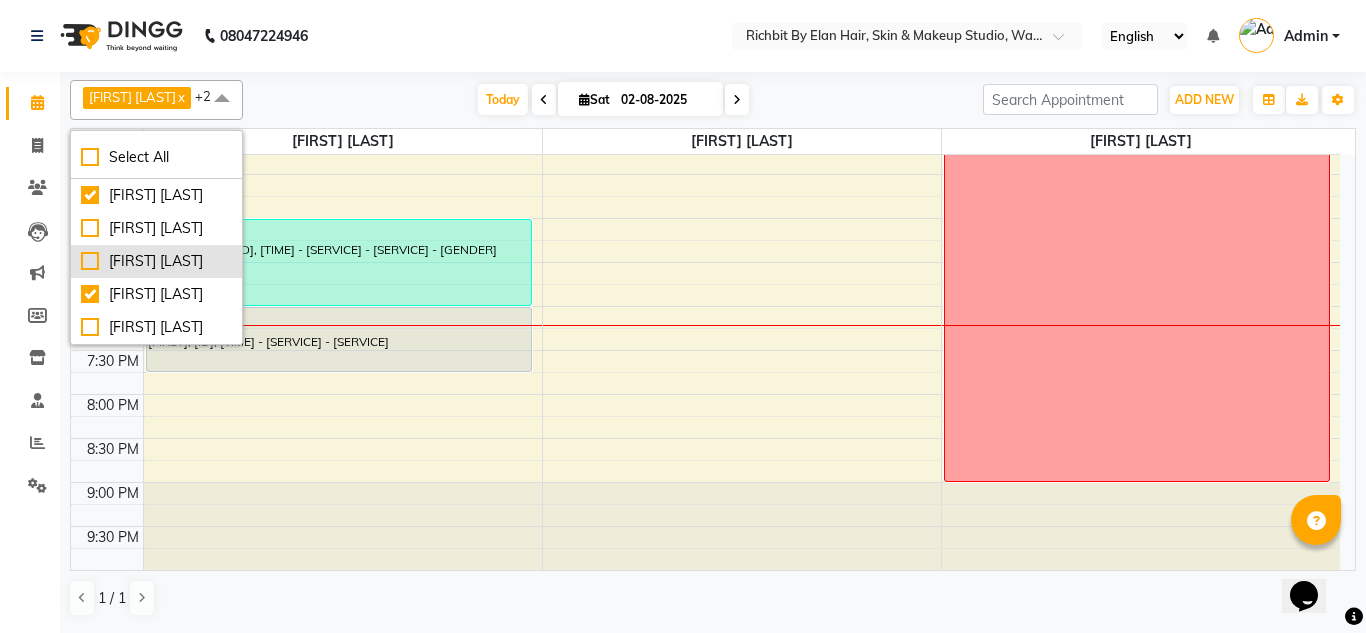 checkbox on "false" 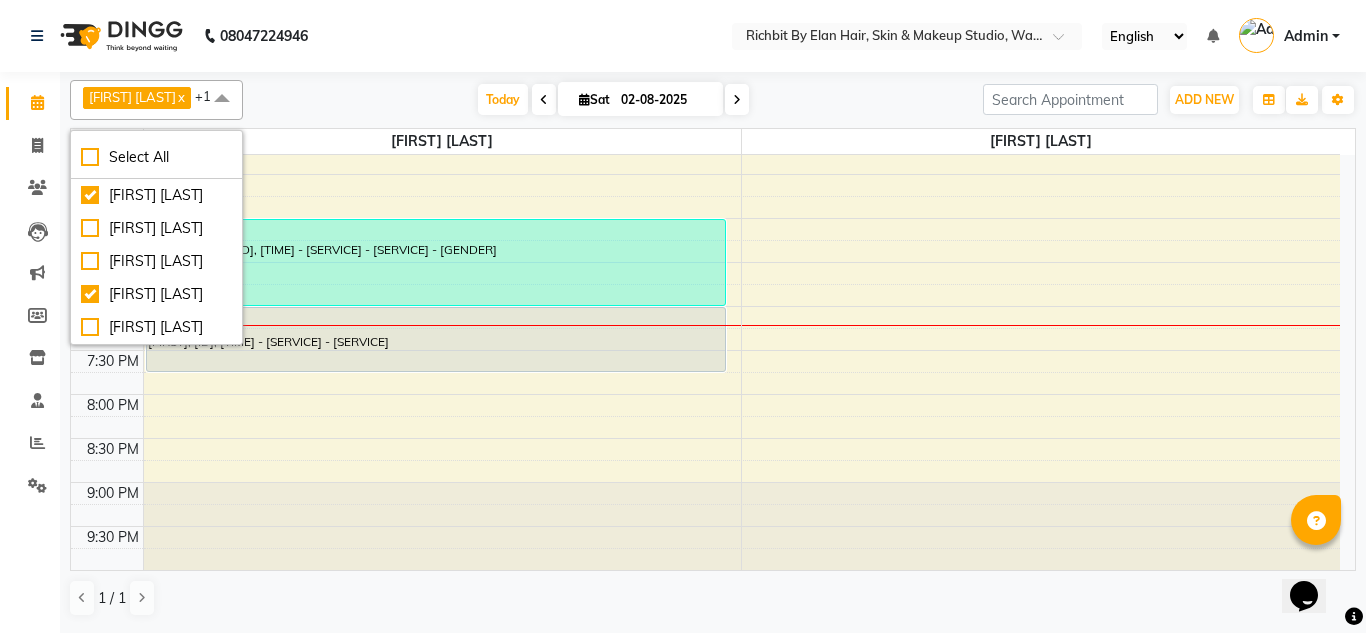 click at bounding box center (222, 99) 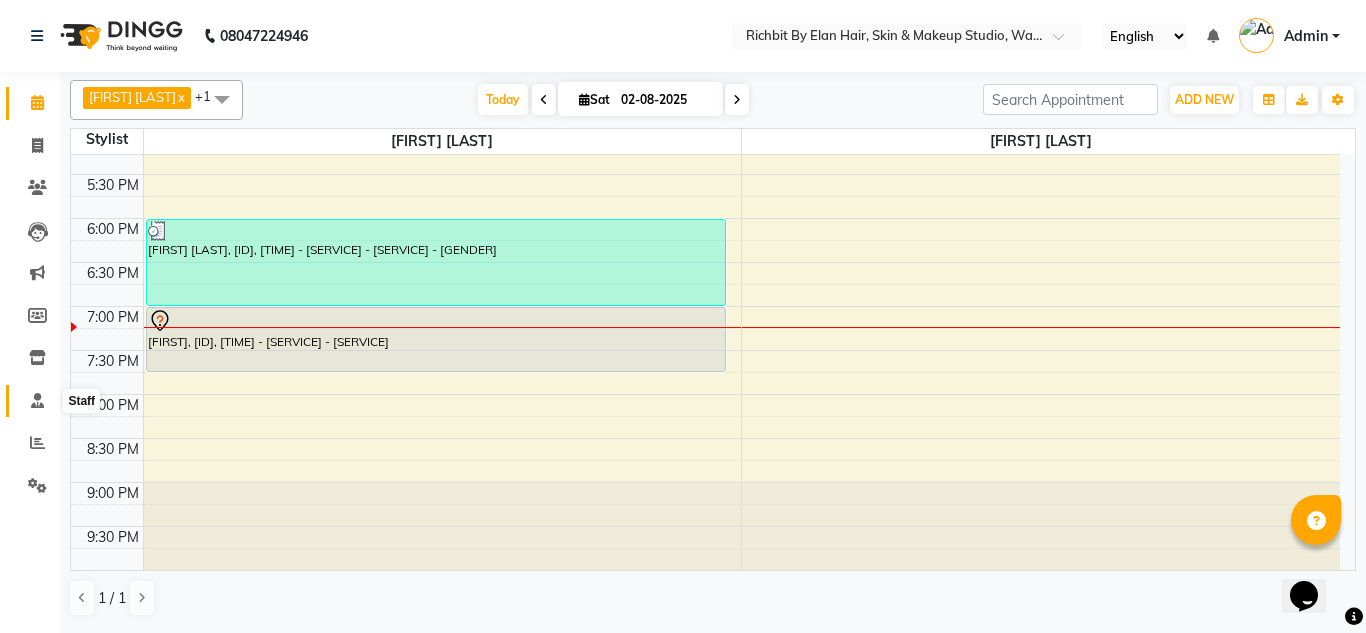 click 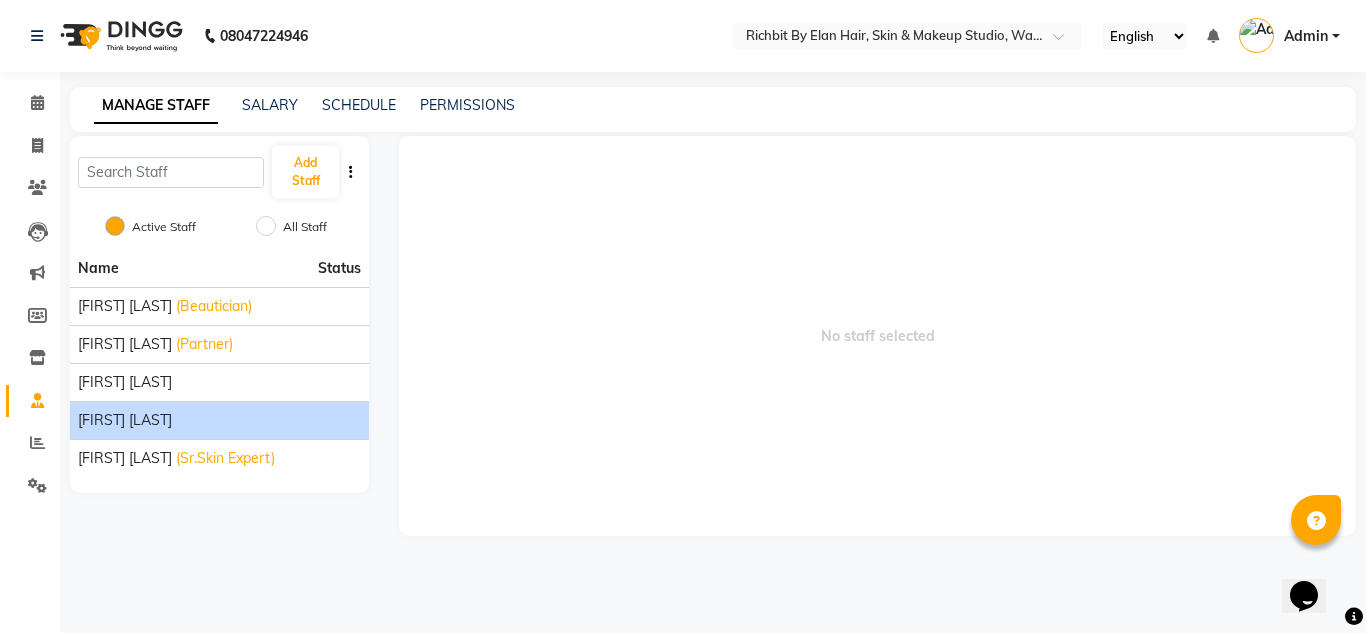 click on "[FIRST] [LAST]" 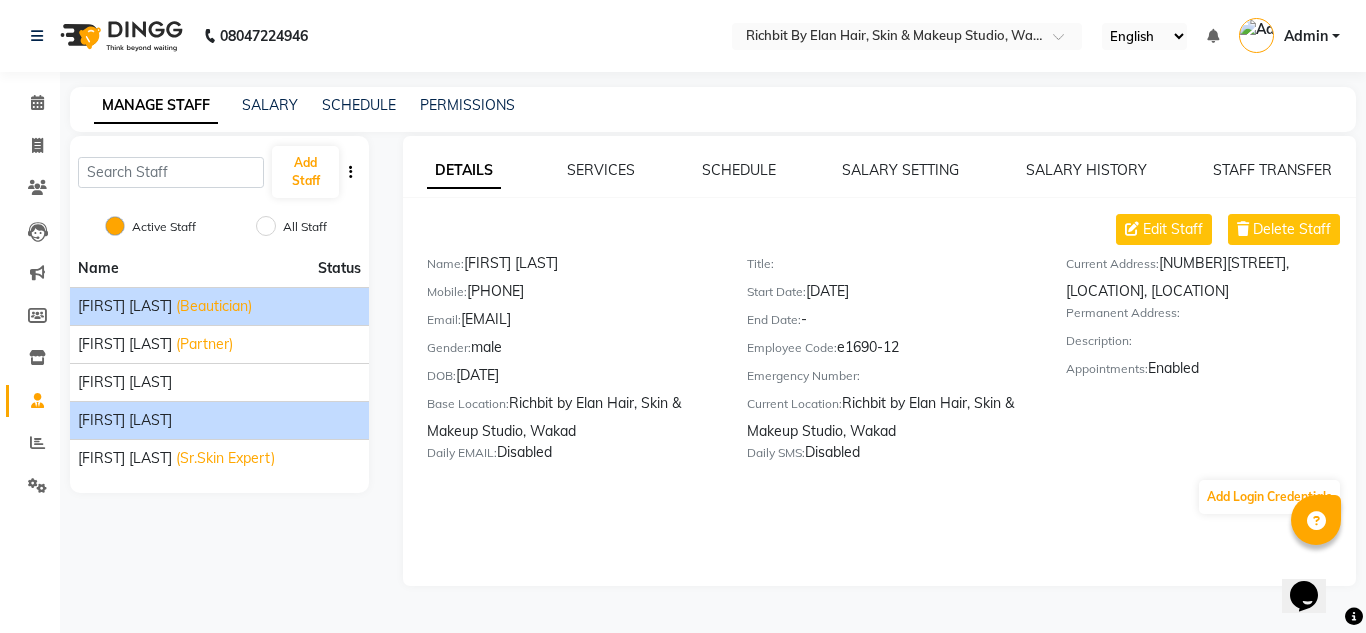 click on "[FIRST] [LAST] ([TITLE])" 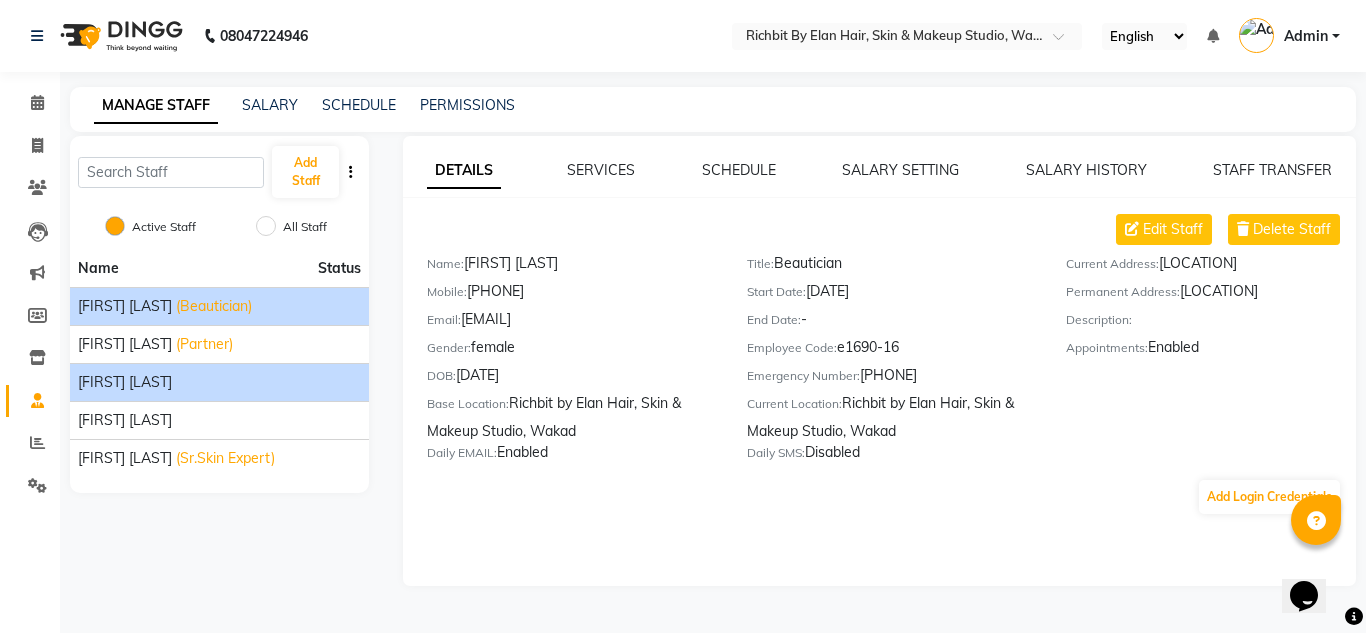 click on "[FIRST] [LAST]" 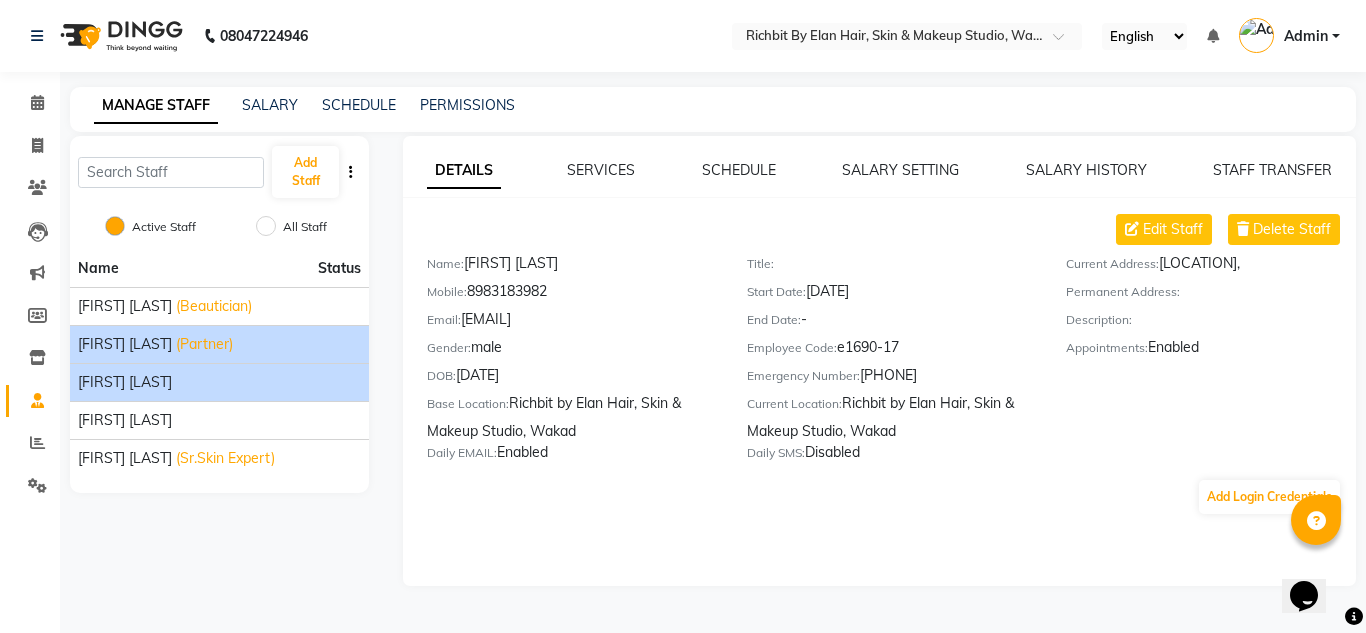 click on "(Partner)" 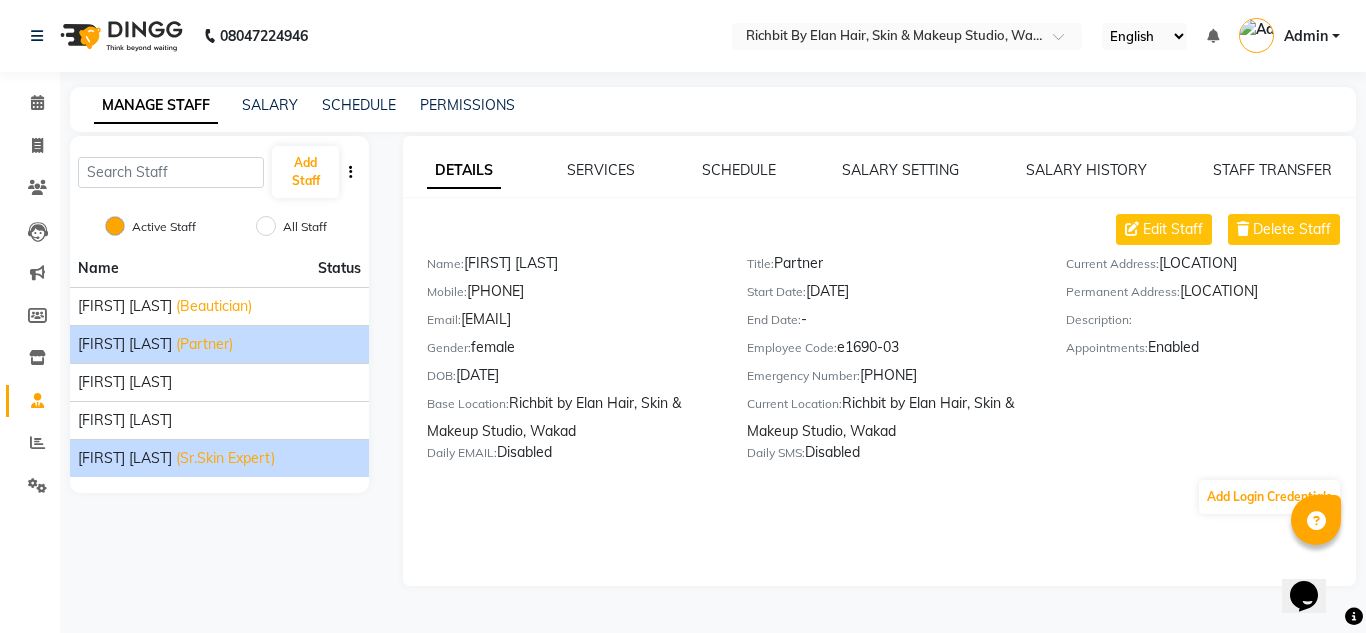 click on "(Sr.Skin Expert)" 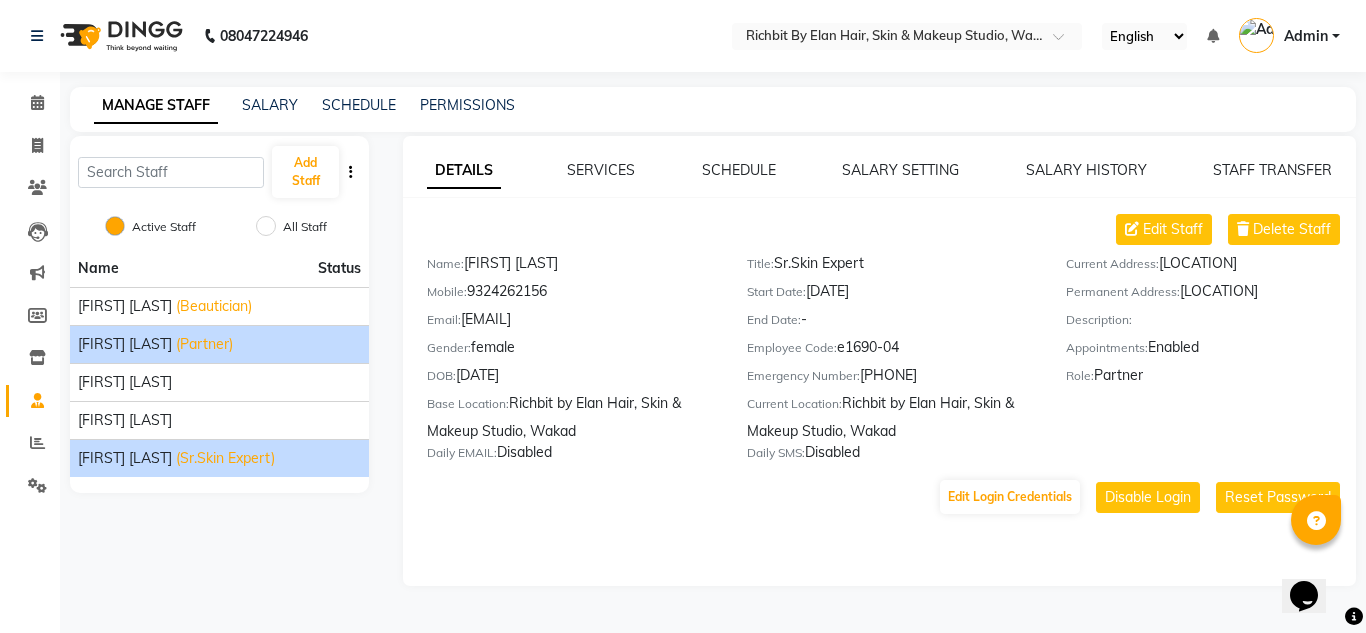 click on "[FIRST] [LAST] ([TITLE])" 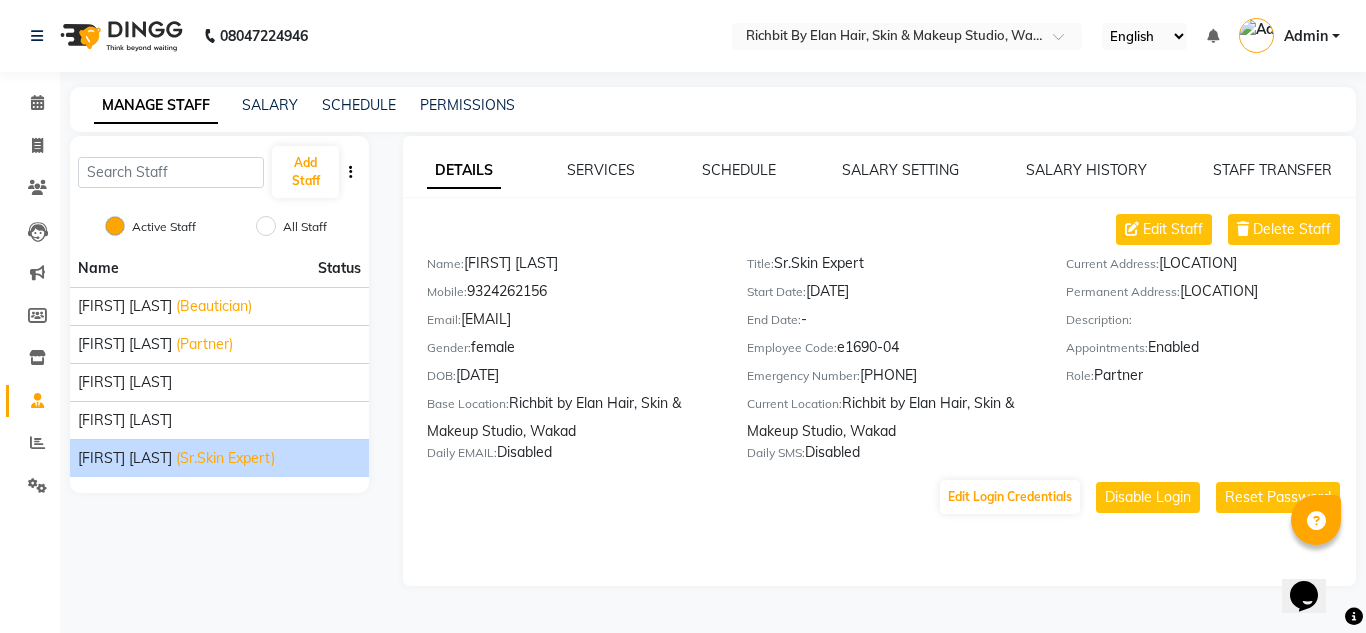 click on "(Sr.Skin Expert)" 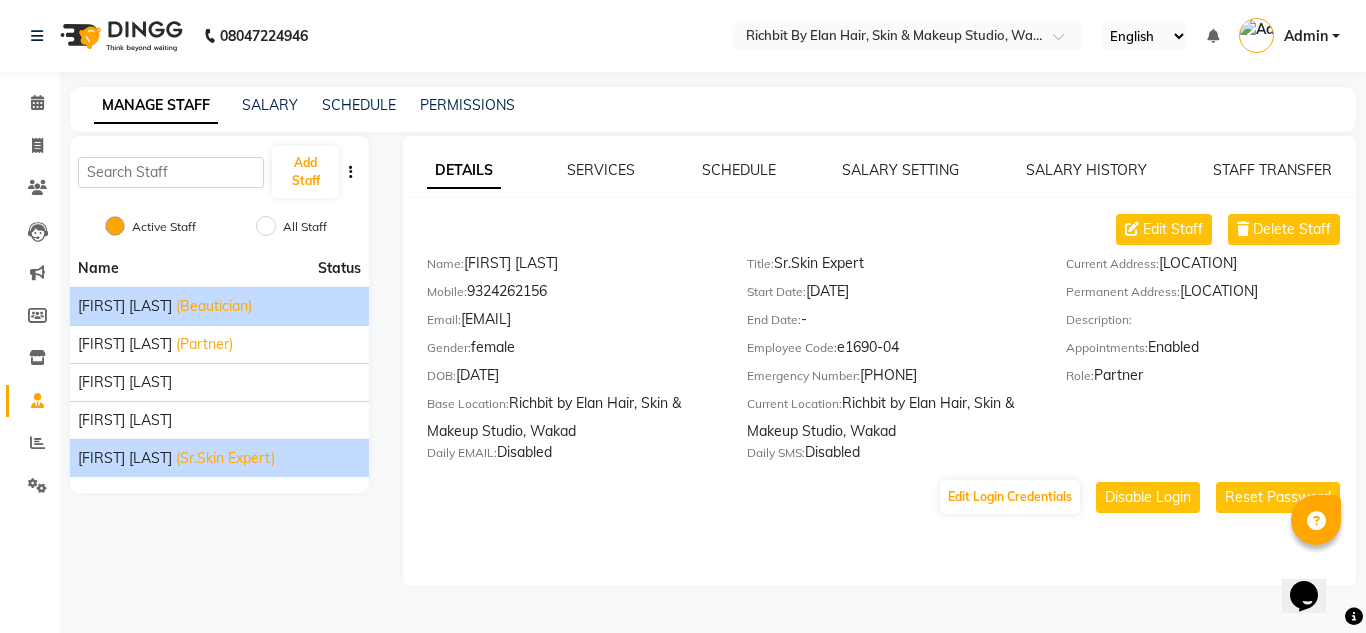 click on "(Beautician)" 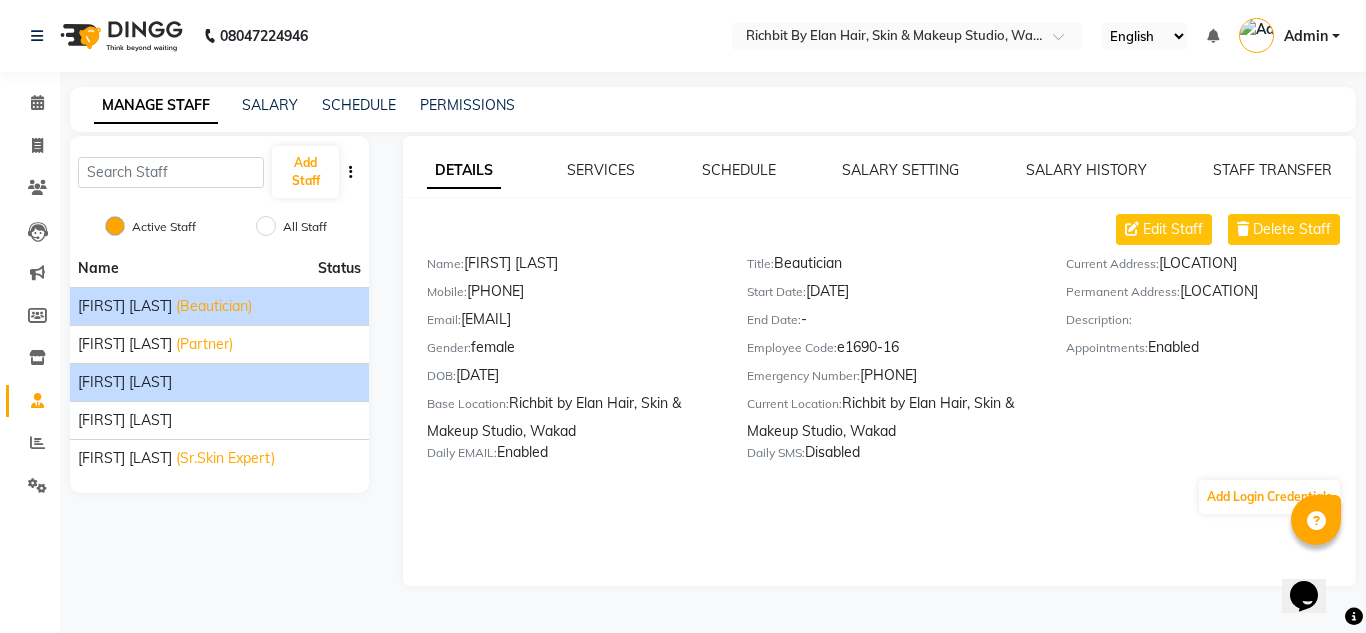 click on "[FIRST] [LAST]" 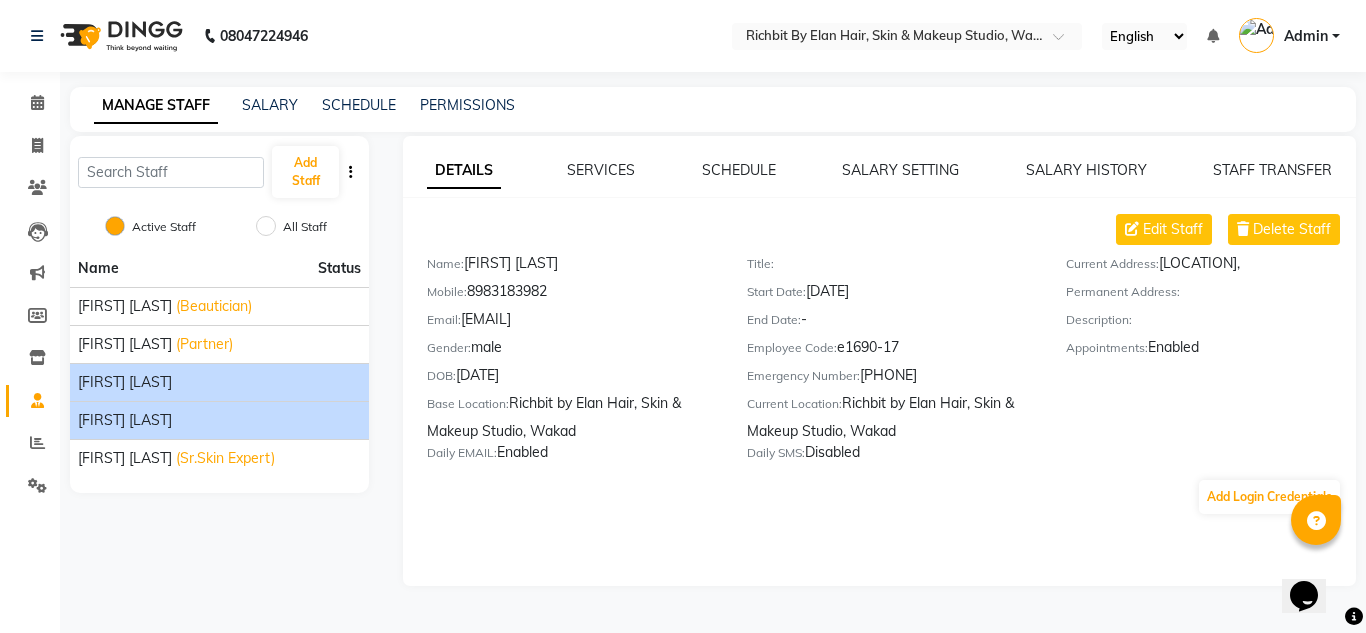 click on "[FIRST] [LAST]" 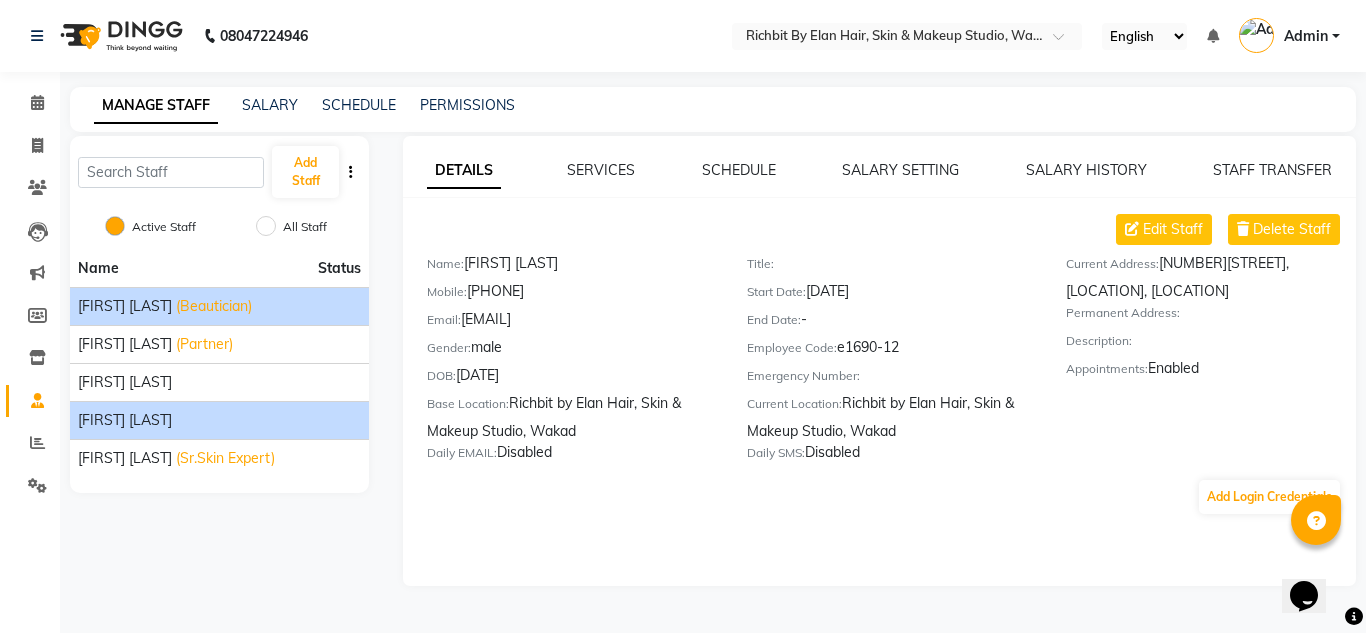 click on "[FIRST] [LAST] ([TITLE])" 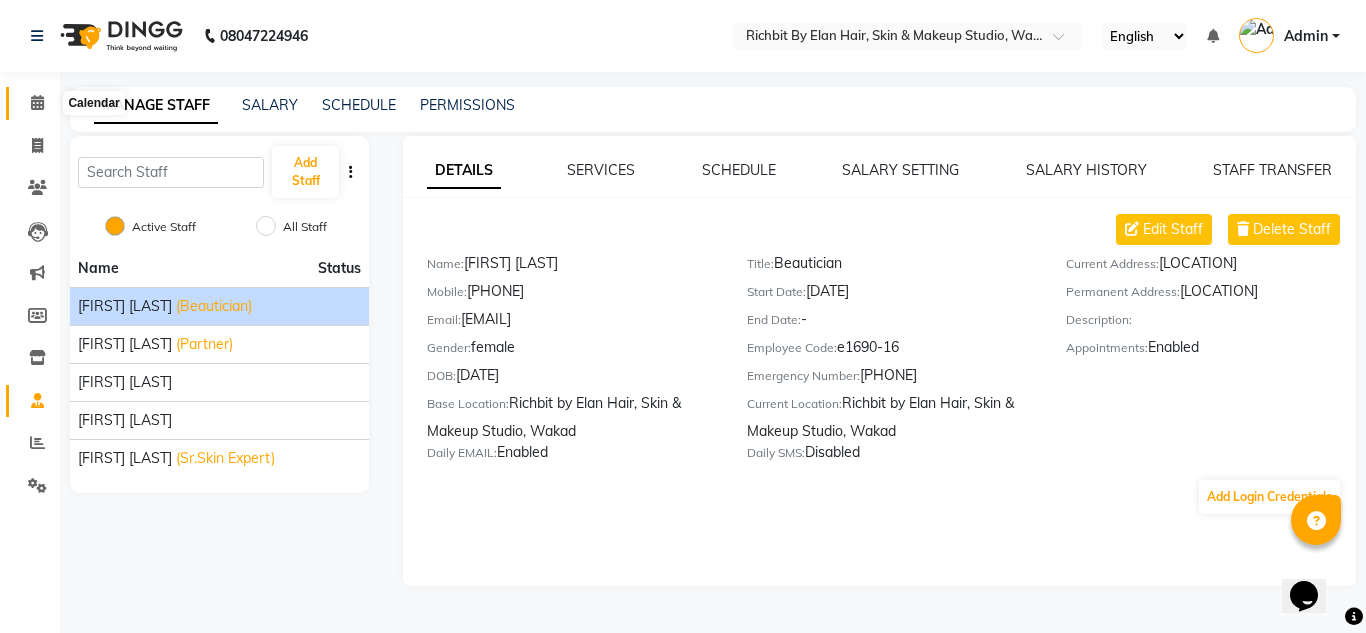 click 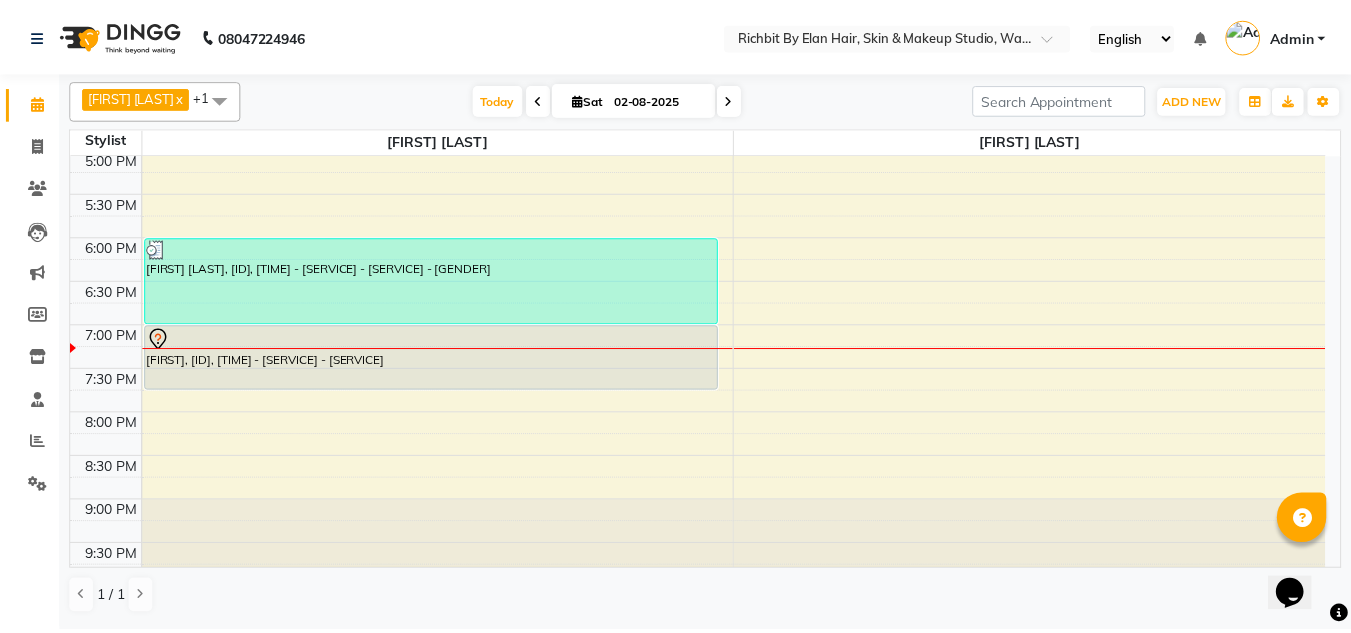 scroll, scrollTop: 640, scrollLeft: 0, axis: vertical 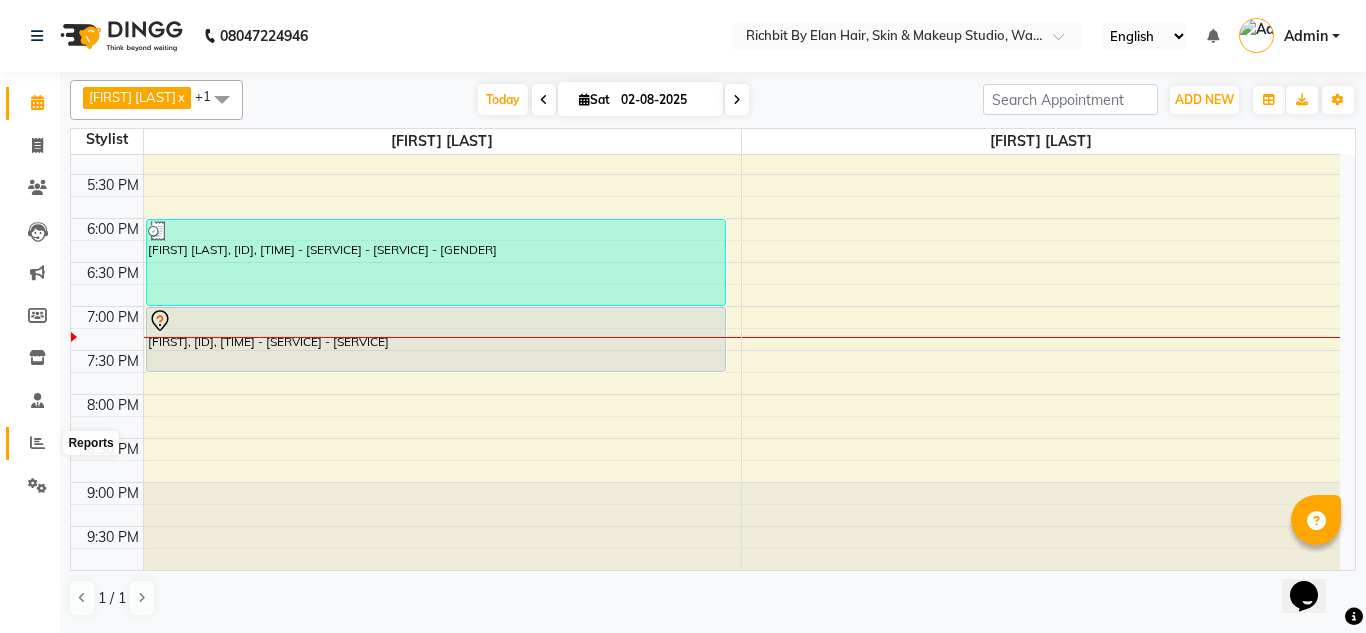 click 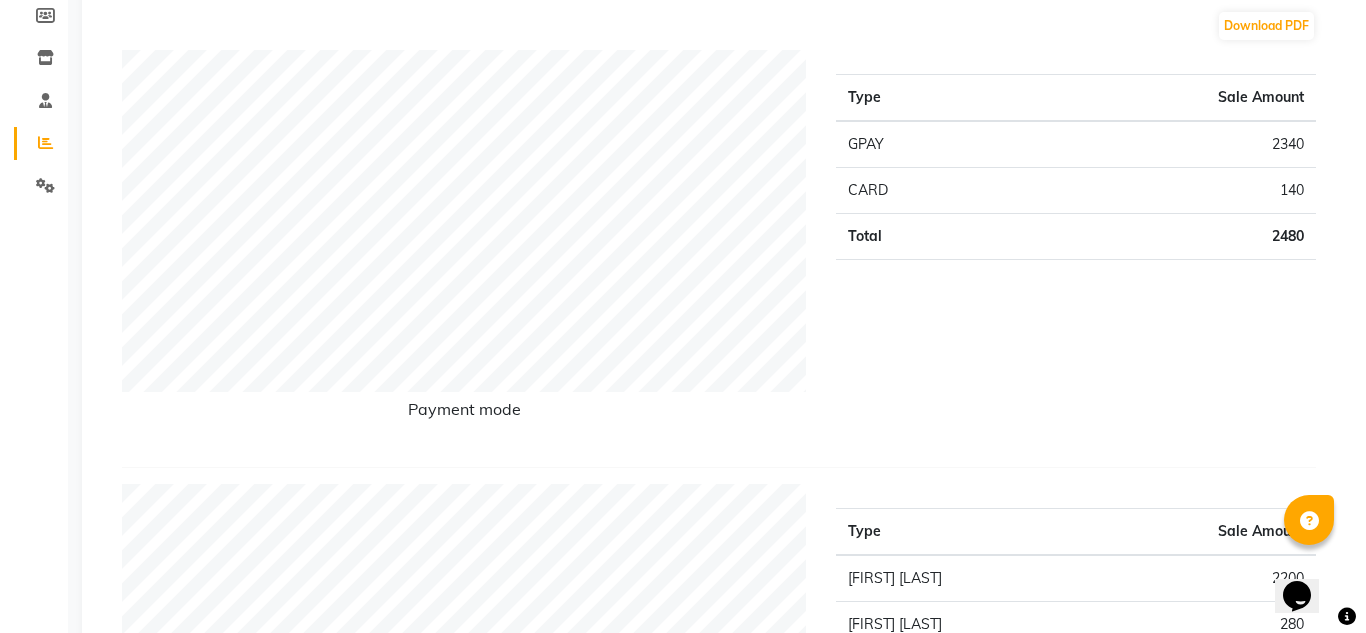scroll, scrollTop: 0, scrollLeft: 0, axis: both 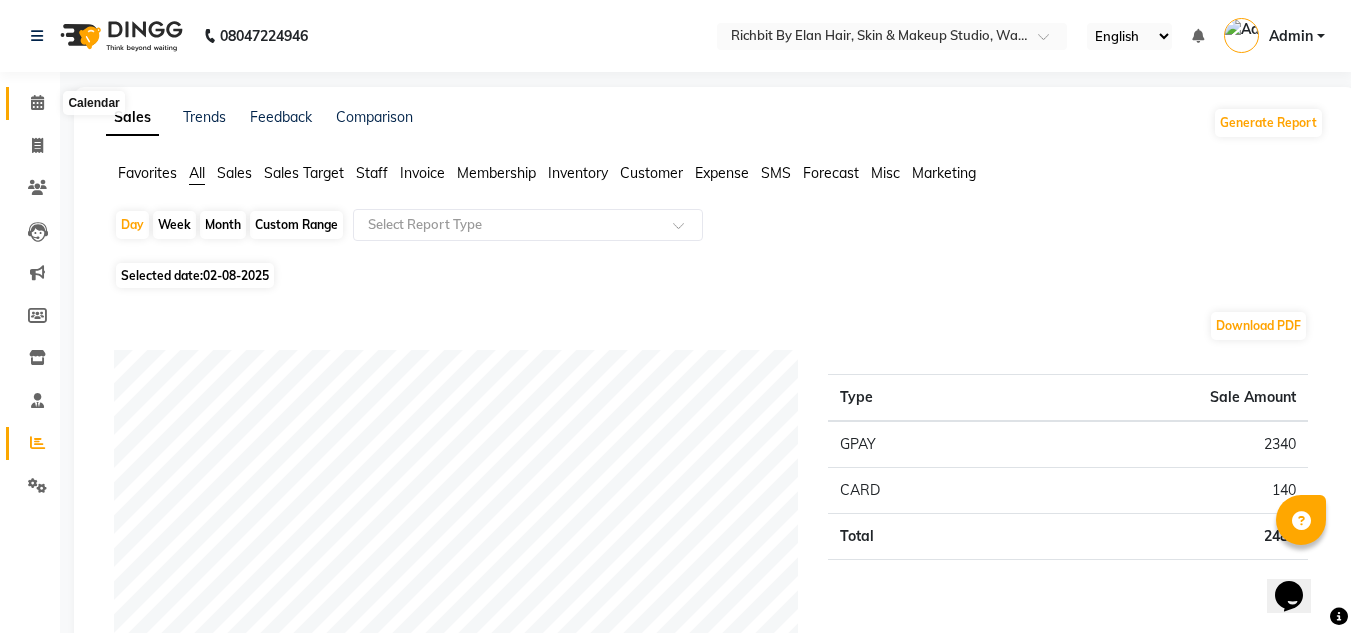 click 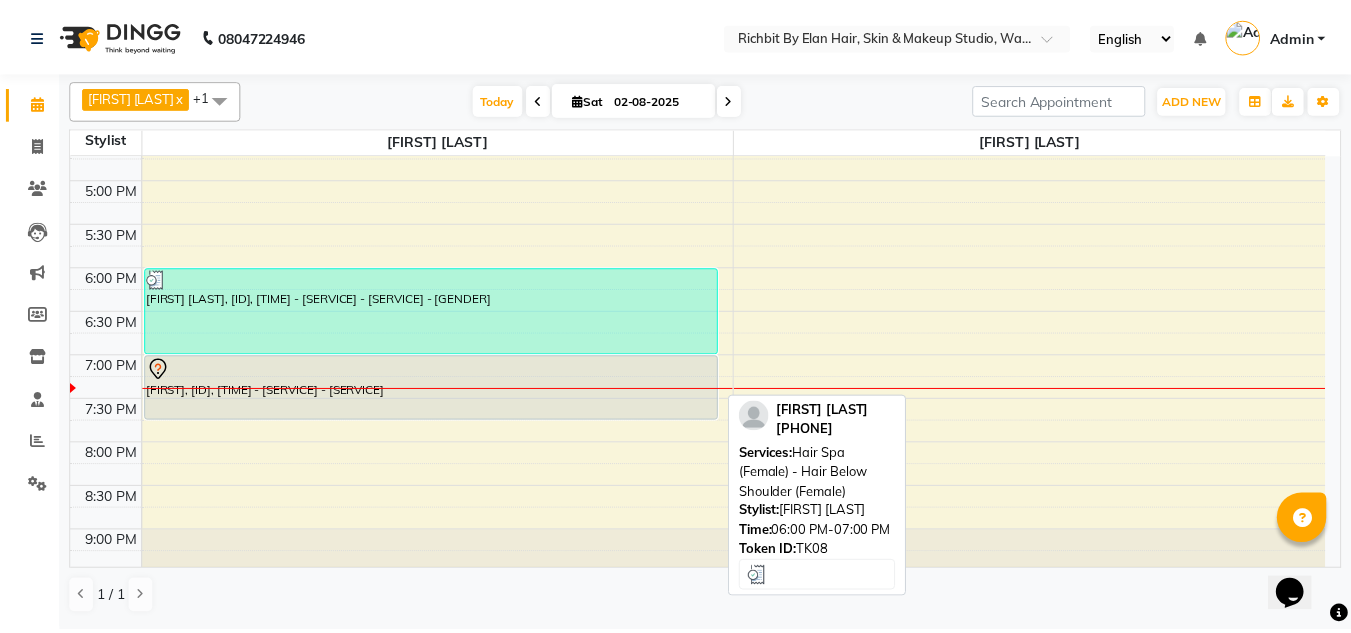 scroll, scrollTop: 640, scrollLeft: 0, axis: vertical 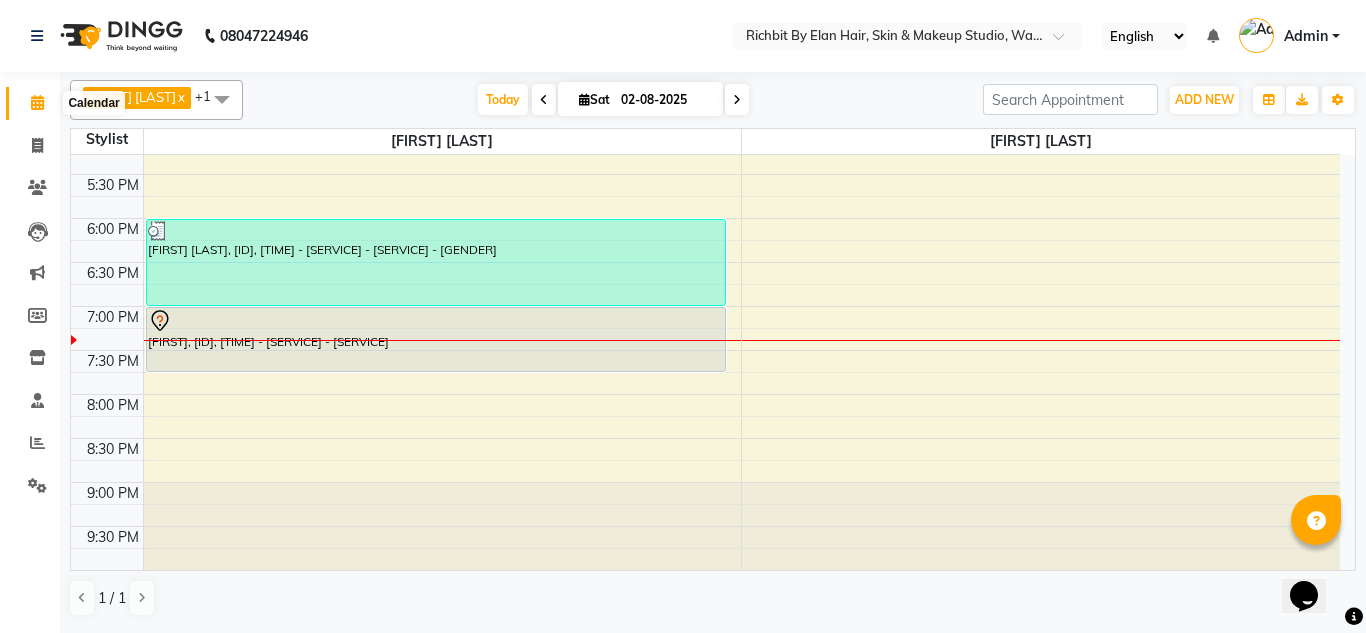 click 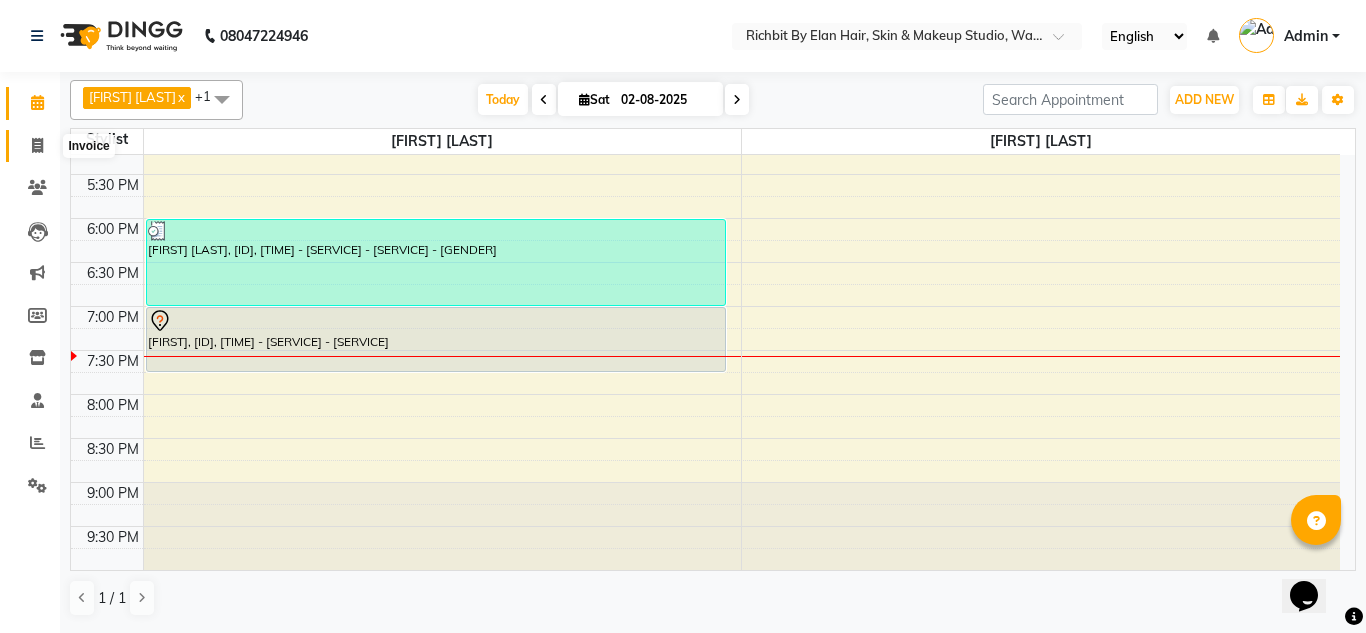 drag, startPoint x: 28, startPoint y: 147, endPoint x: 74, endPoint y: 160, distance: 47.801674 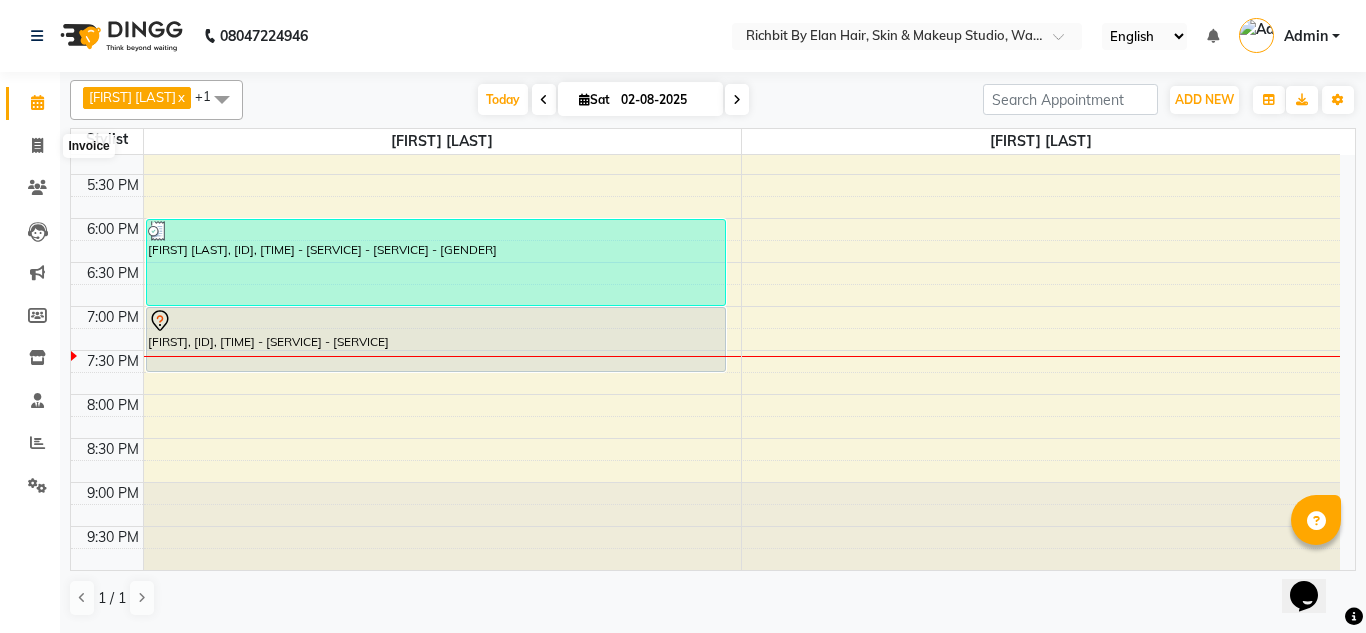 select on "service" 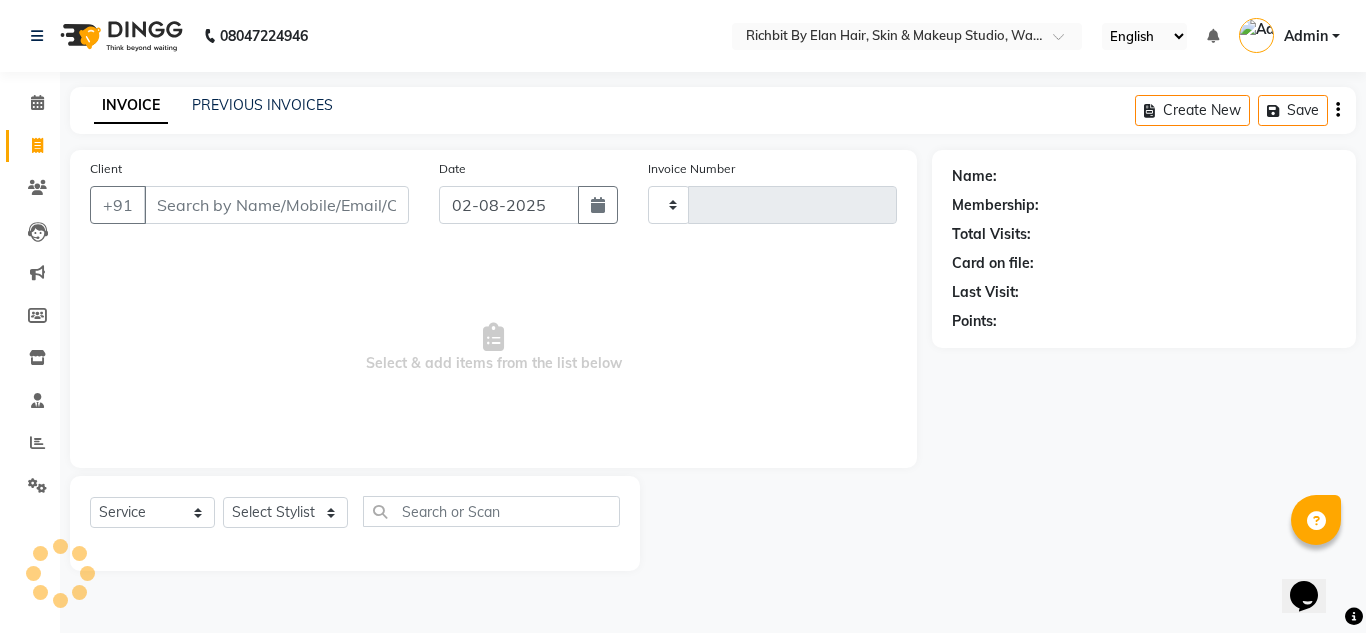 type on "0506" 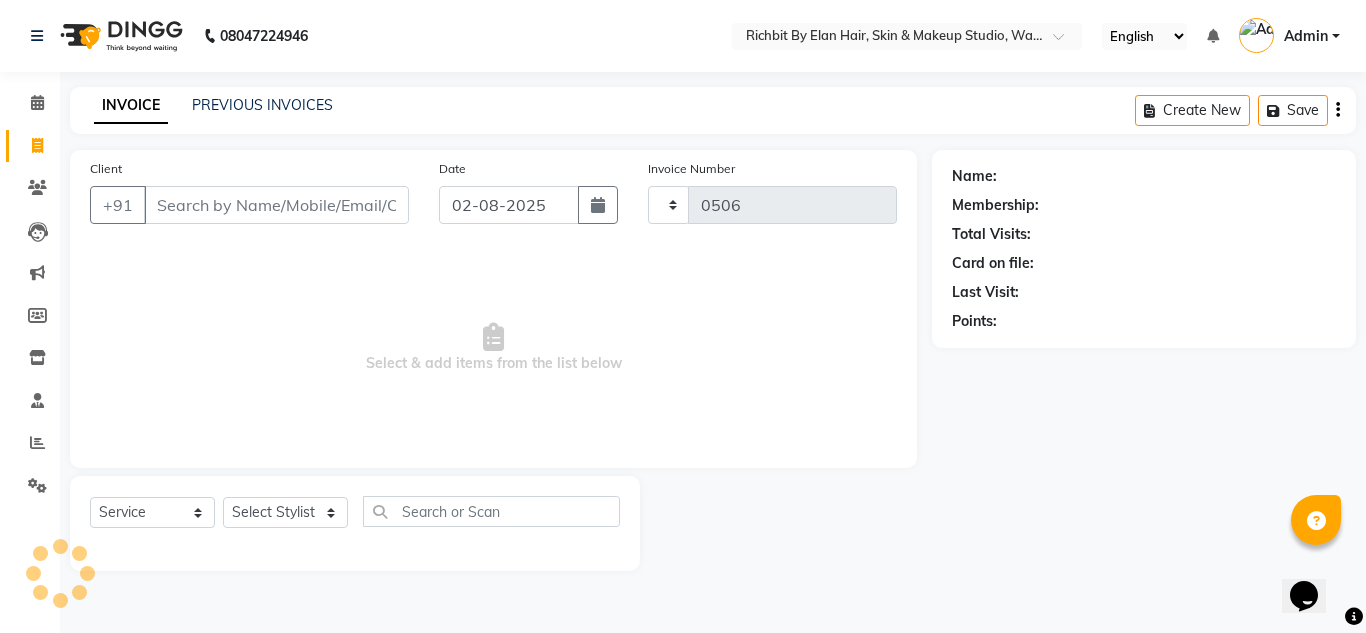 select on "4114" 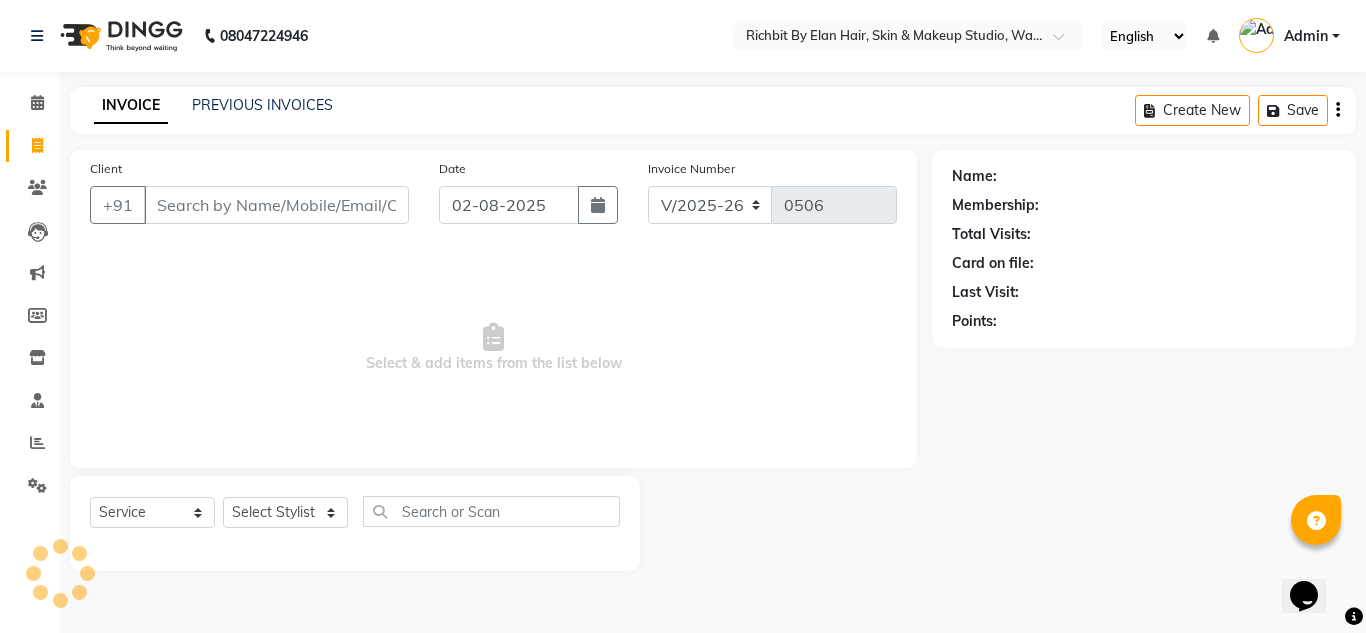 drag, startPoint x: 244, startPoint y: 191, endPoint x: 259, endPoint y: 191, distance: 15 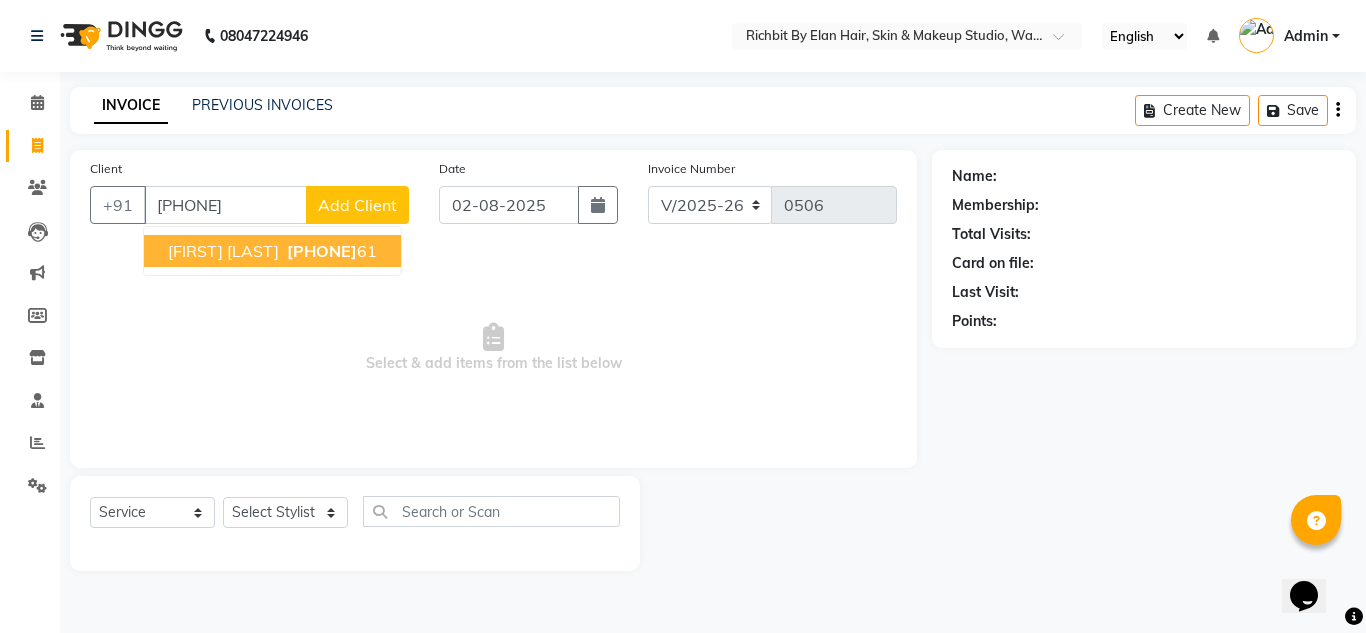 click on "[PHONE]" at bounding box center (322, 251) 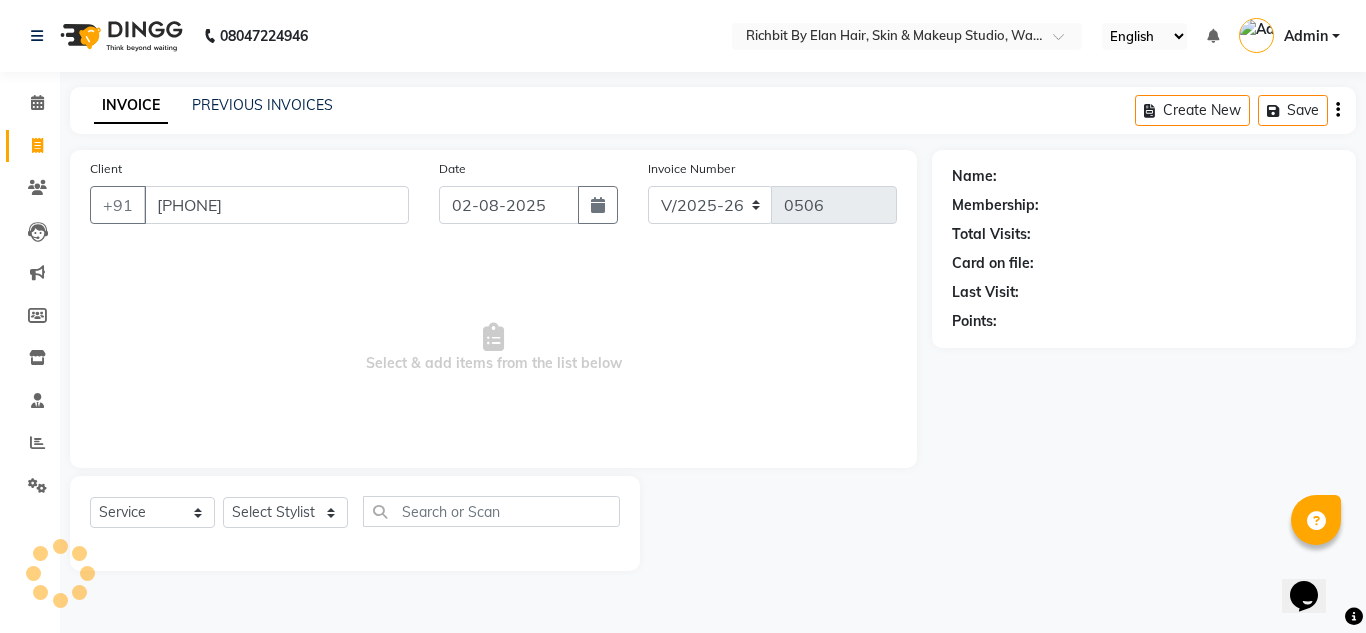 type on "[PHONE]" 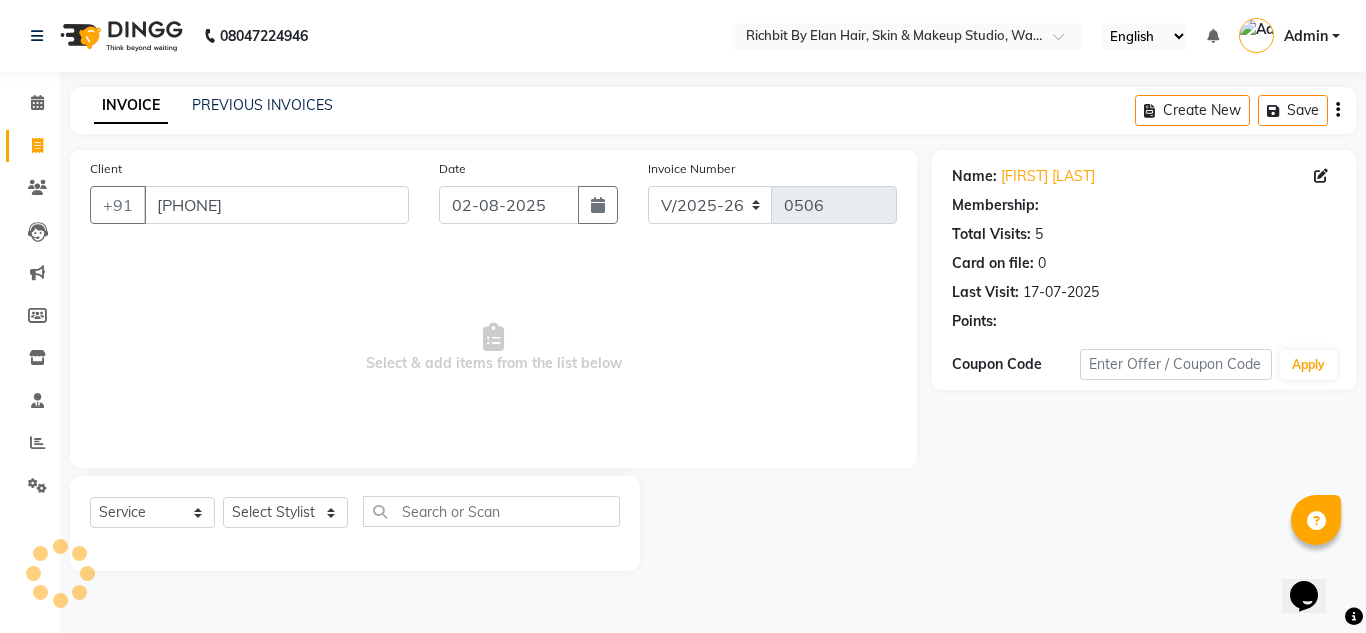 select on "1: Object" 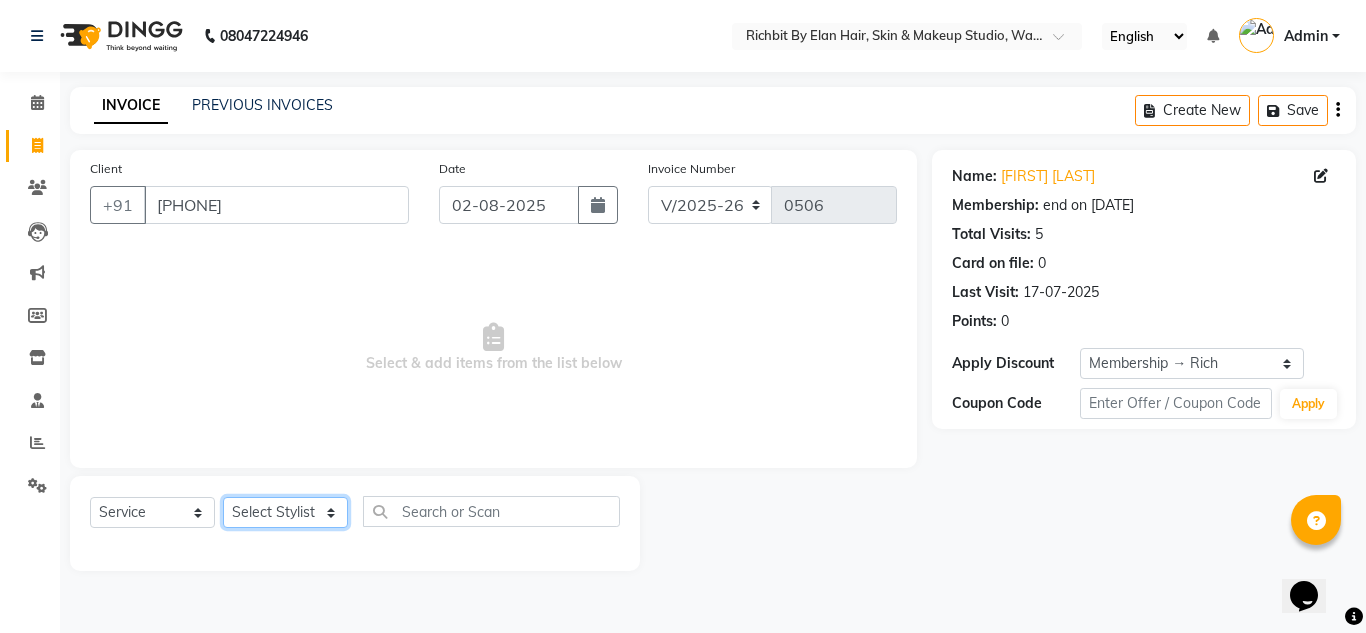 click on "Select Stylist [FIRST] [LAST] [FIRST] [LAST] [FIRST] [LAST] [FIRST] [LAST] [FIRST] [LAST]" 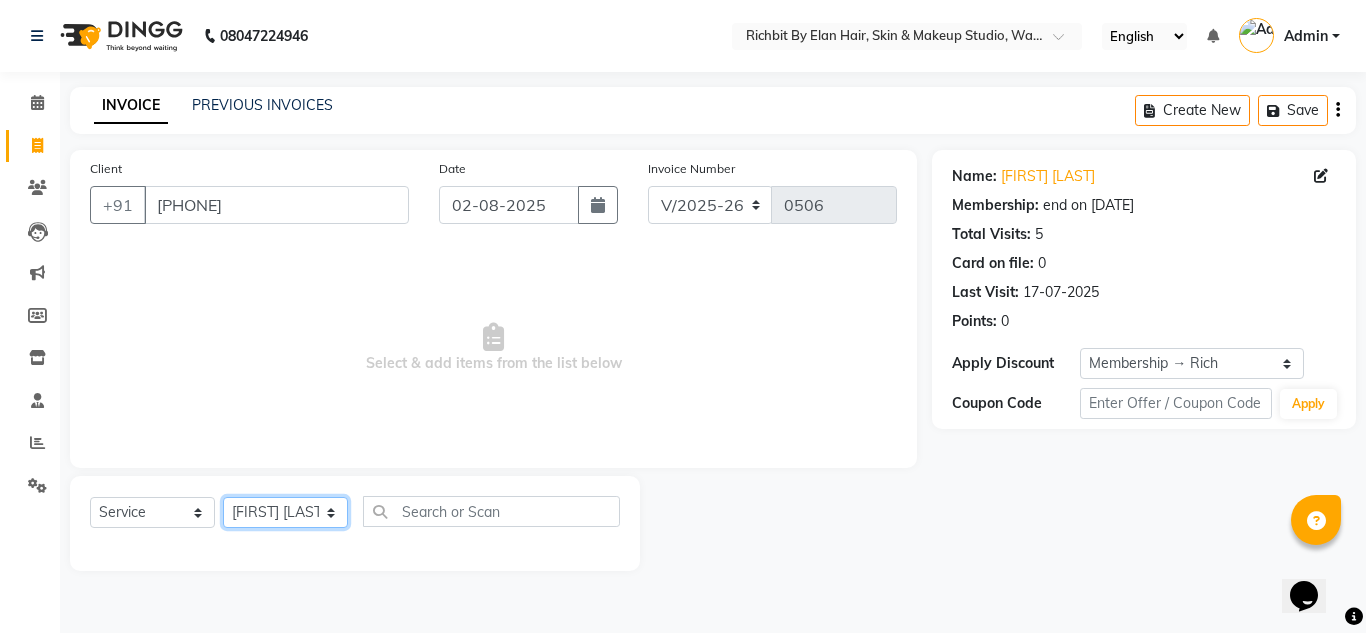 click on "Select Stylist [FIRST] [LAST] [FIRST] [LAST] [FIRST] [LAST] [FIRST] [LAST] [FIRST] [LAST]" 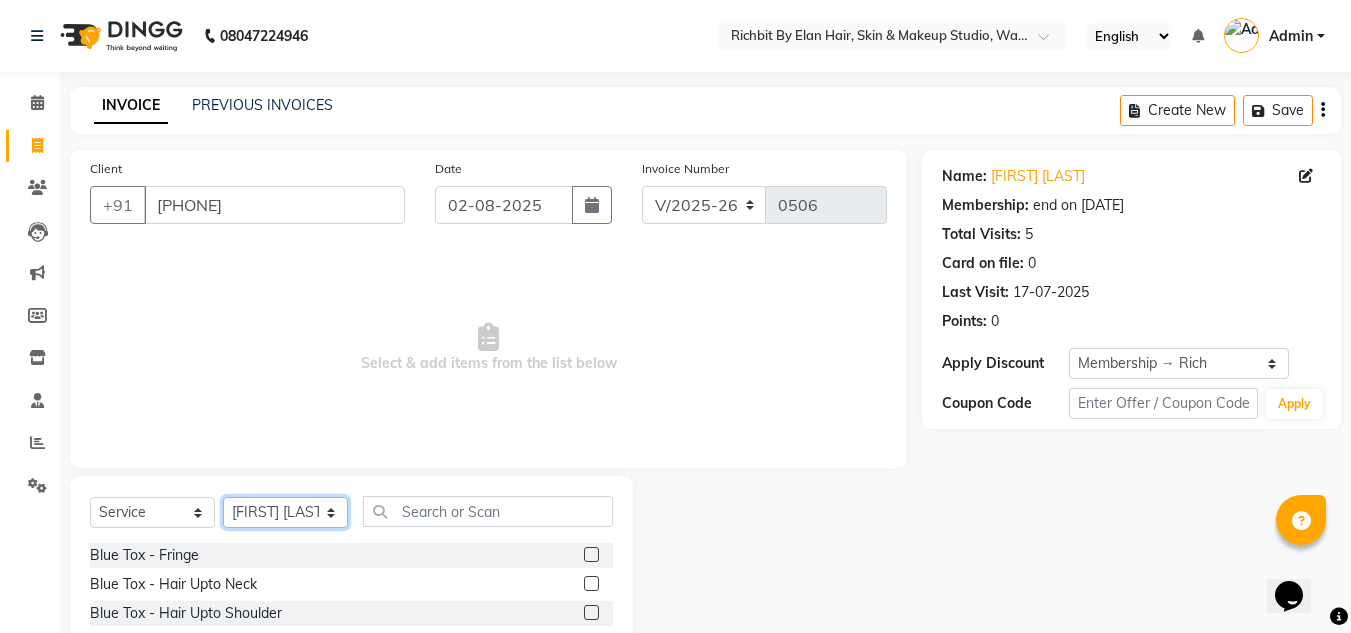scroll, scrollTop: 168, scrollLeft: 0, axis: vertical 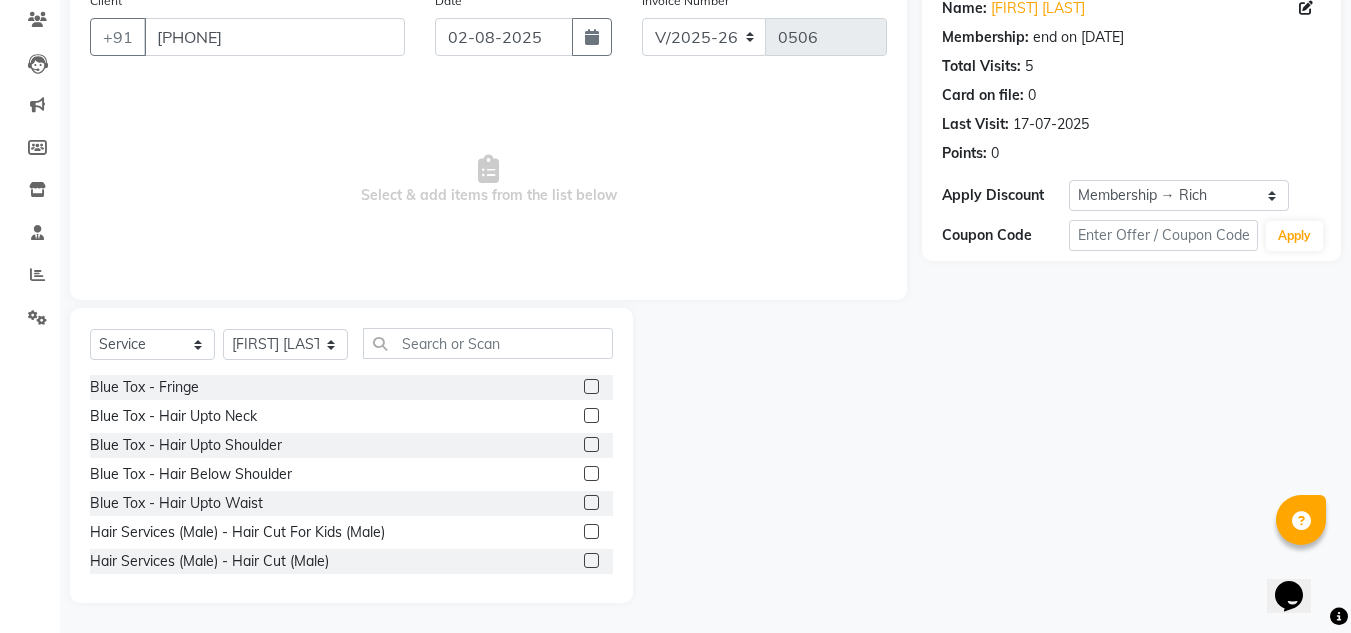 click 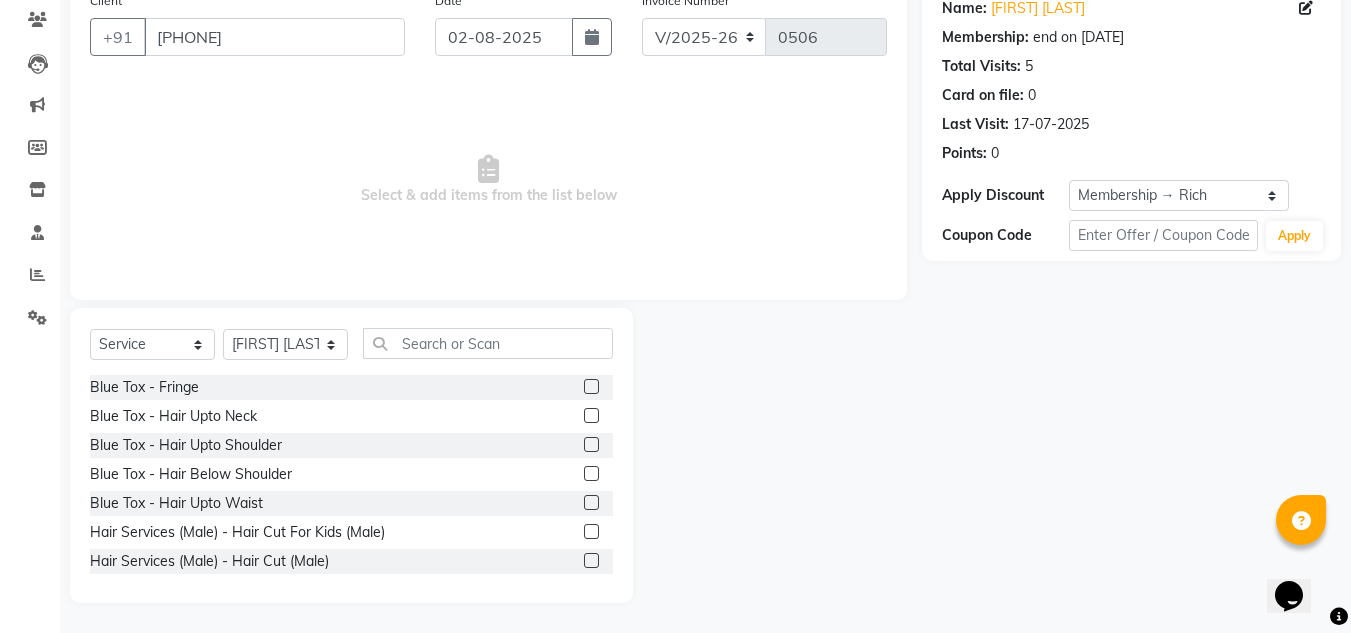 click 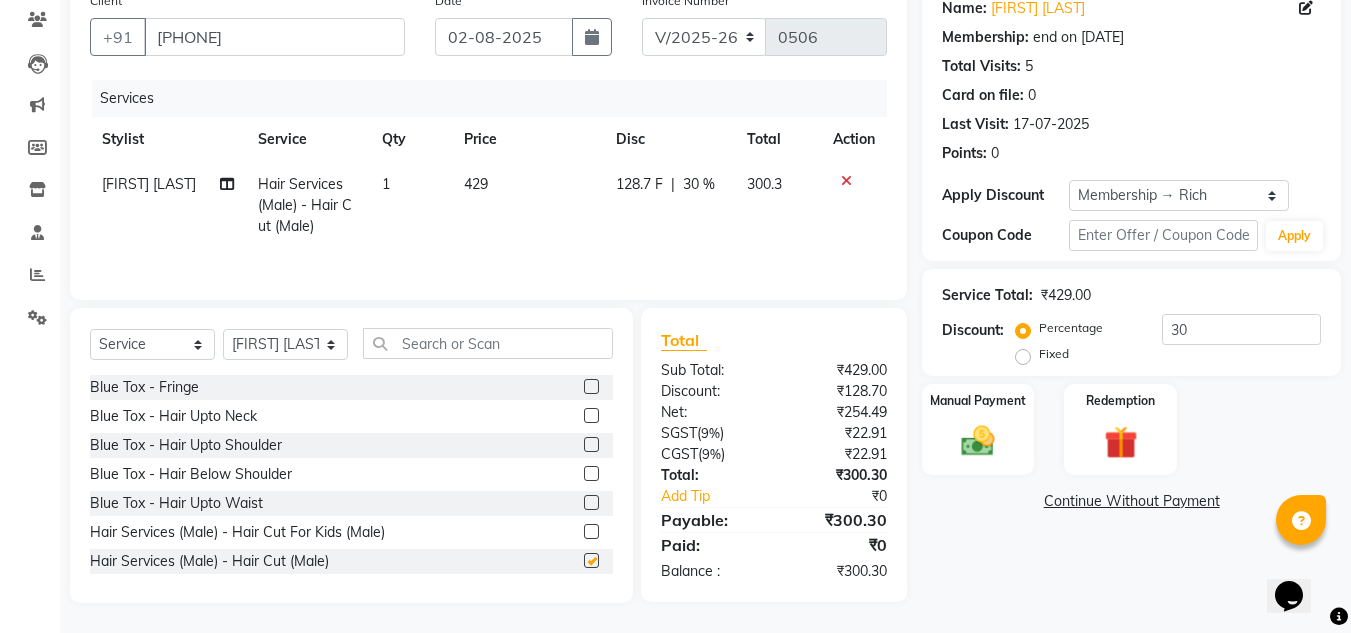 checkbox on "false" 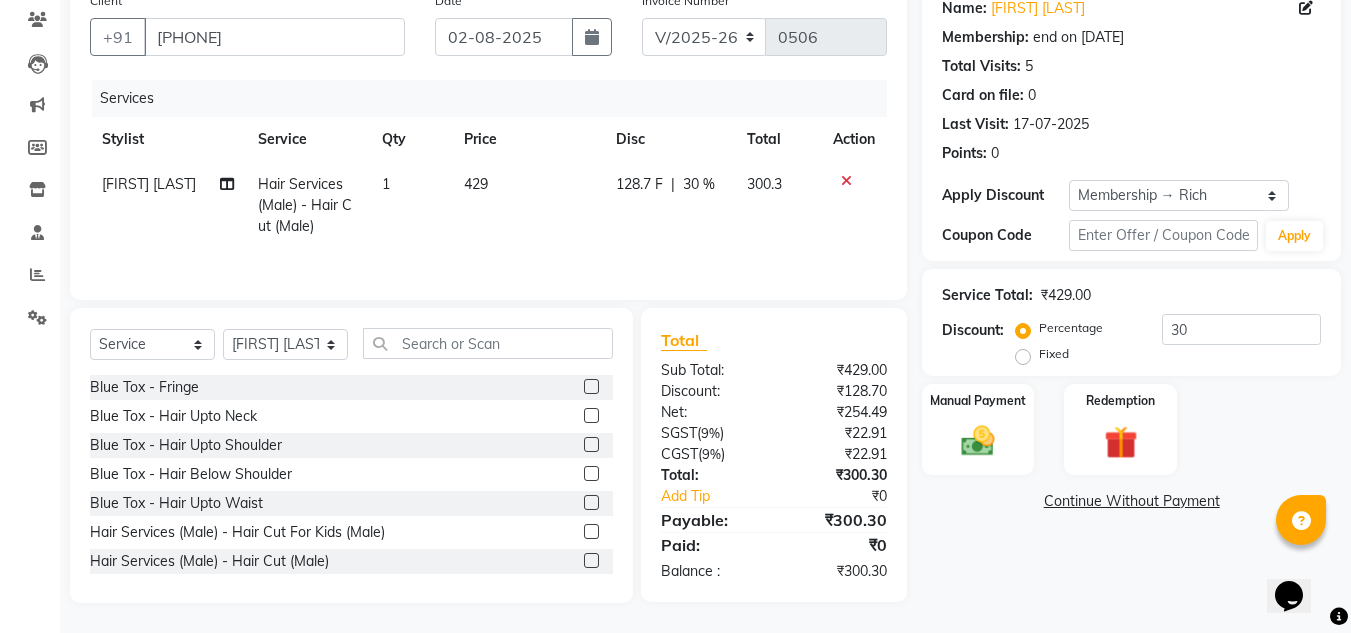 click on "128.7 F" 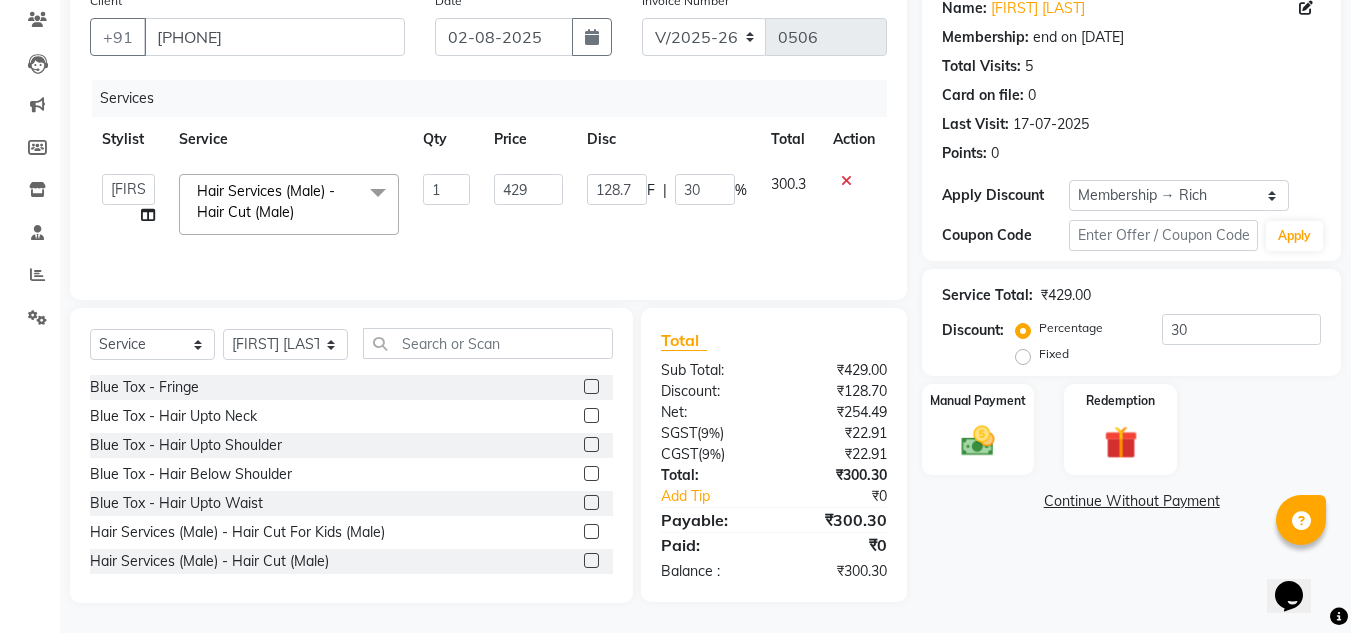 click on "F" 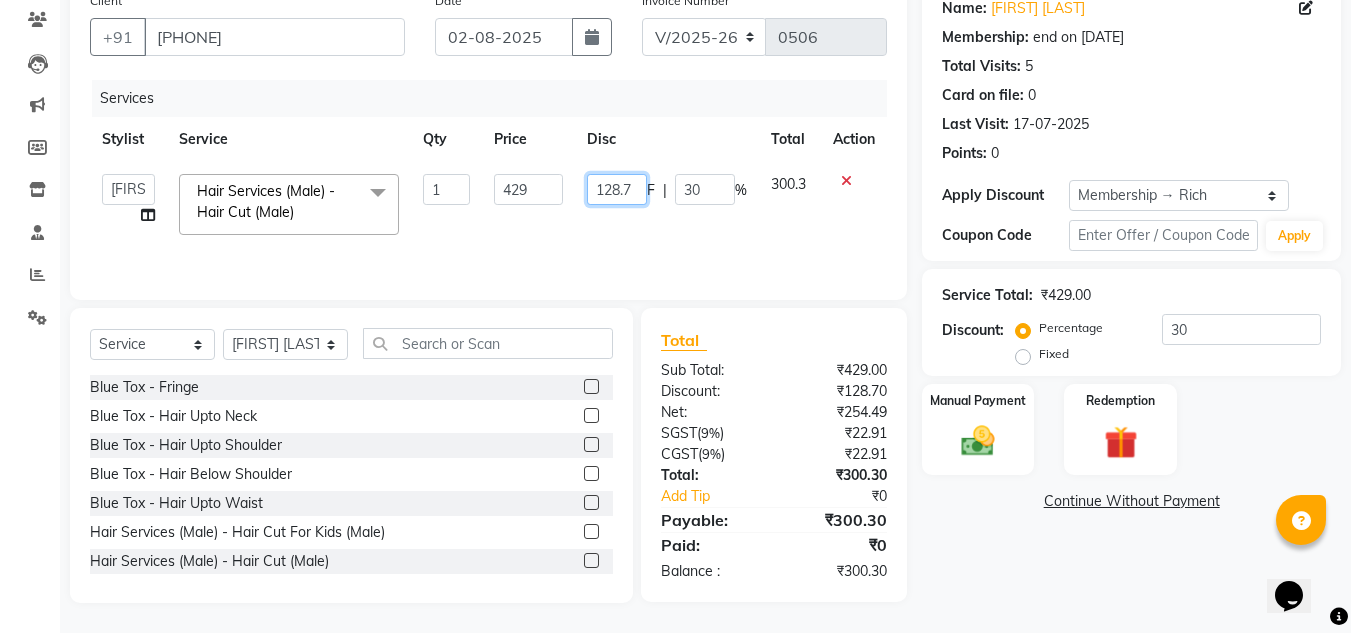 click on "128.7" 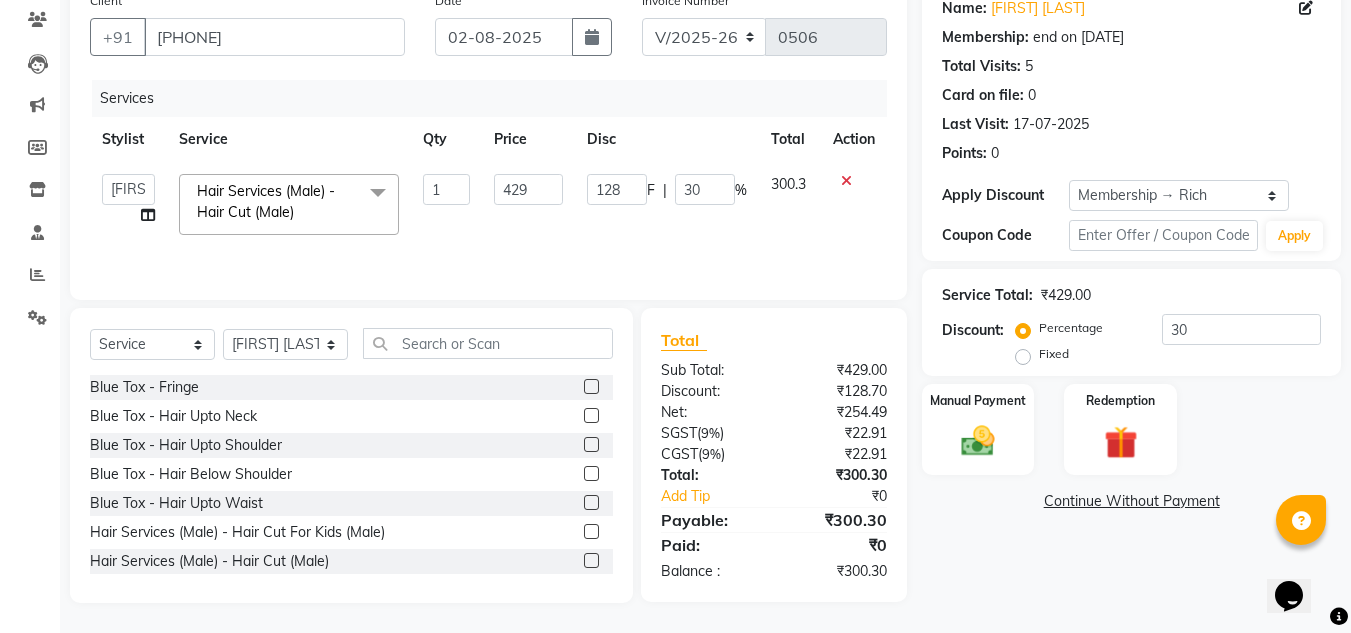 click on "128 F | 30 %" 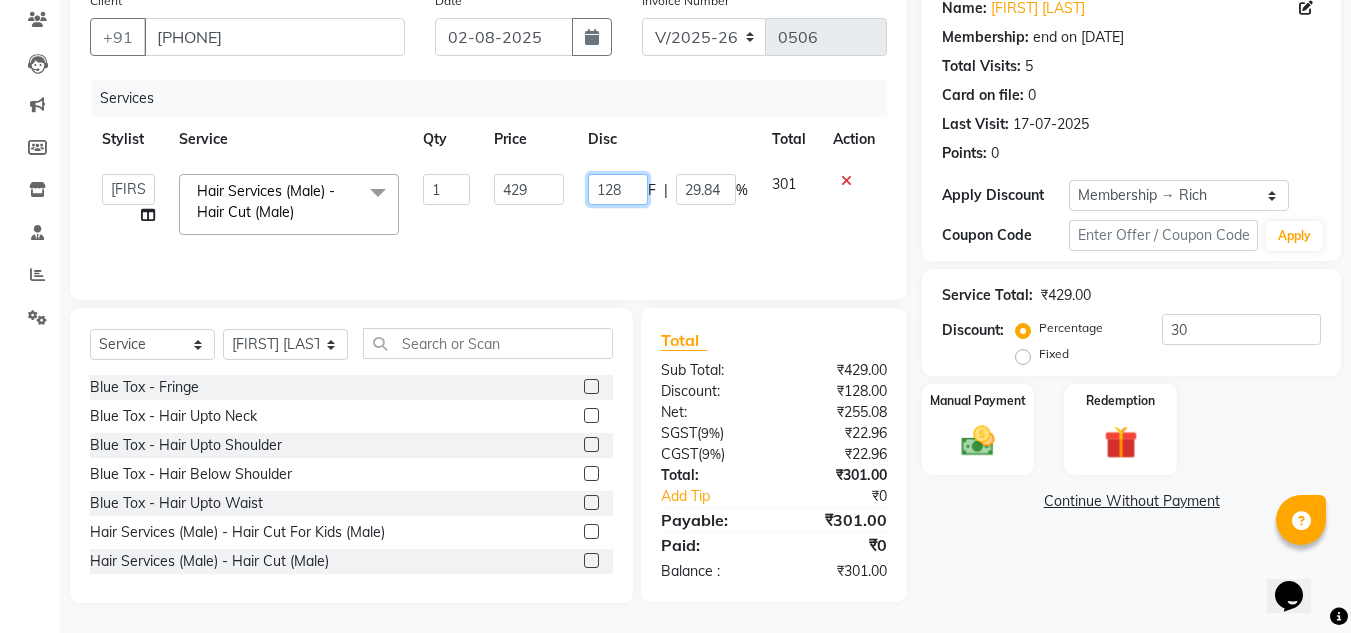 click on "128" 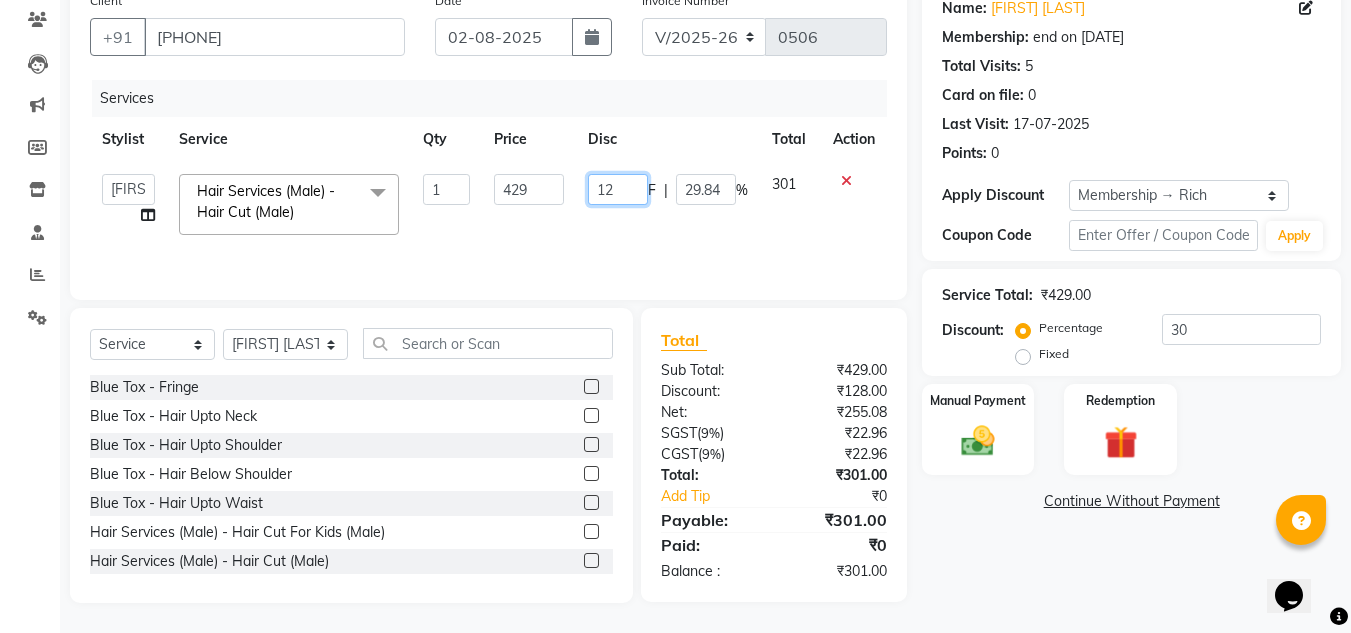 type on "129" 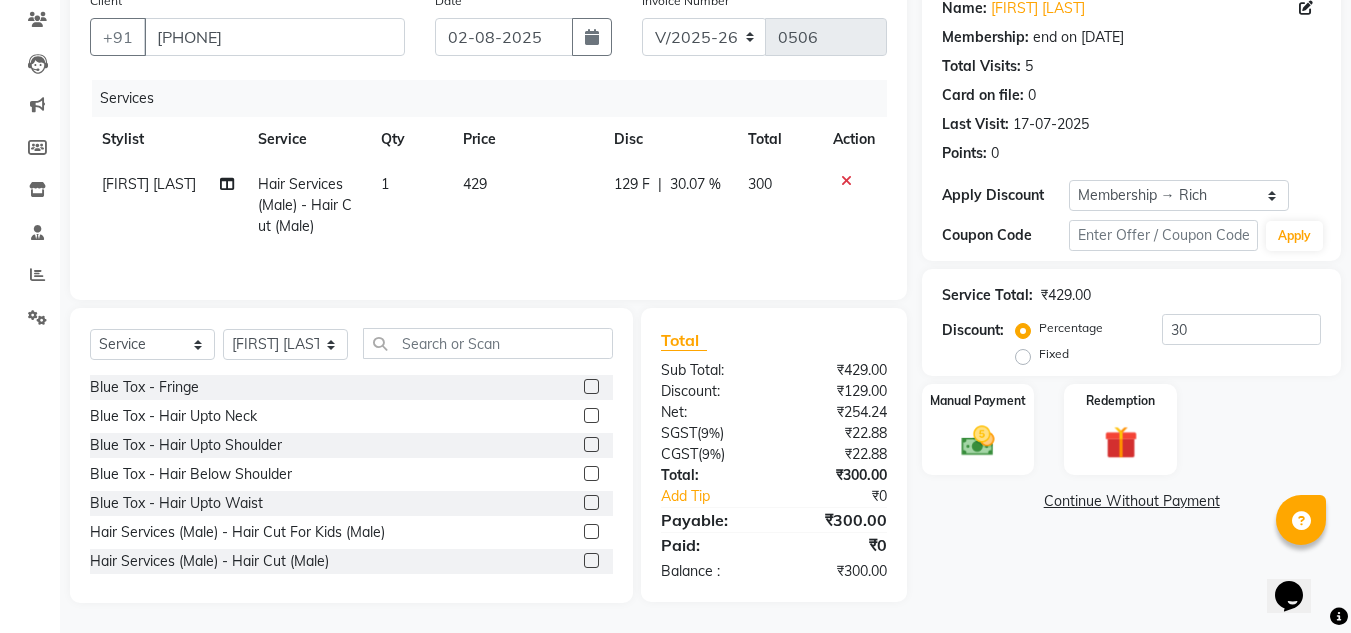 click on "129 F | 30.07 %" 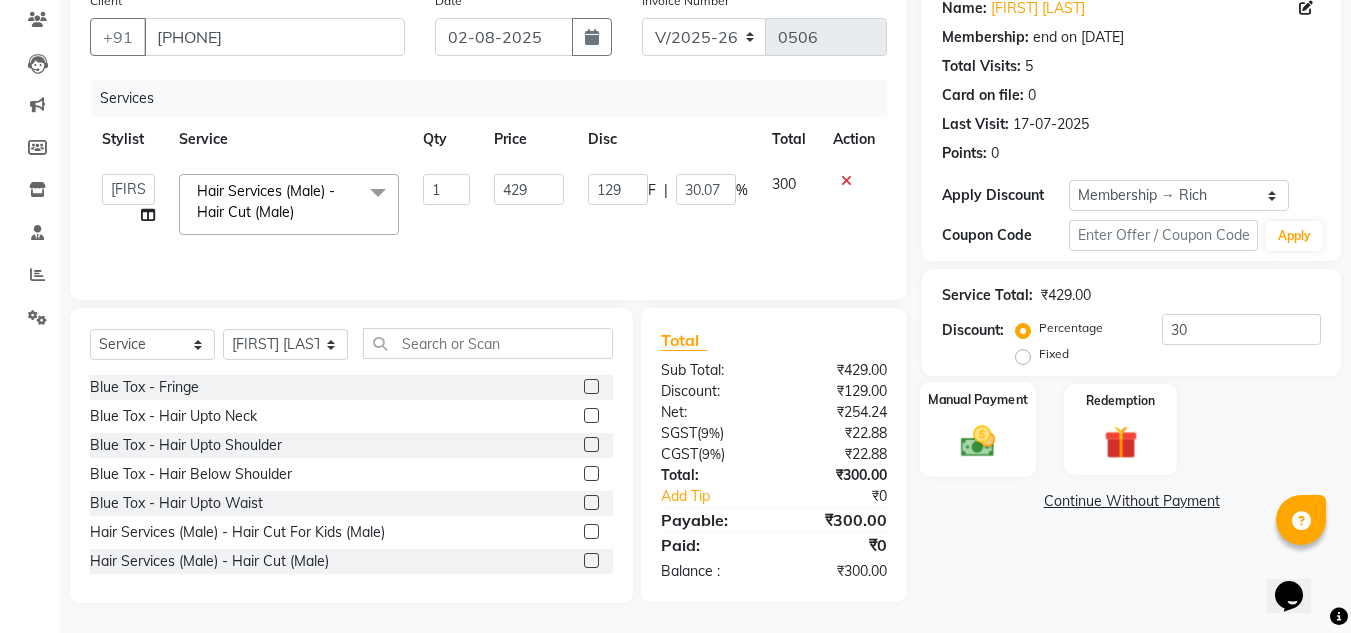 click on "Manual Payment" 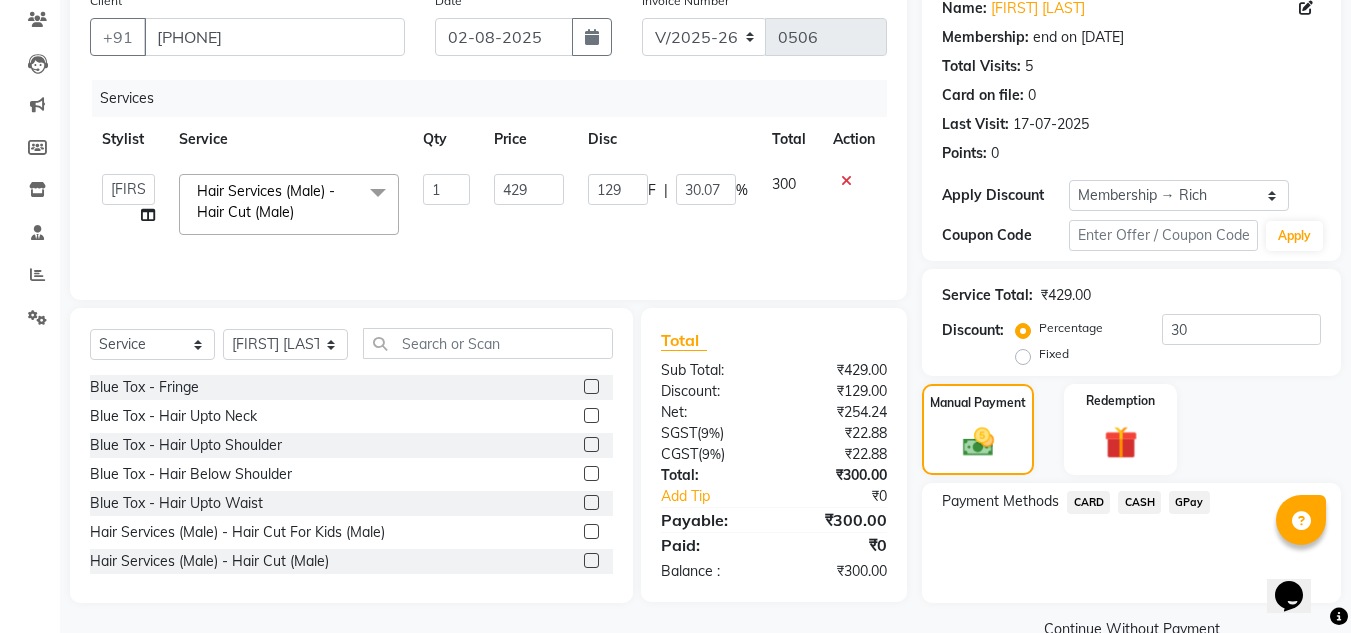 scroll, scrollTop: 209, scrollLeft: 0, axis: vertical 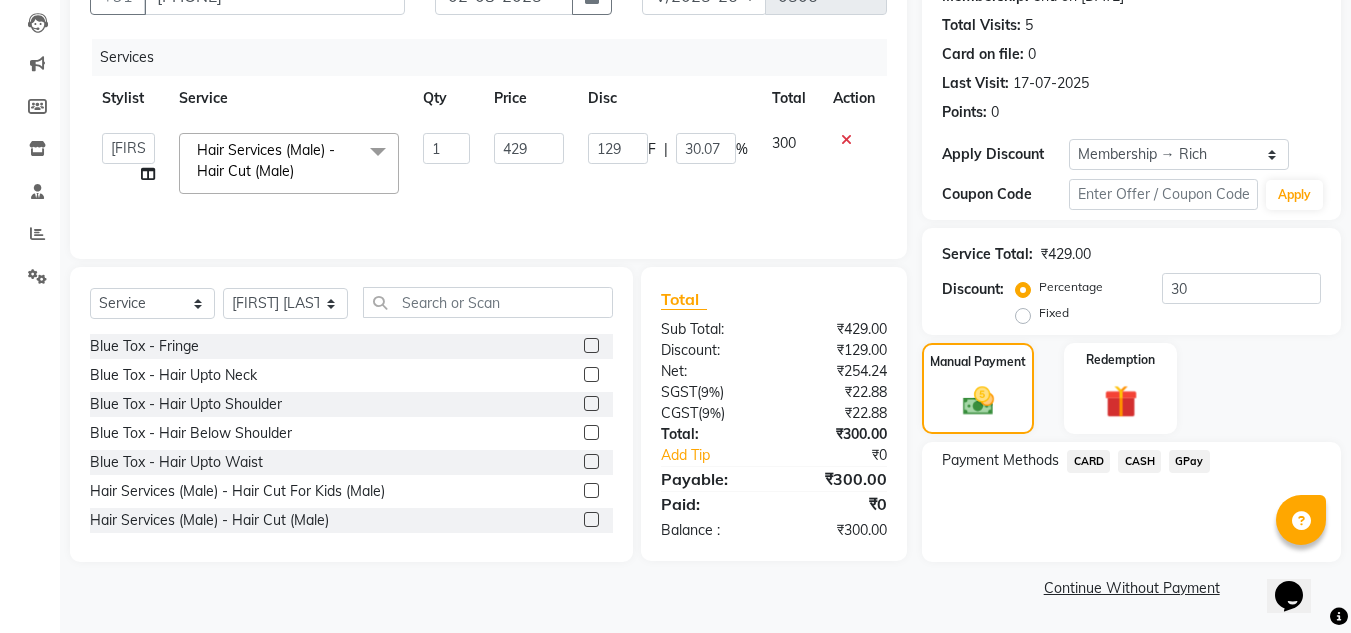 click on "GPay" 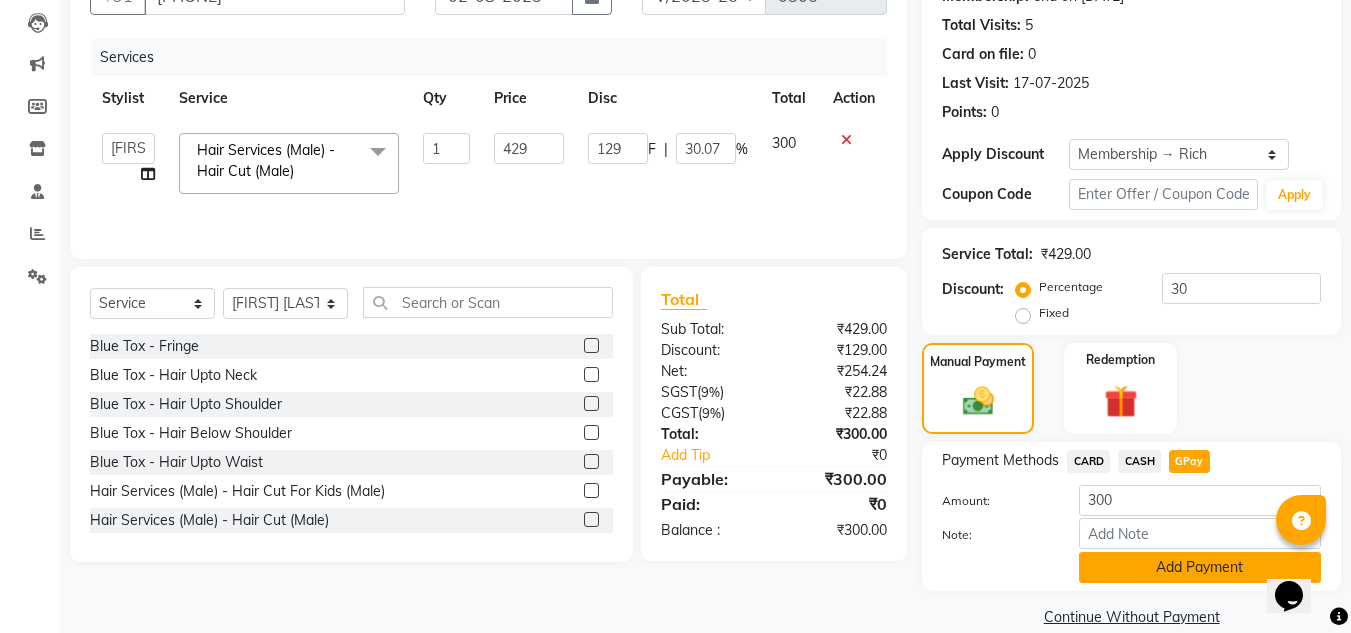 click on "Add Payment" 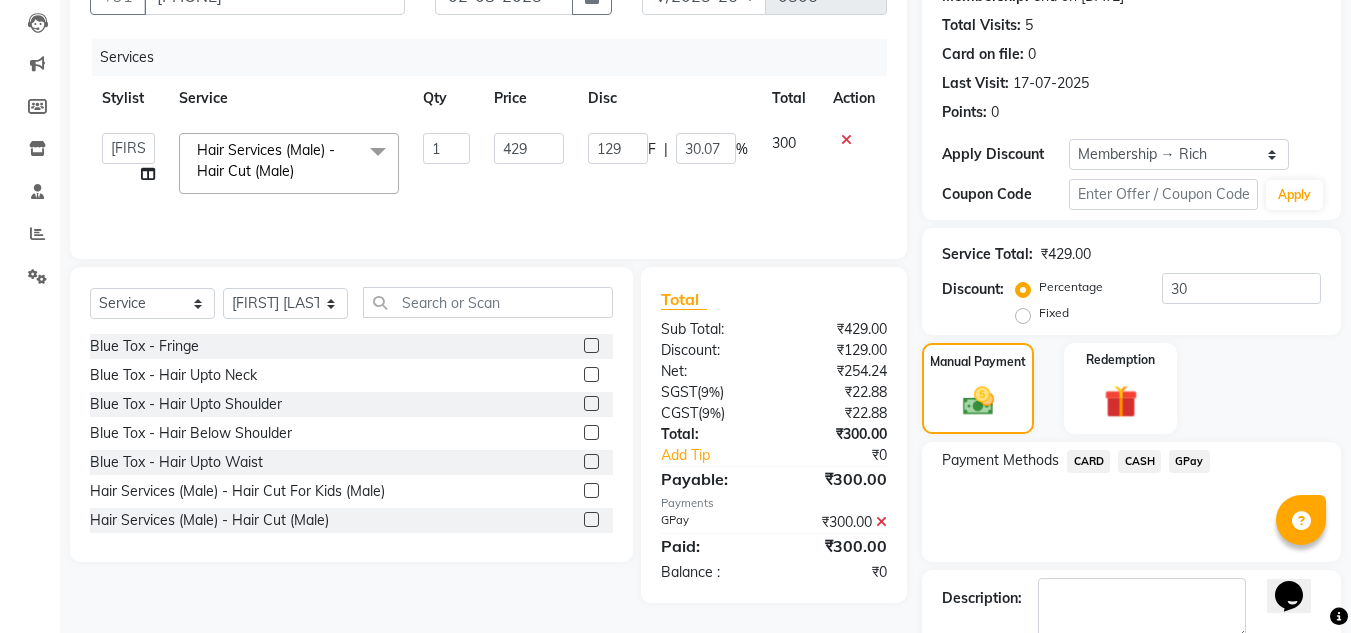 scroll, scrollTop: 322, scrollLeft: 0, axis: vertical 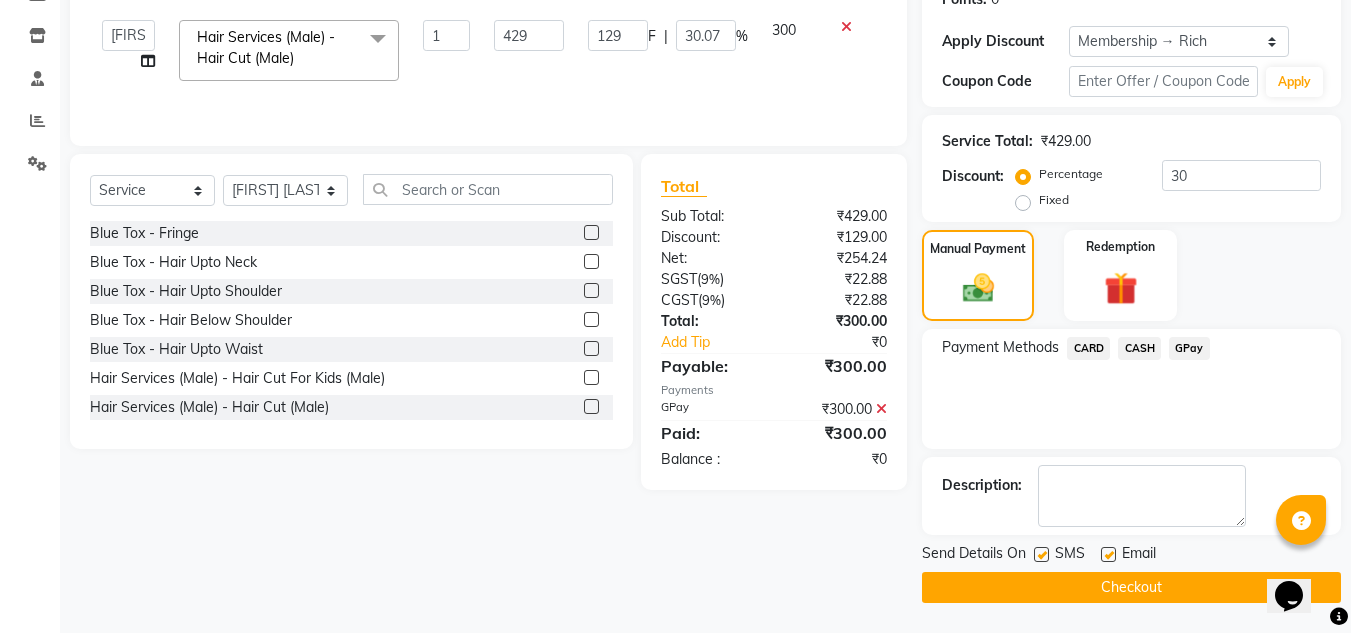 click on "Checkout" 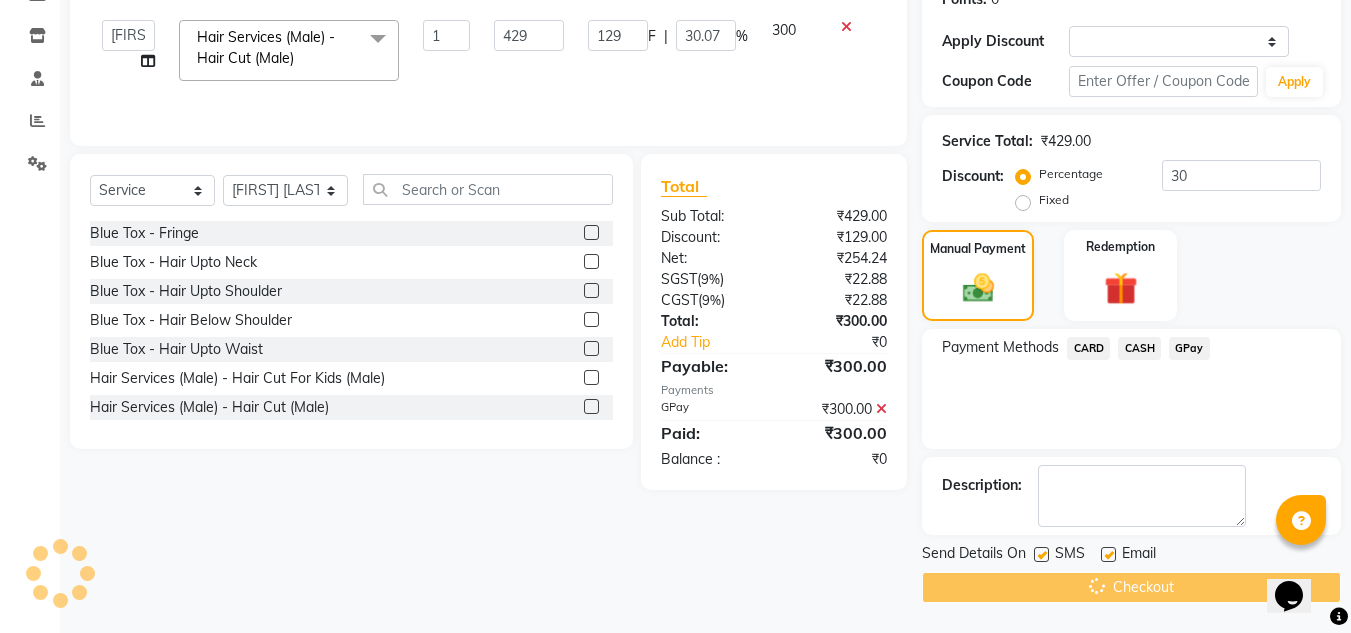 scroll, scrollTop: 0, scrollLeft: 0, axis: both 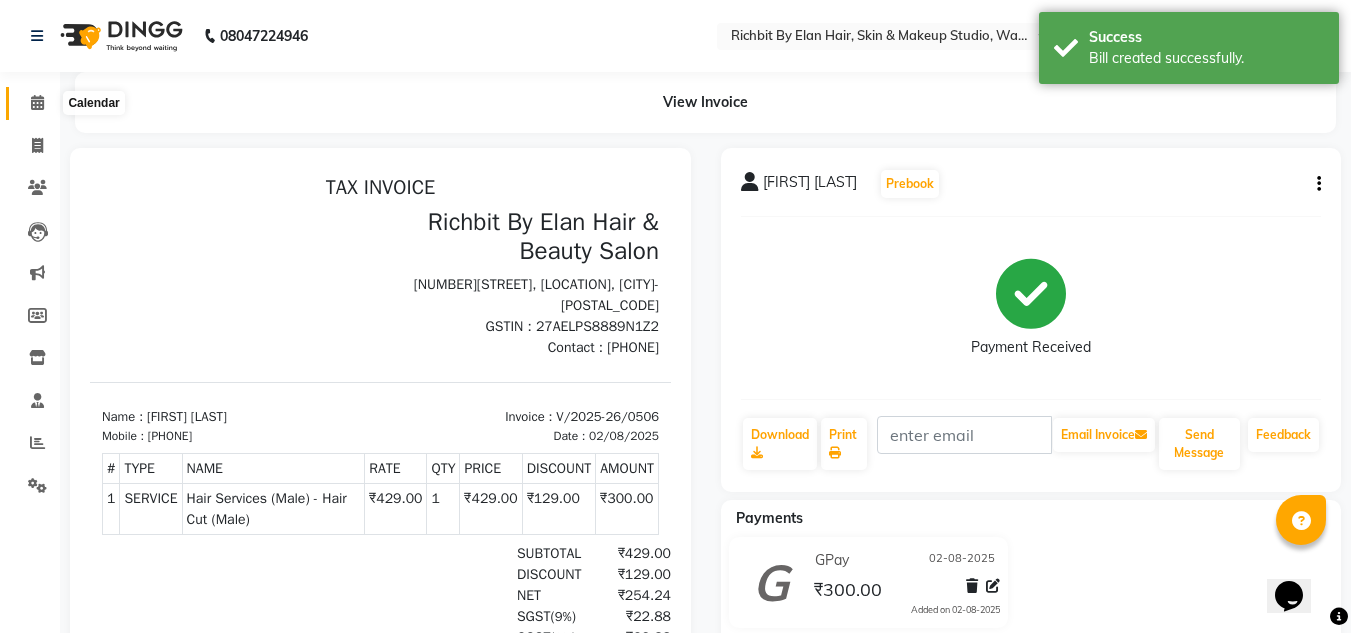 click 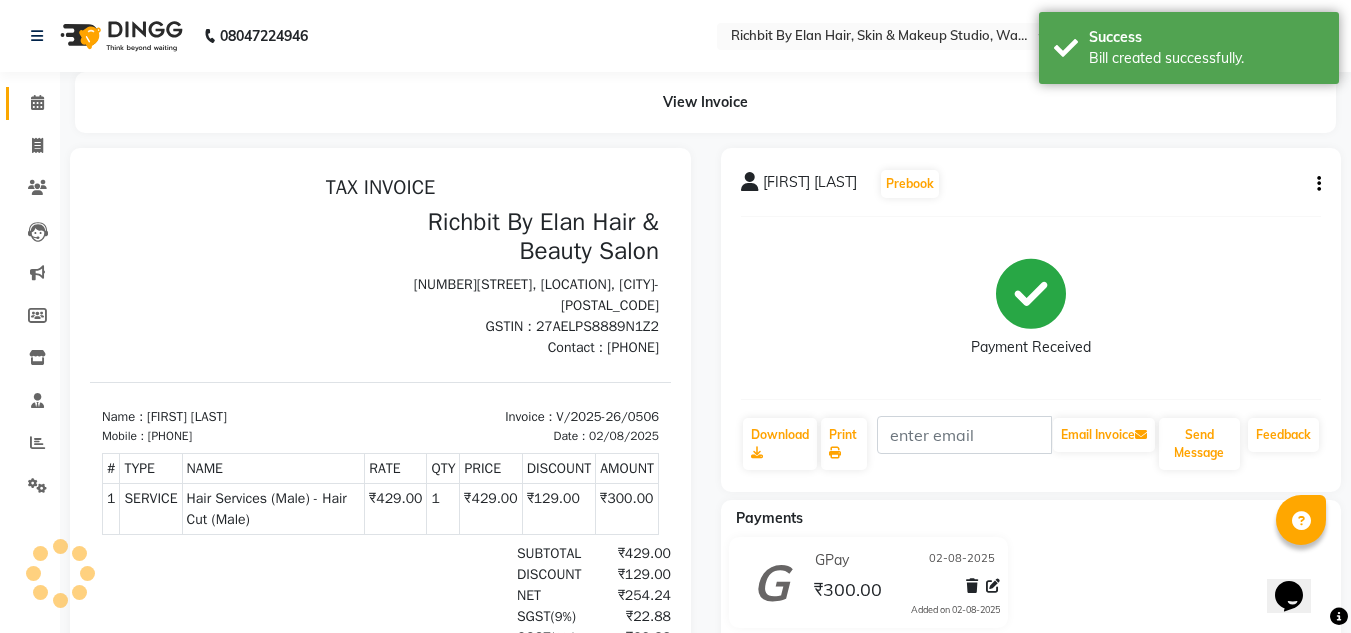 scroll, scrollTop: 0, scrollLeft: 0, axis: both 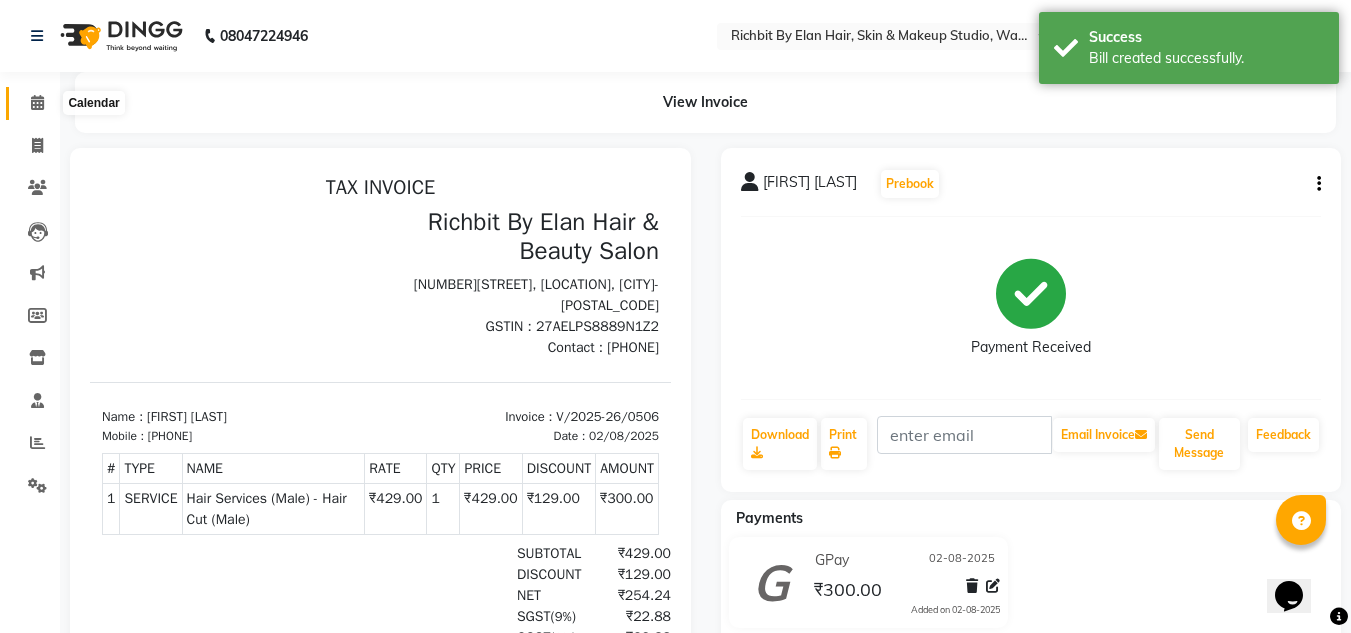 click 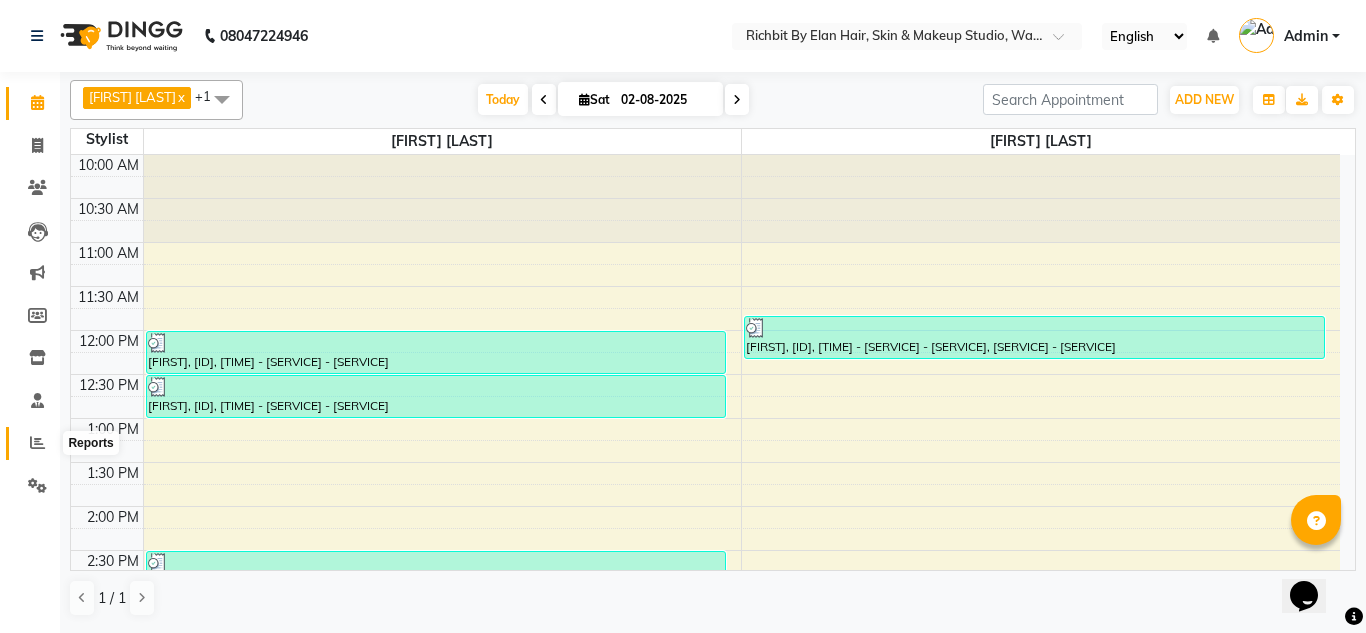 click 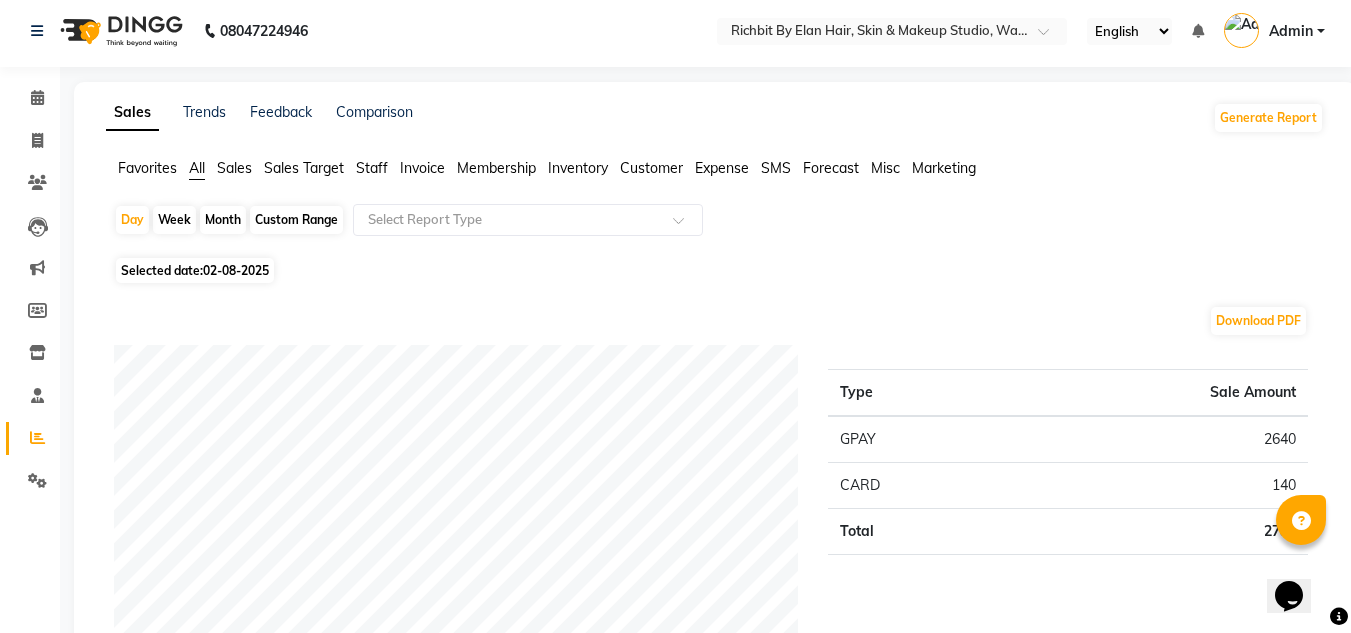 scroll, scrollTop: 0, scrollLeft: 0, axis: both 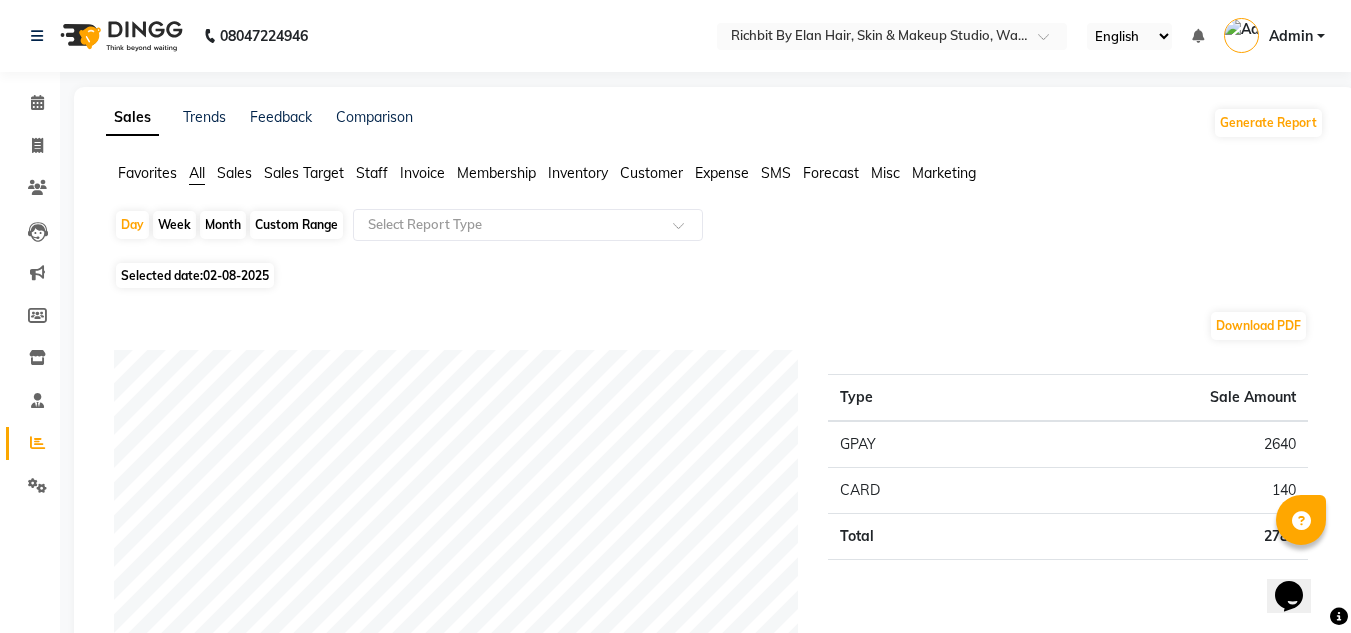 click on "Staff" 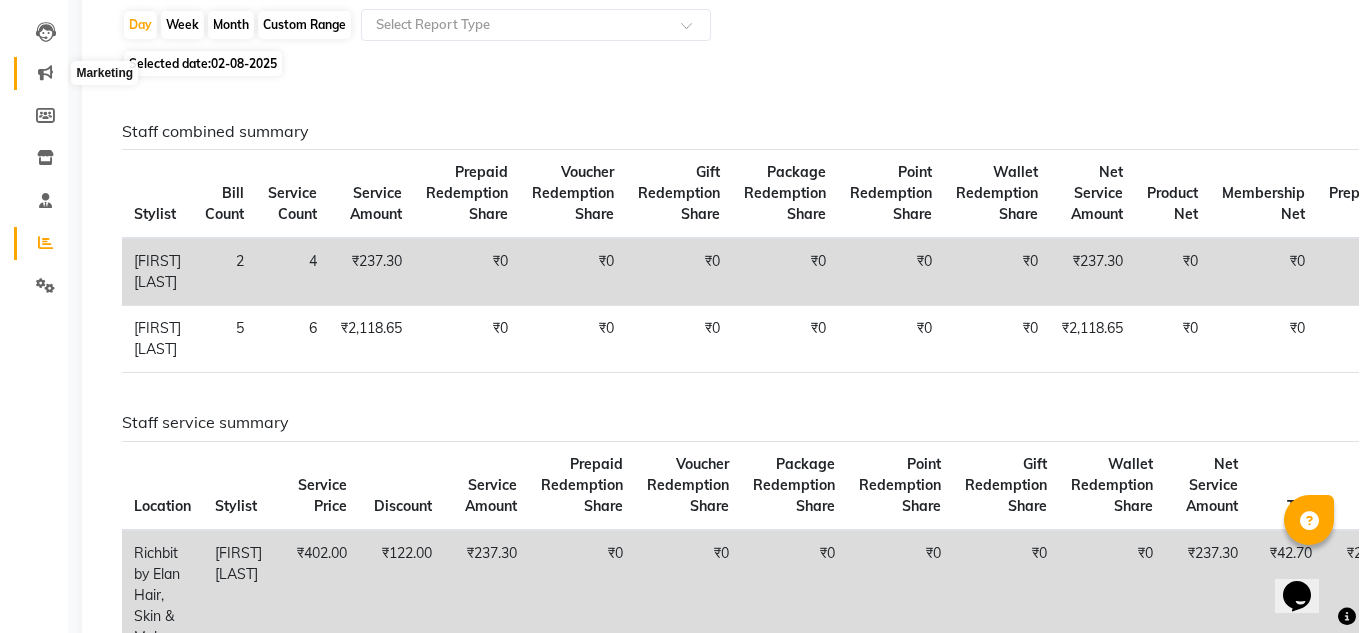 scroll, scrollTop: 0, scrollLeft: 0, axis: both 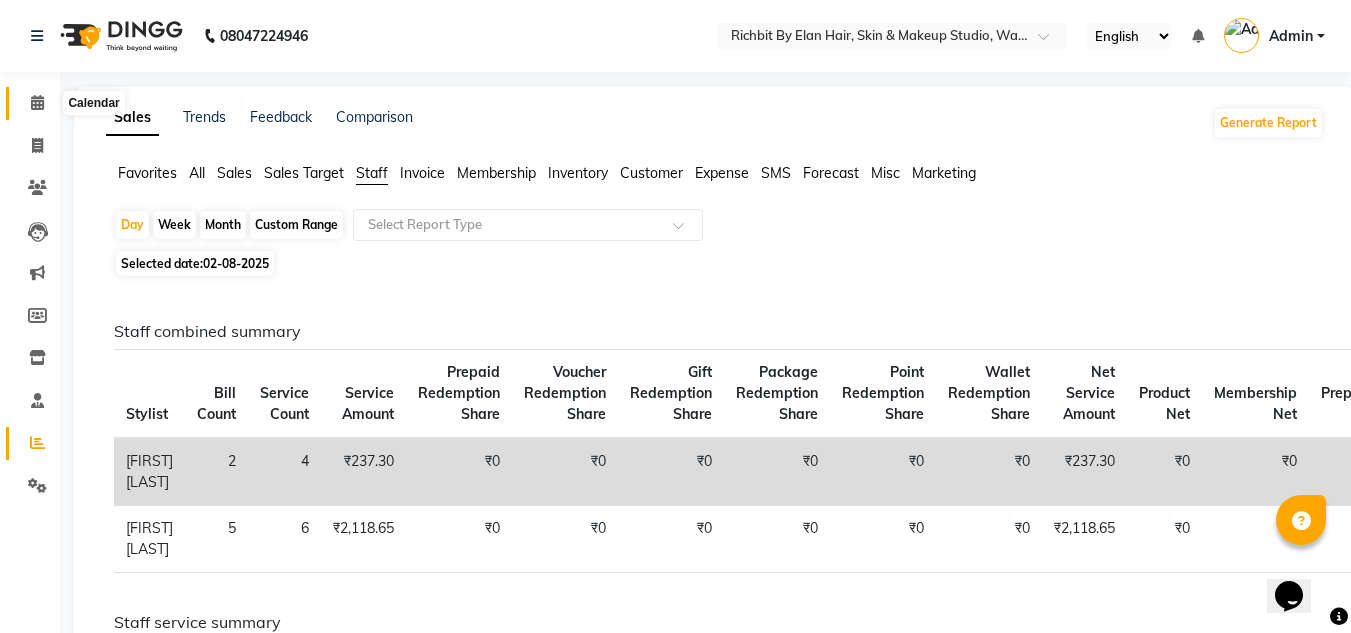click 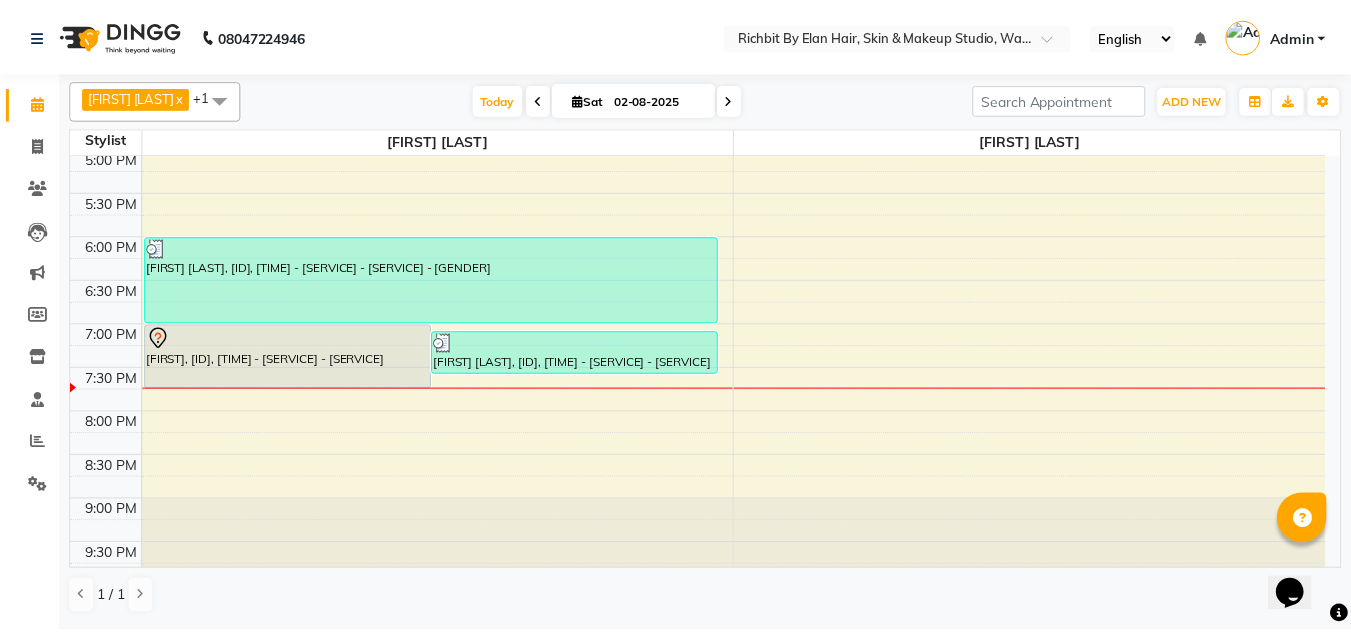 scroll, scrollTop: 640, scrollLeft: 0, axis: vertical 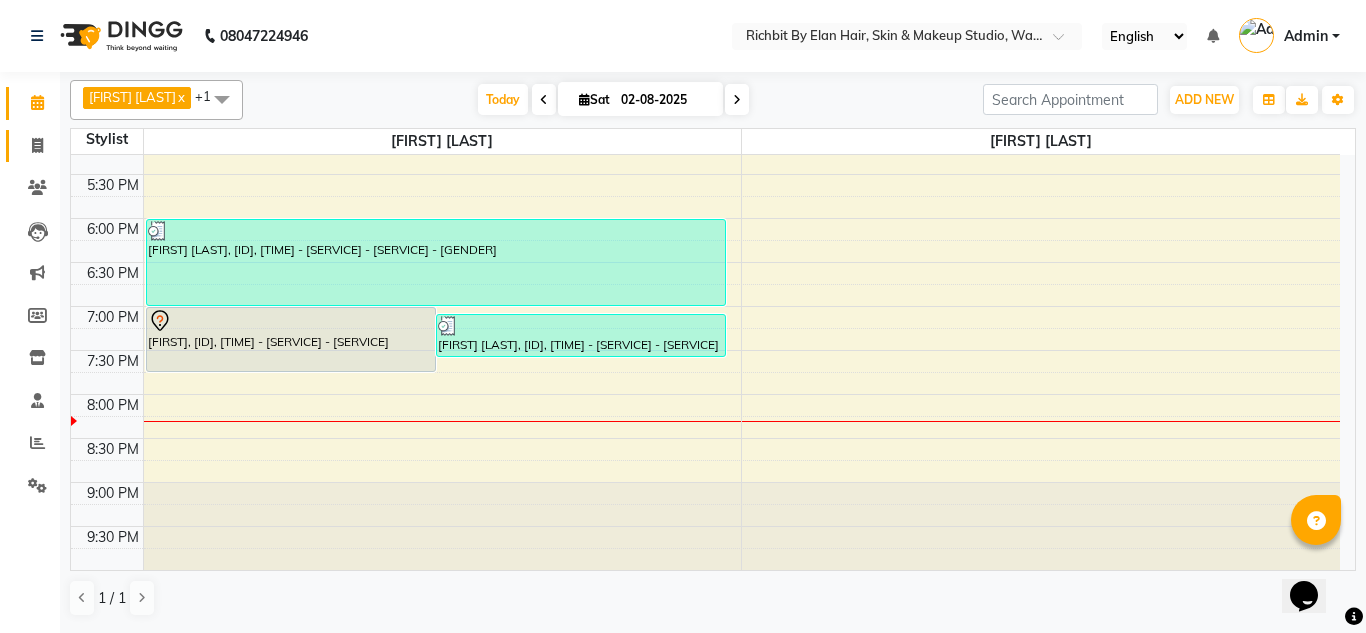 click on "Invoice" 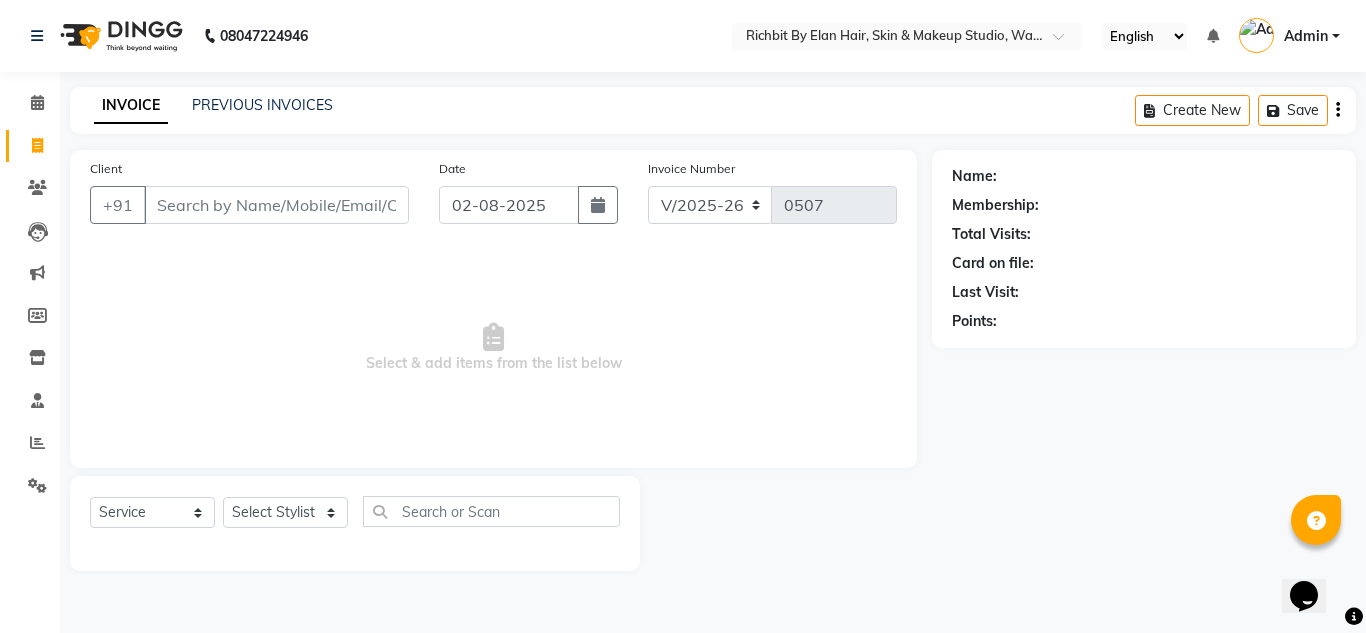 click on "Client" at bounding box center [276, 205] 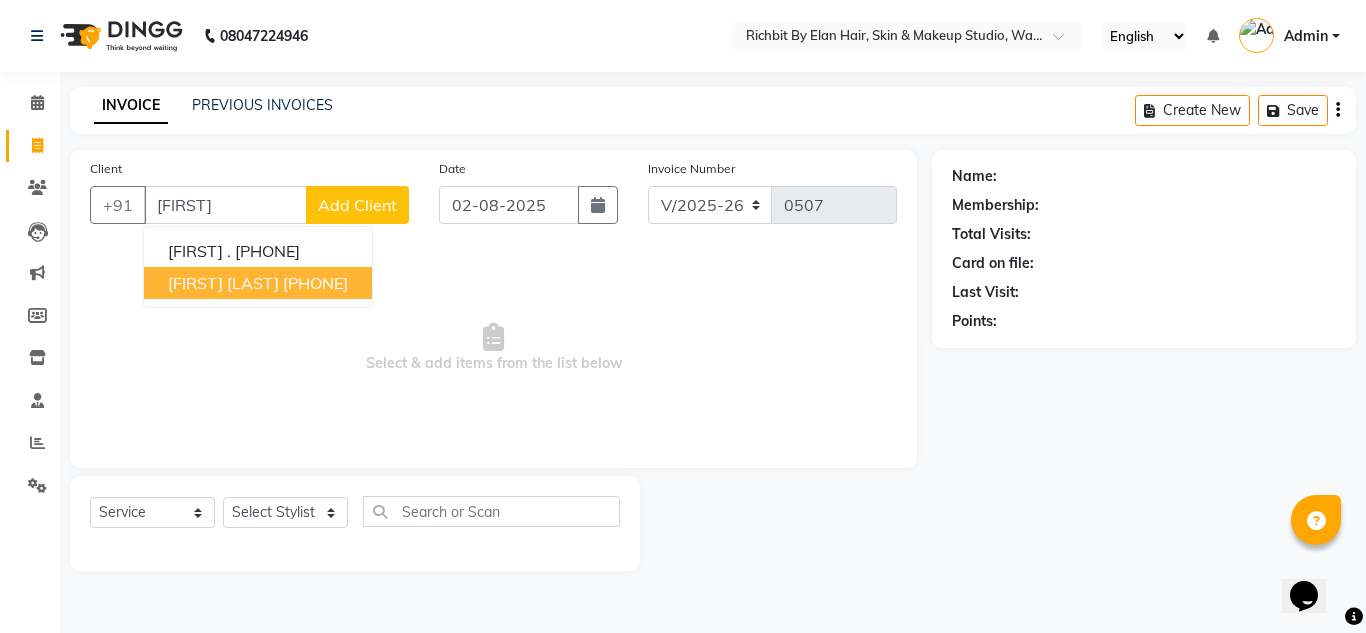 click on "[FIRST]" at bounding box center (225, 205) 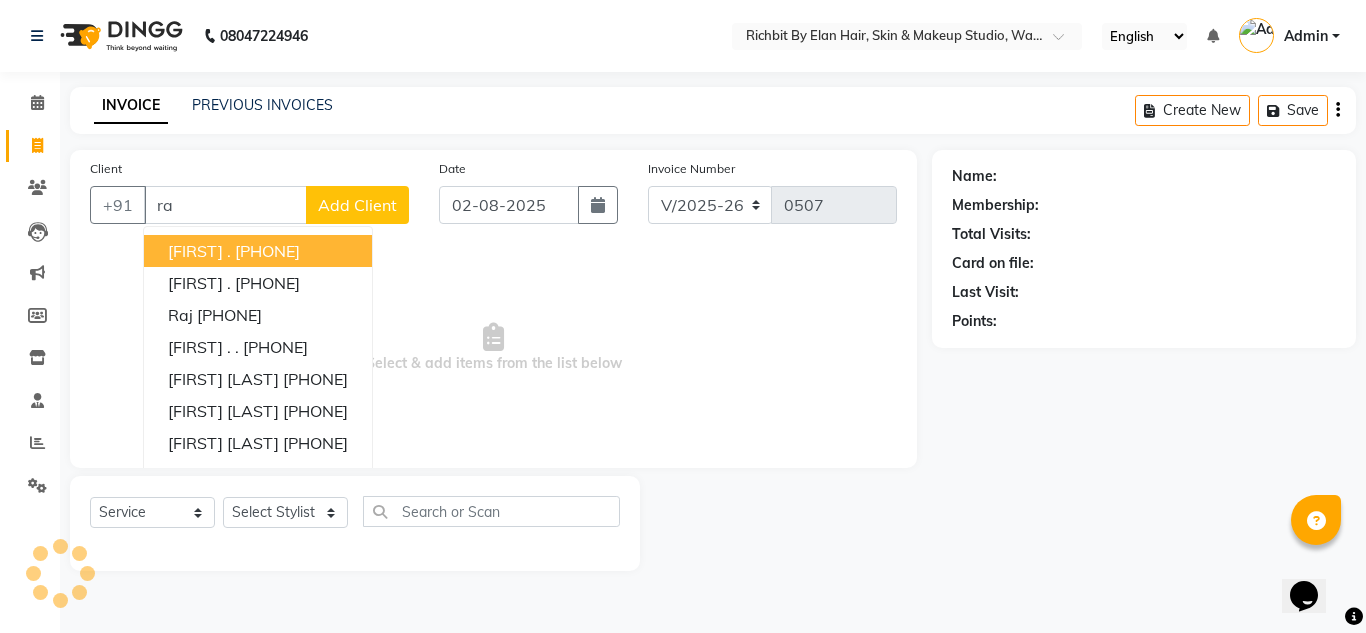 type on "r" 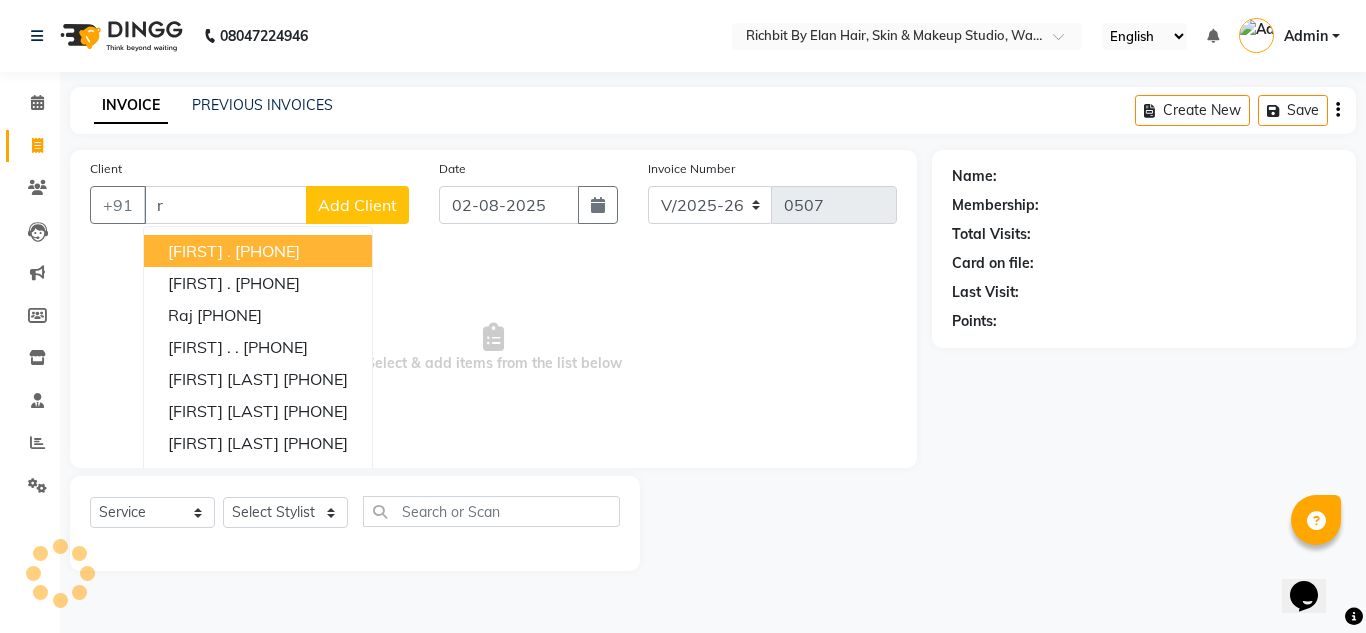 type 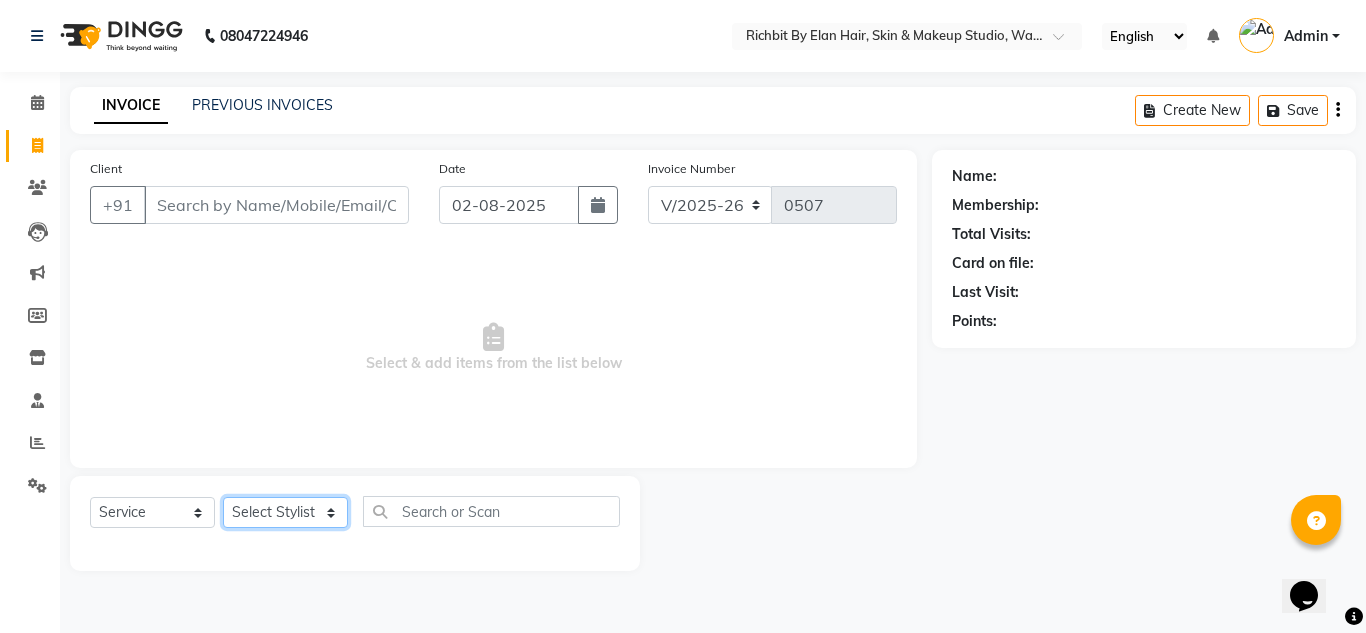 click on "Select Stylist [FIRST] [LAST] [FIRST] [LAST] [FIRST] [LAST] [FIRST] [LAST] [FIRST] [LAST]" 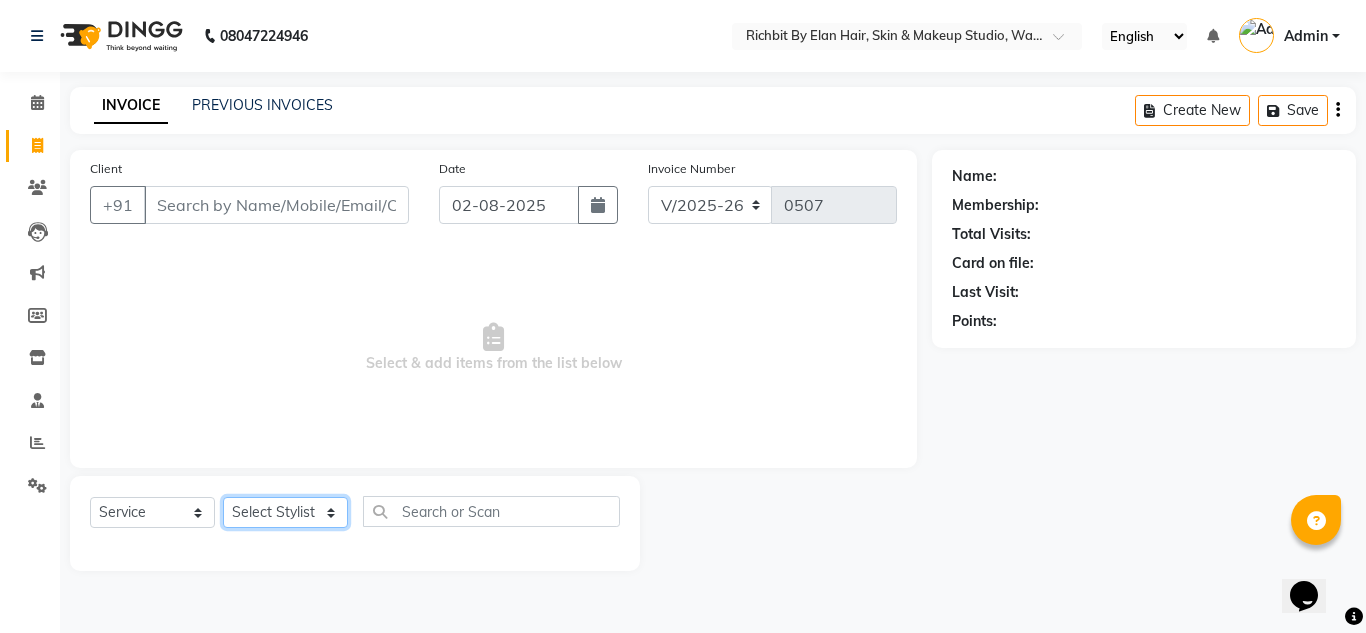 select on "39151" 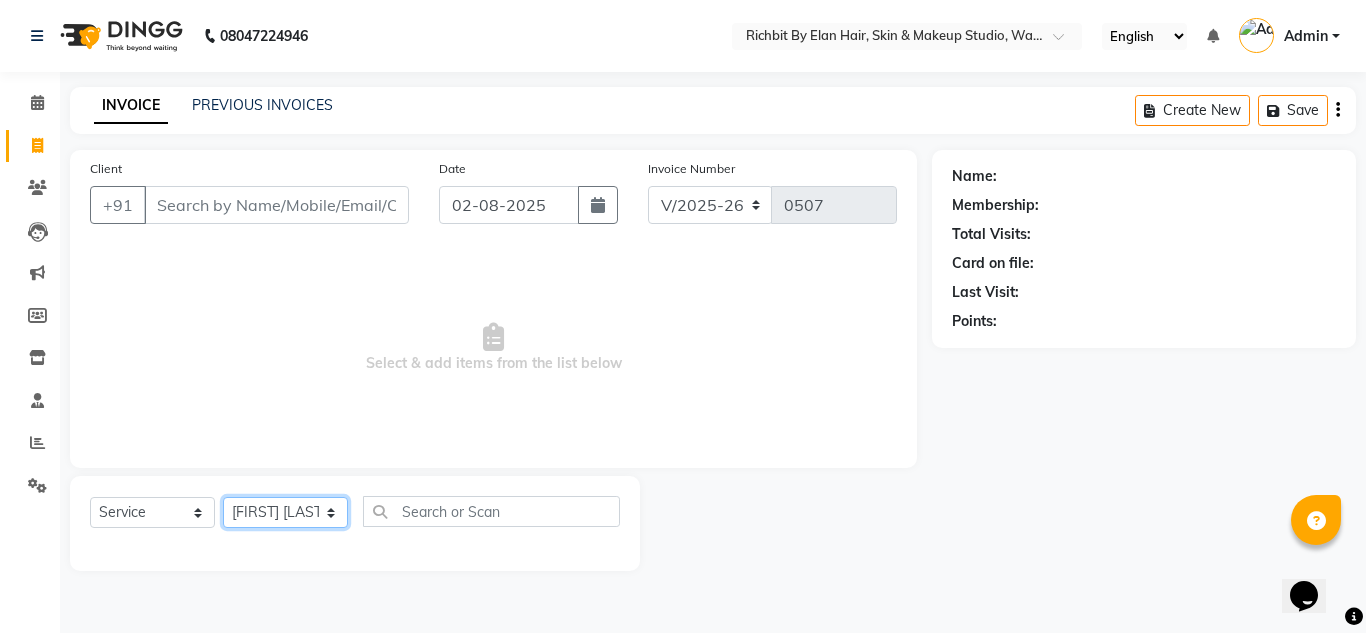 click on "Select Stylist [FIRST] [LAST] [FIRST] [LAST] [FIRST] [LAST] [FIRST] [LAST] [FIRST] [LAST]" 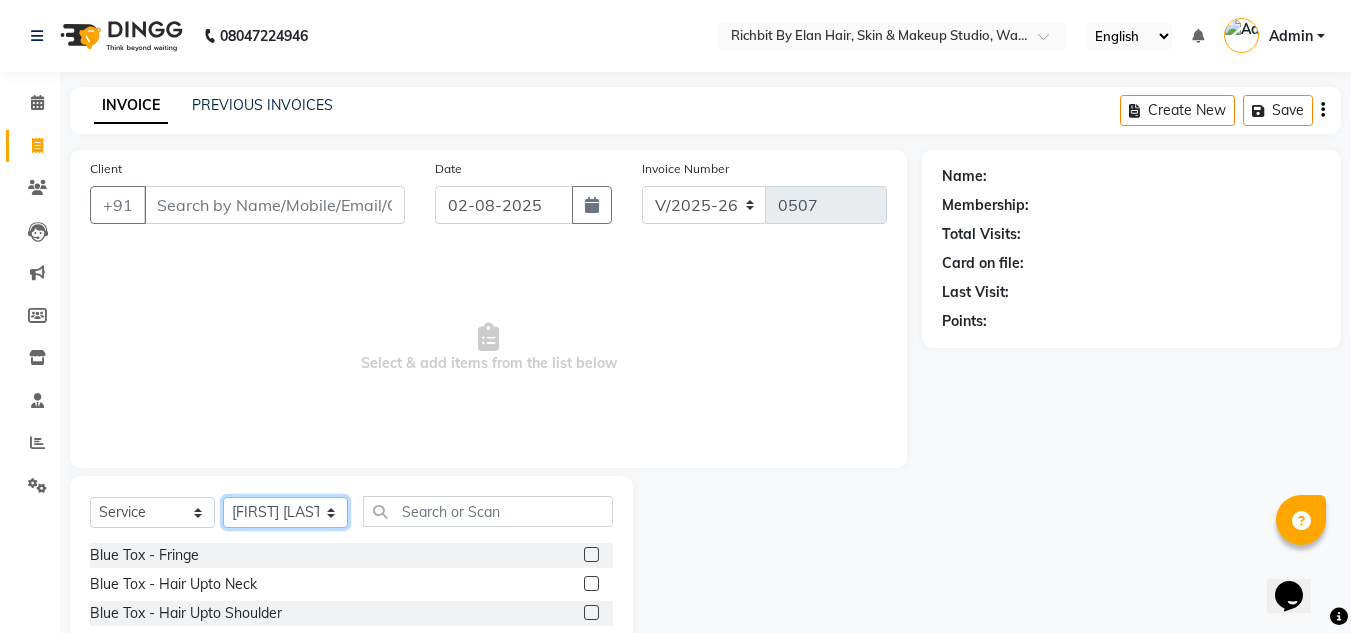 scroll, scrollTop: 168, scrollLeft: 0, axis: vertical 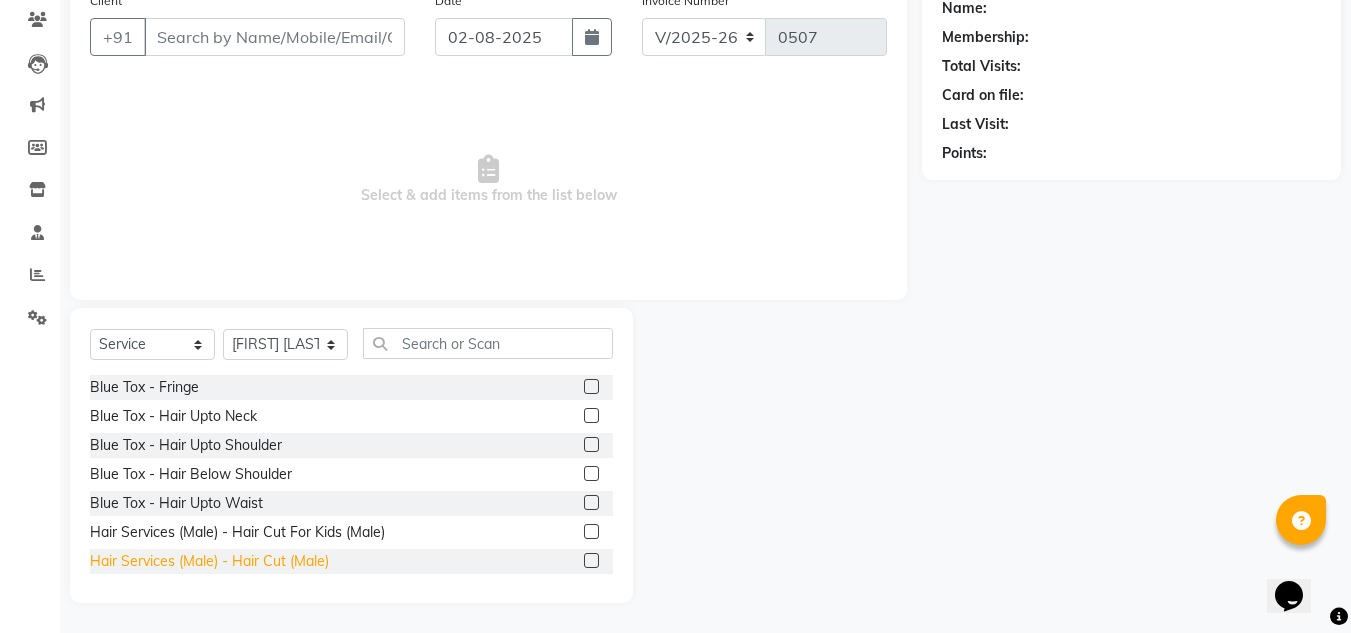 click on "Hair Services (Male) - Hair Cut (Male)" 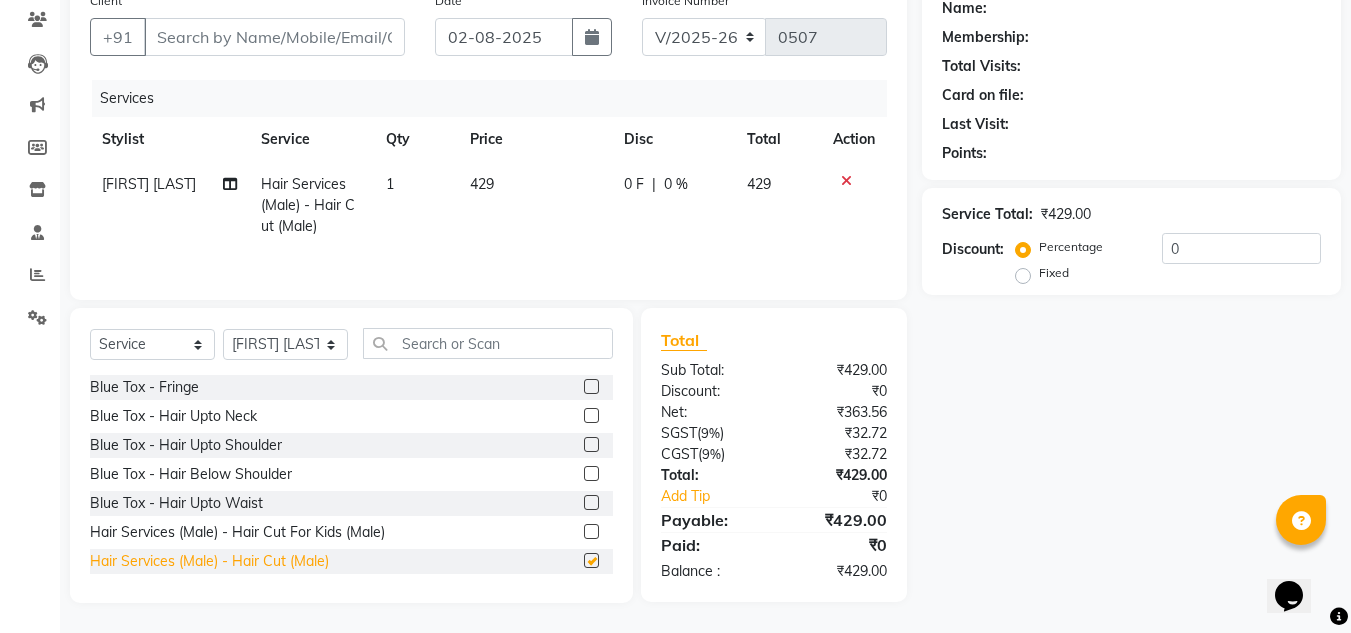 checkbox on "false" 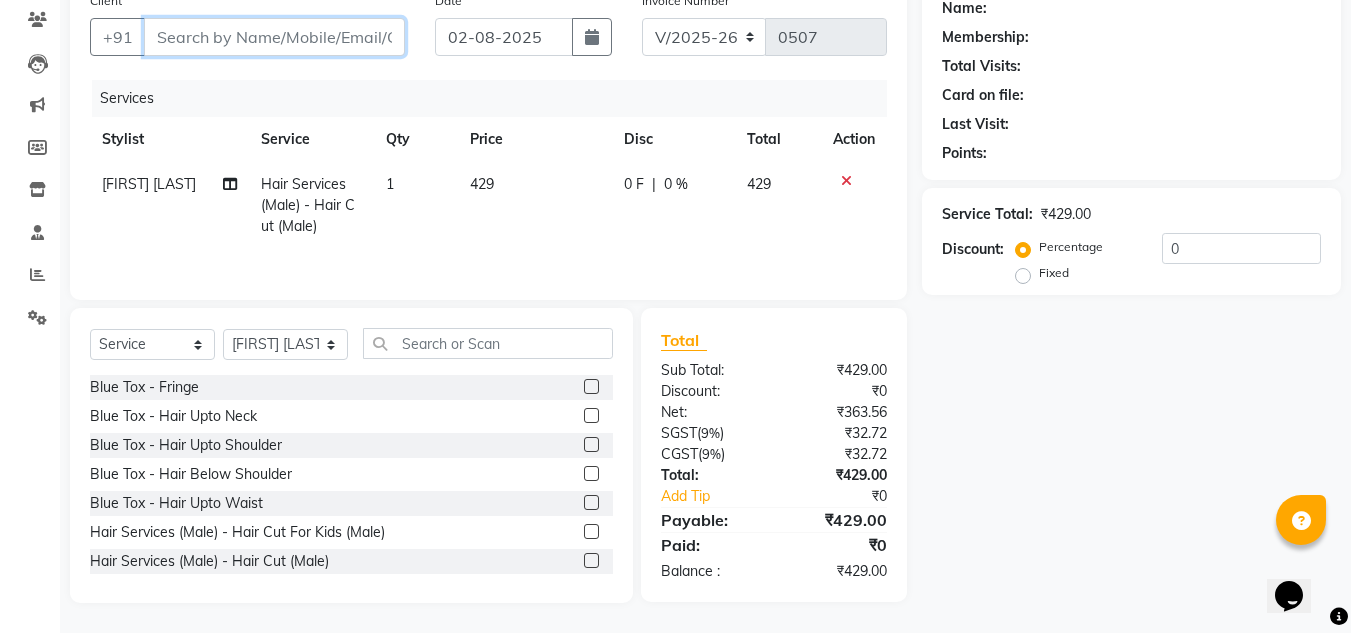 click on "Client" at bounding box center (274, 37) 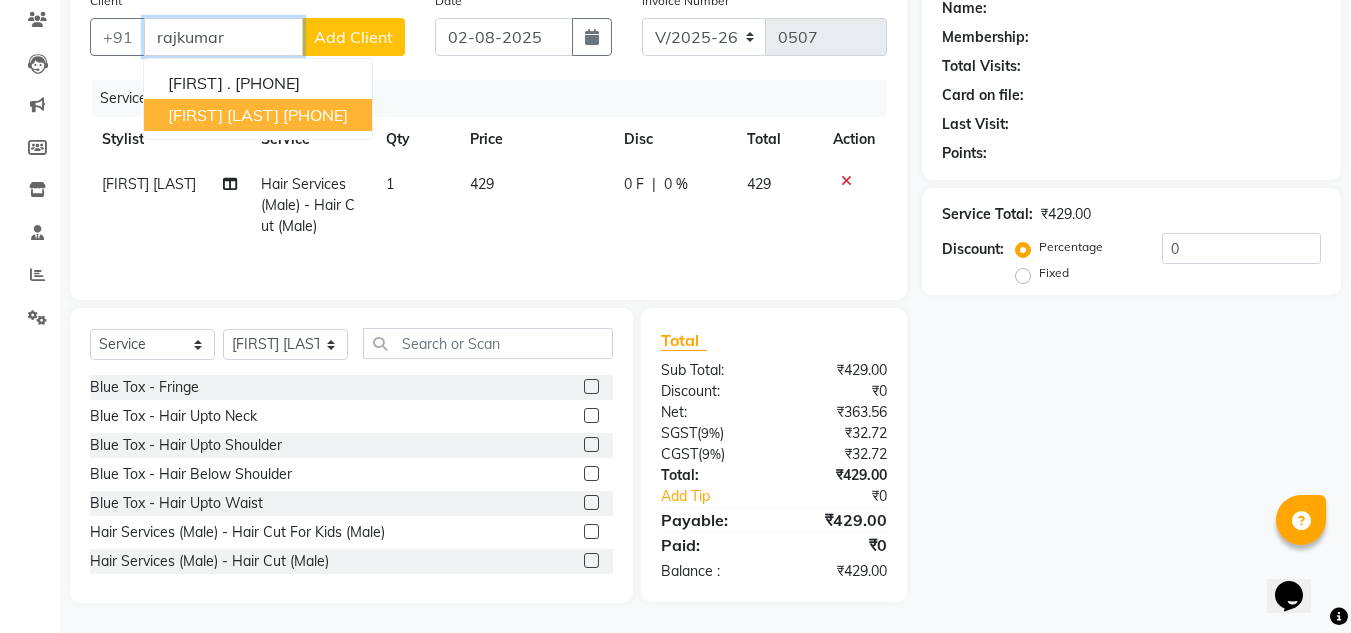 click on "[FIRST] [LAST] [PHONE]" at bounding box center [258, 115] 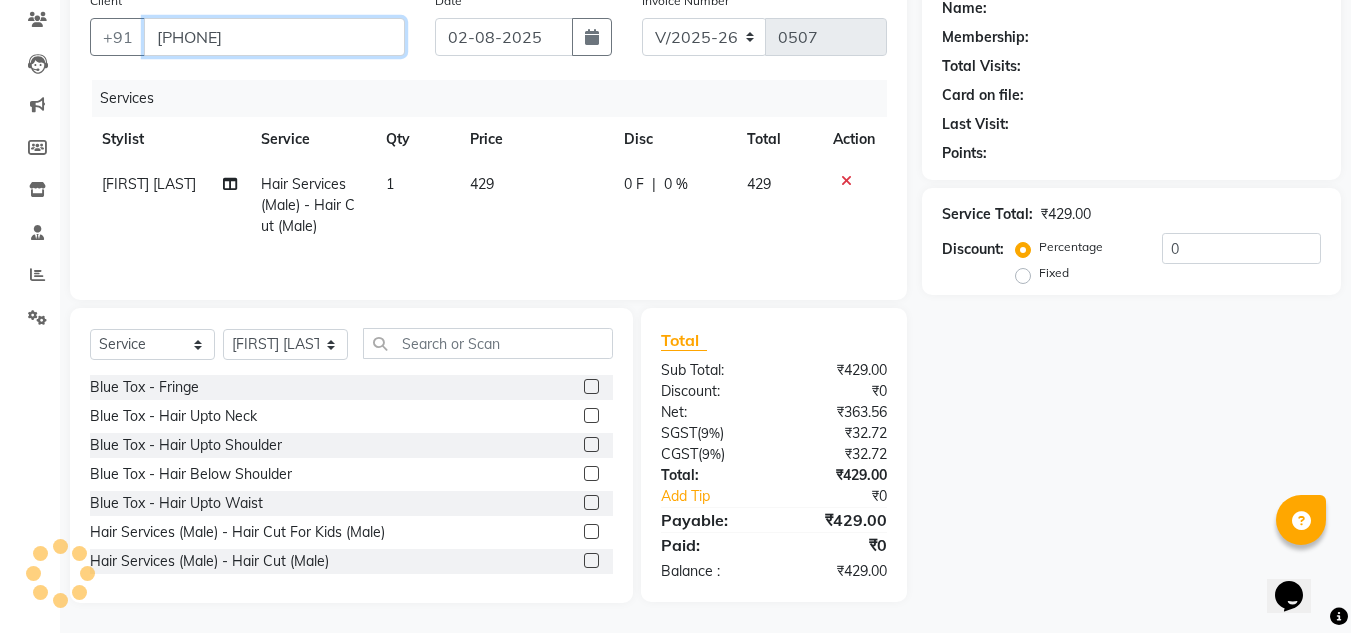 type on "[PHONE]" 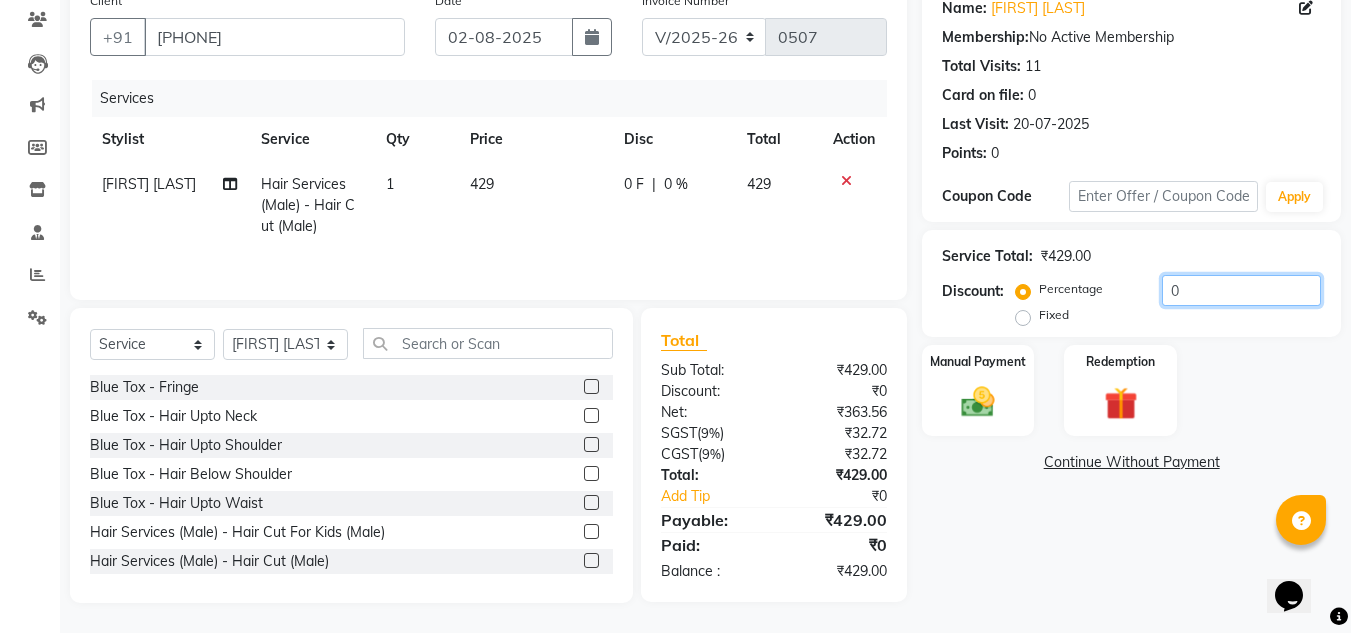 click on "0" 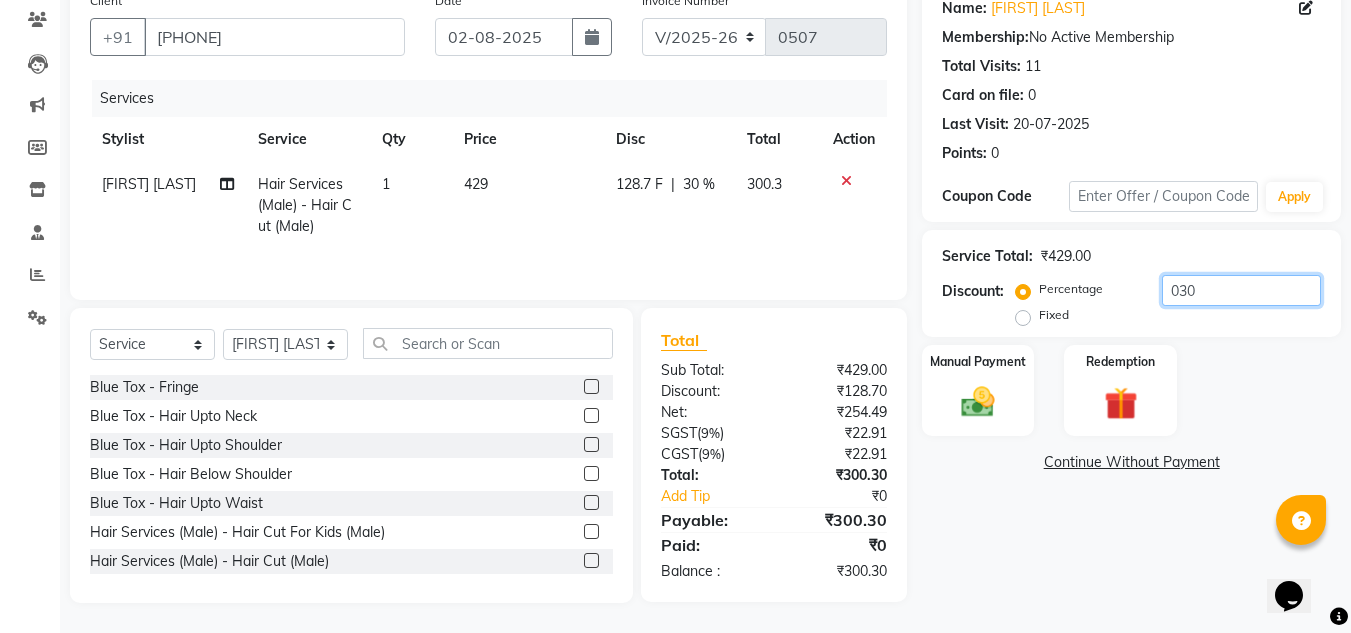type on "030" 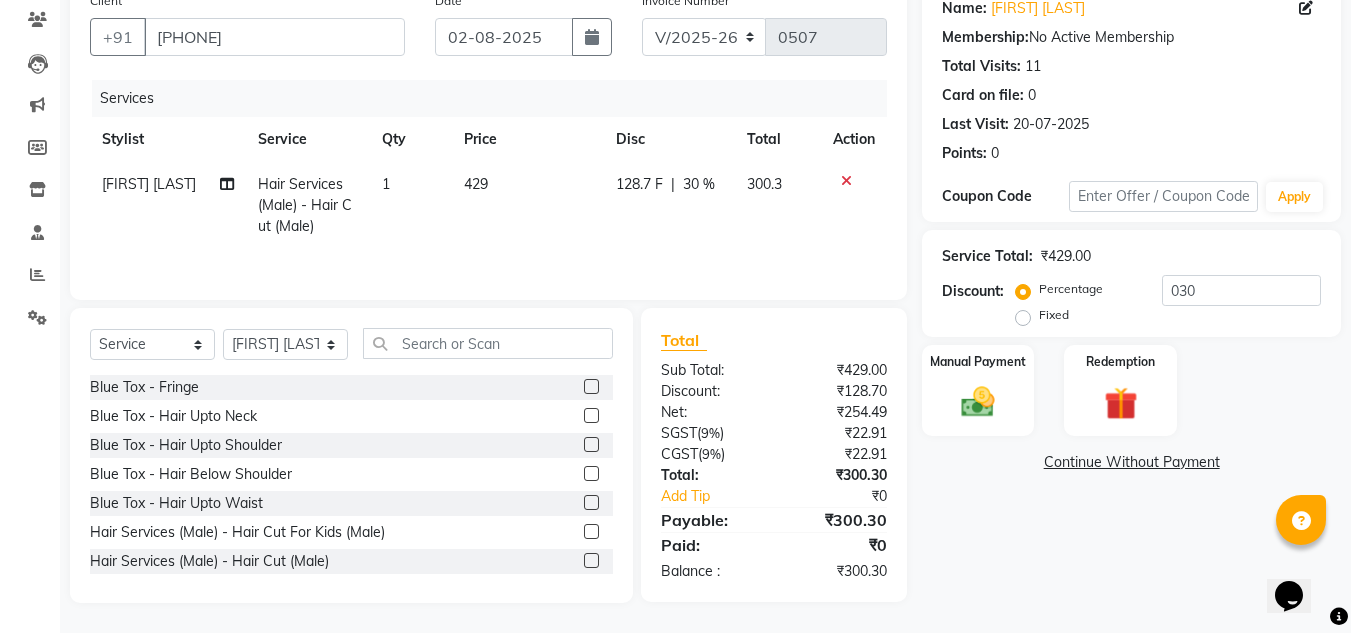 click on "128.7 F" 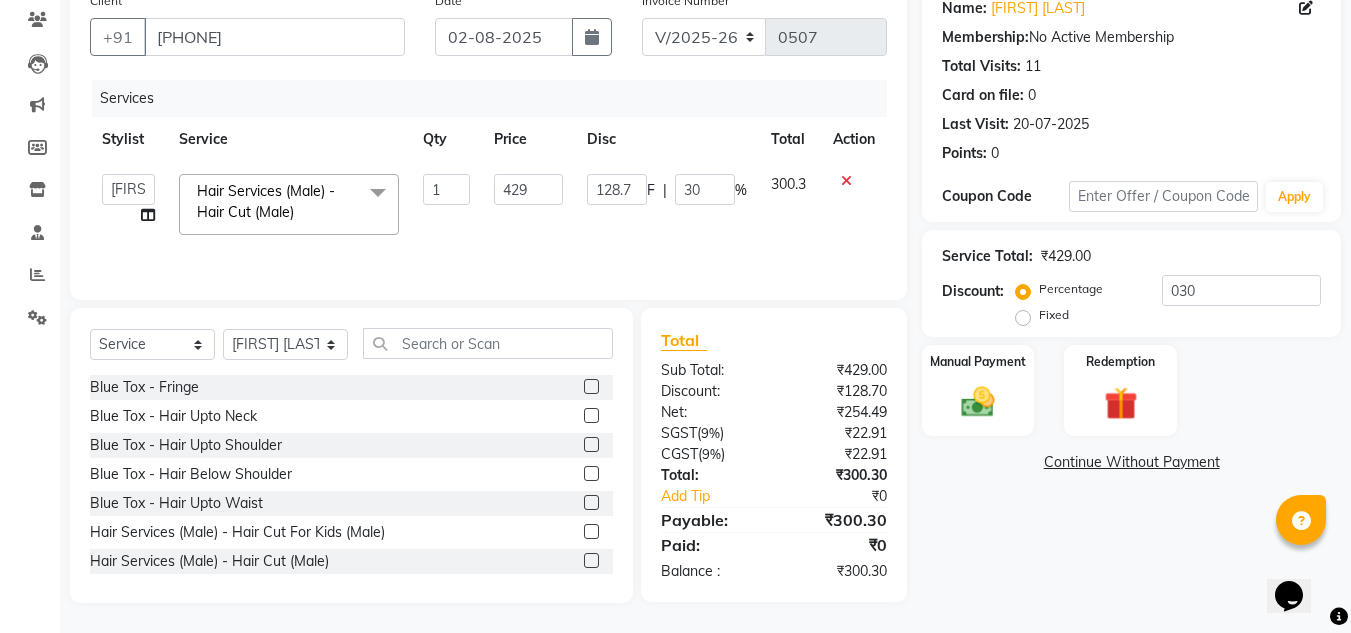click on "F" 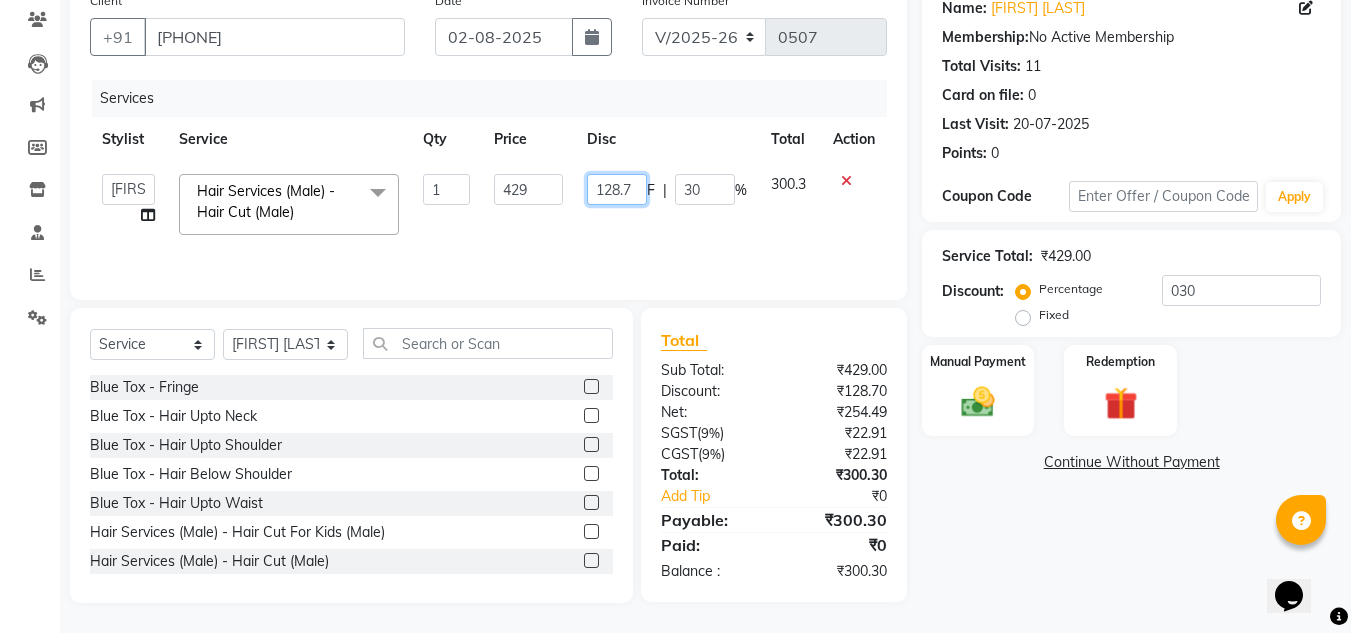 click on "128.7" 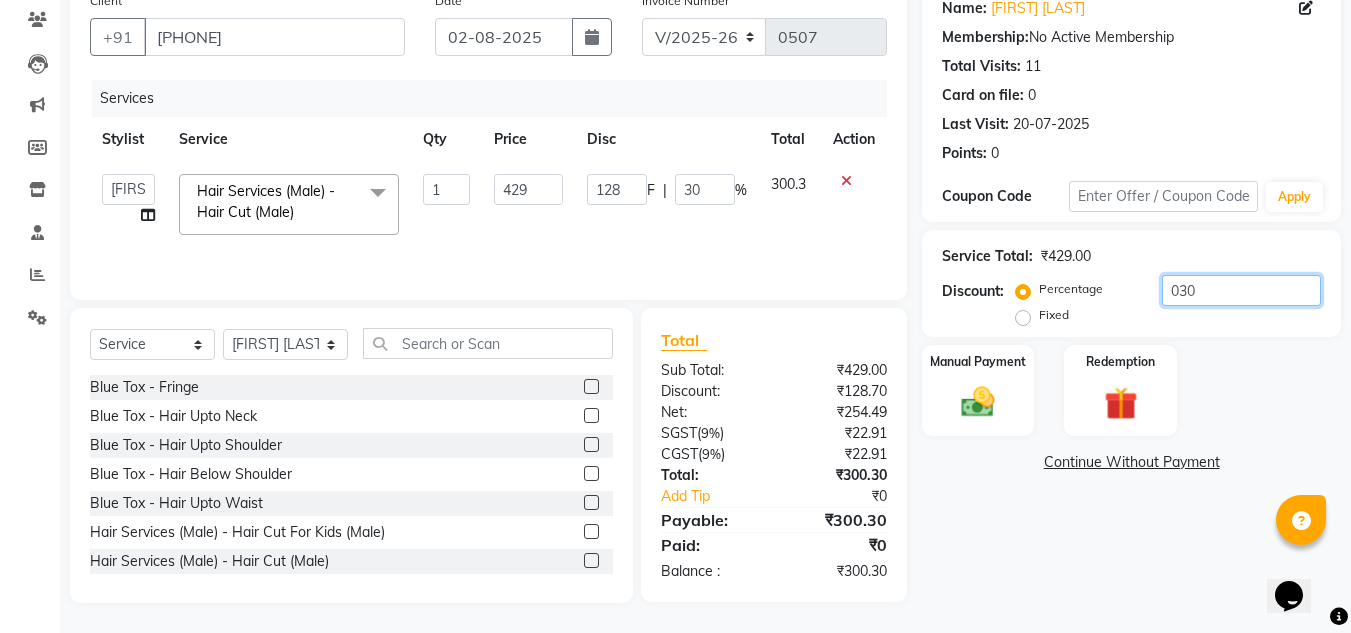 click on "030" 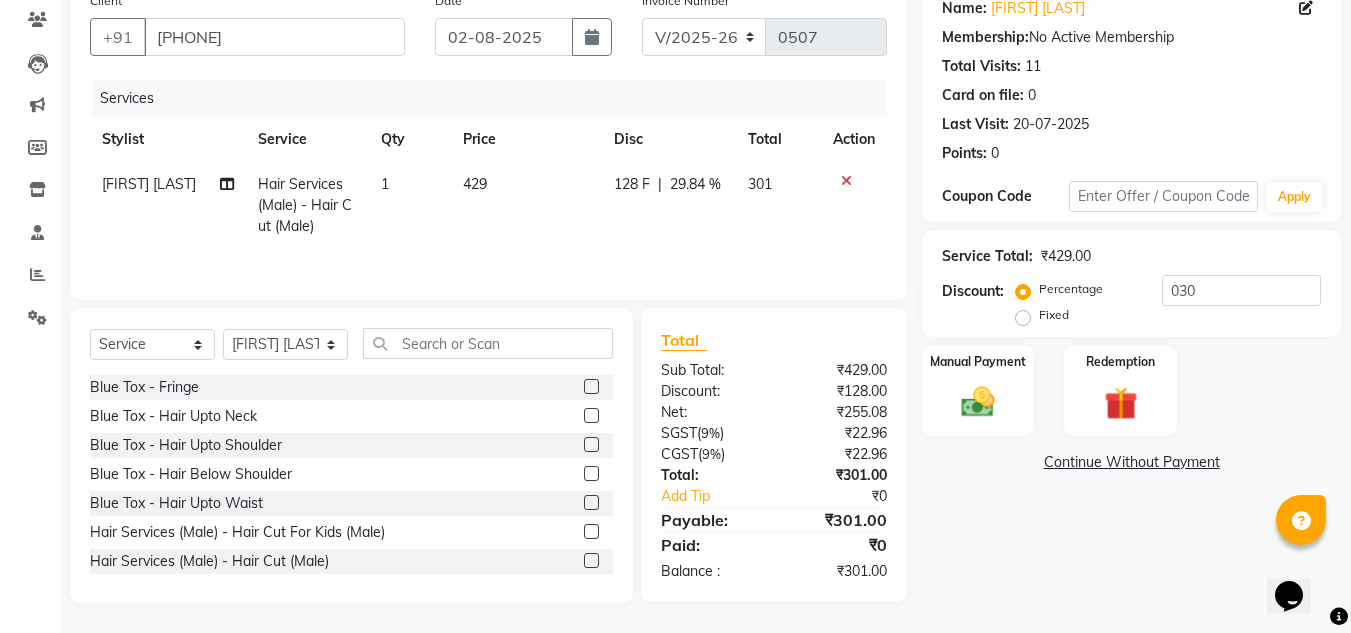click on "128 F" 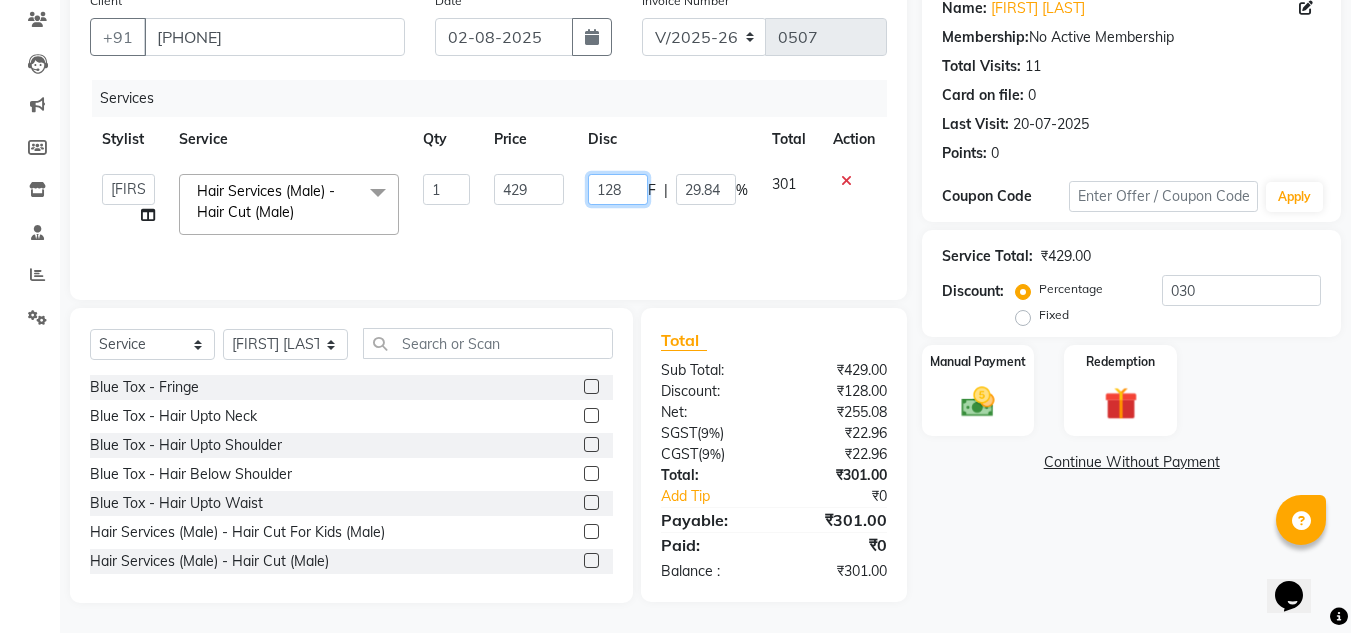 click on "128" 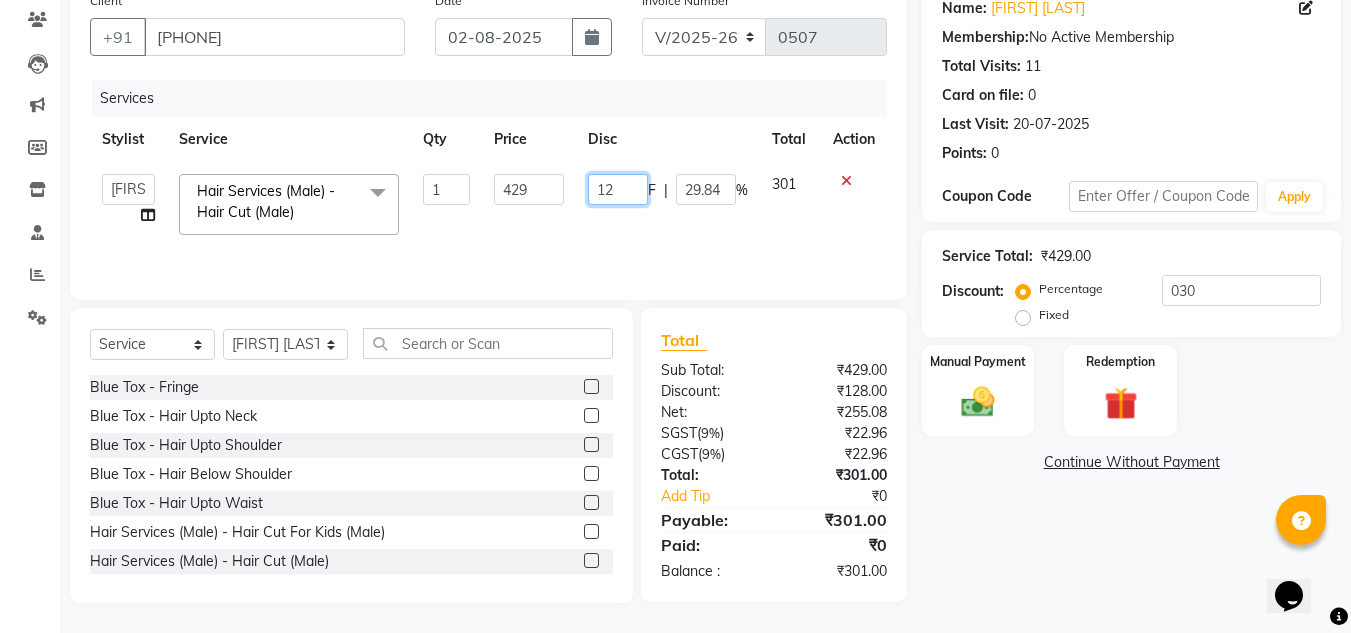 type on "129" 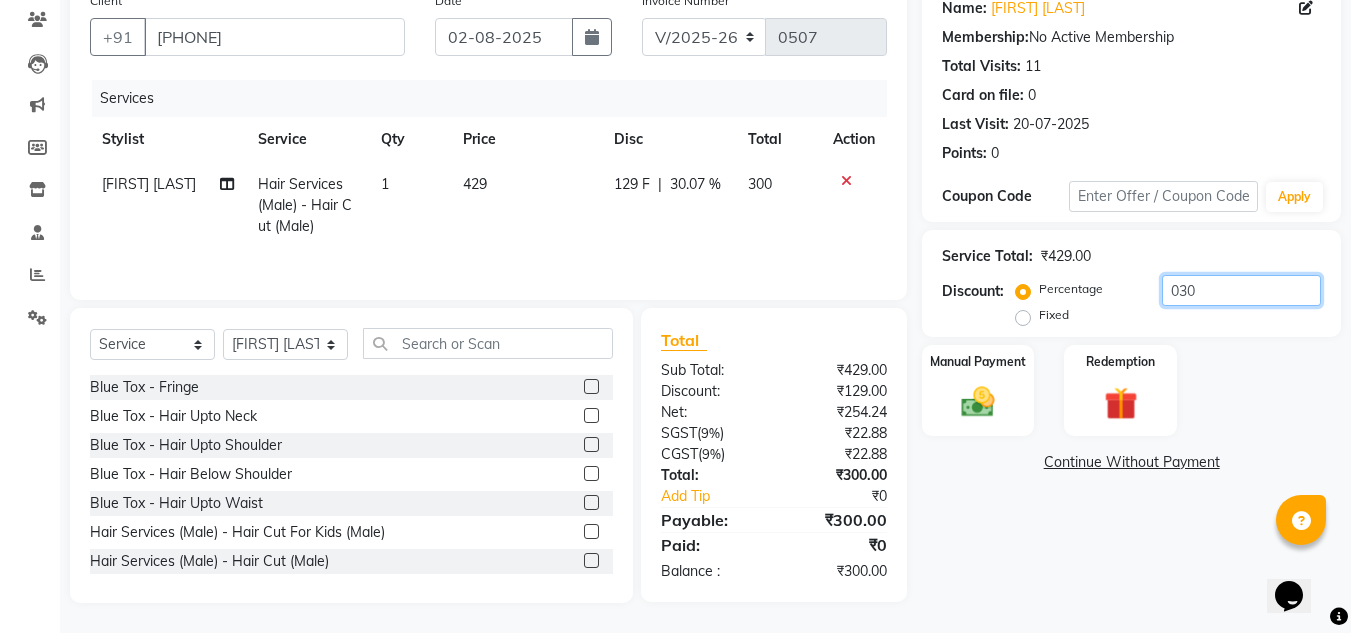 click on "030" 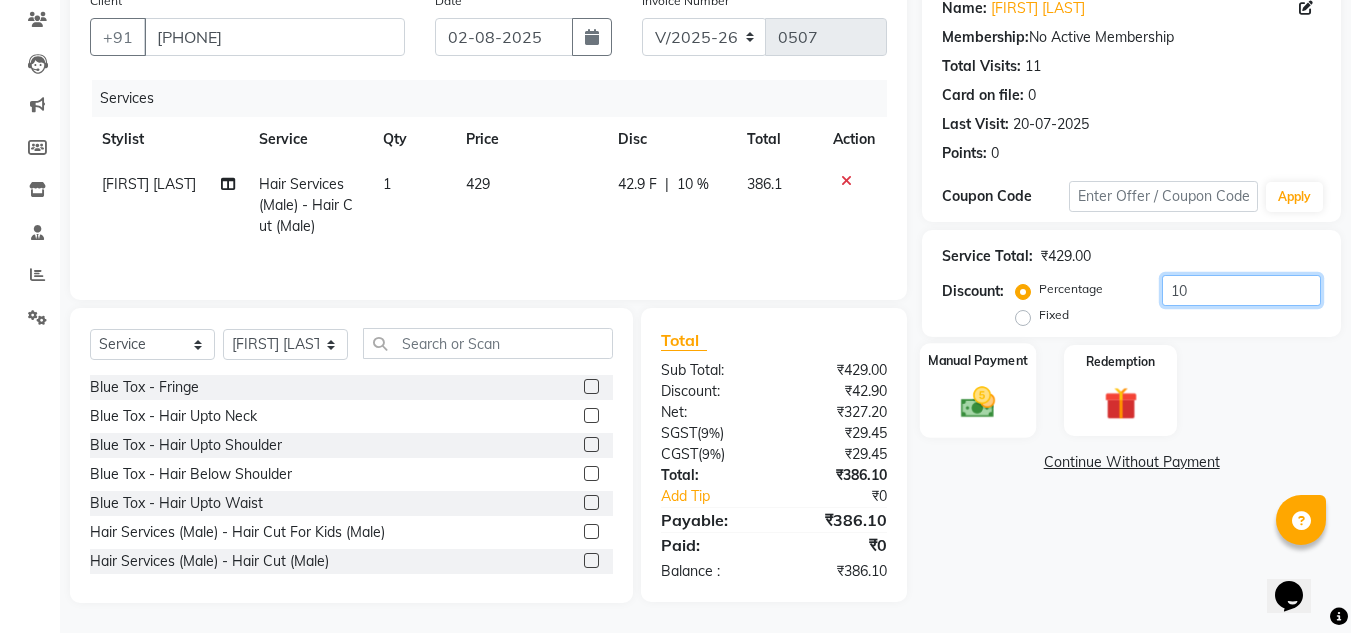 type on "1" 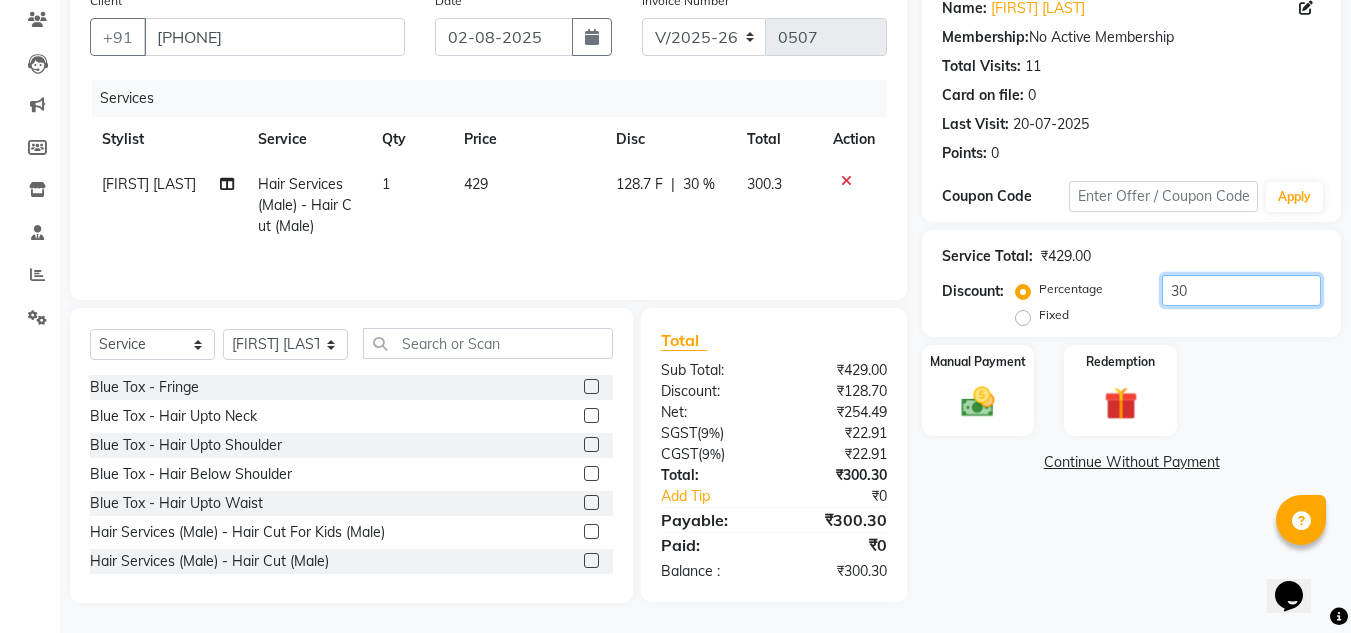 type on "30" 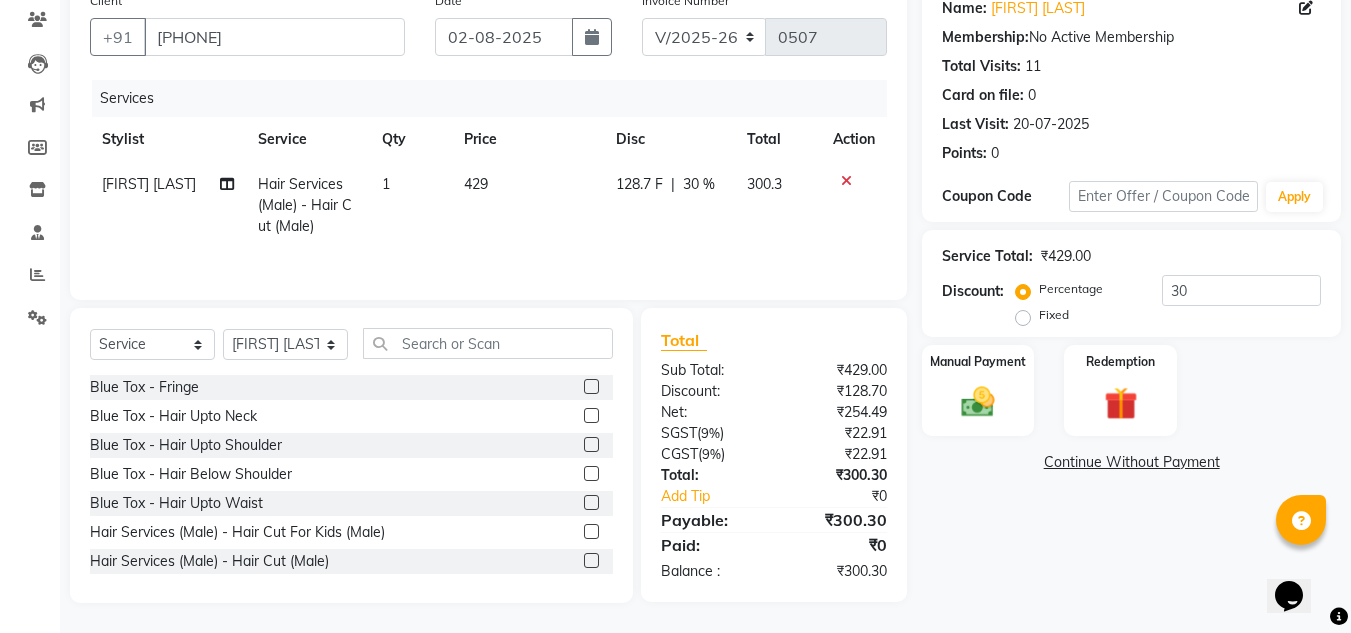 click on "128.7 F" 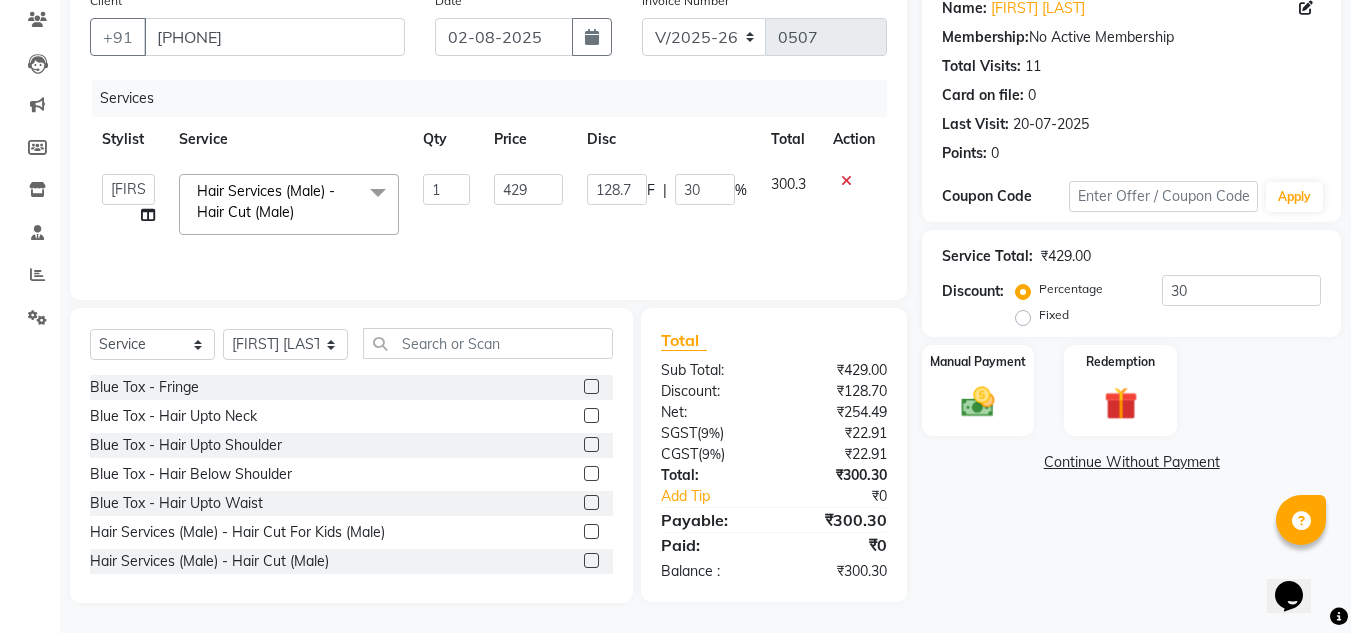 click on "F" 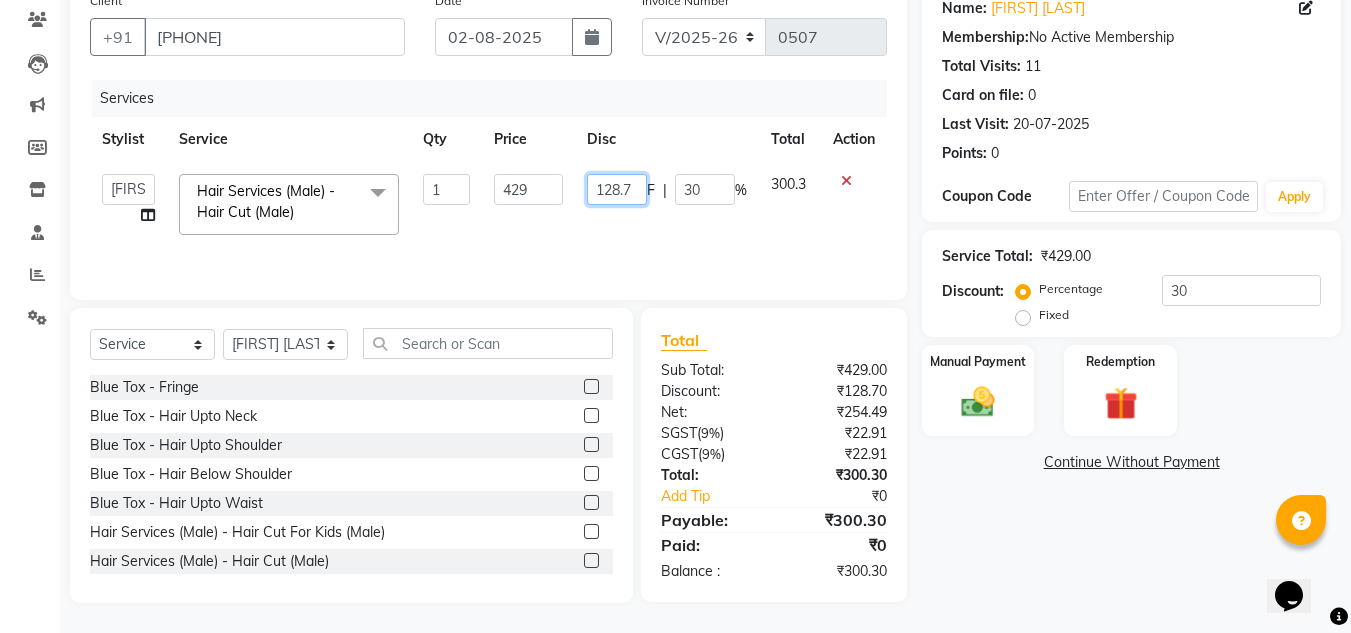 click on "128.7" 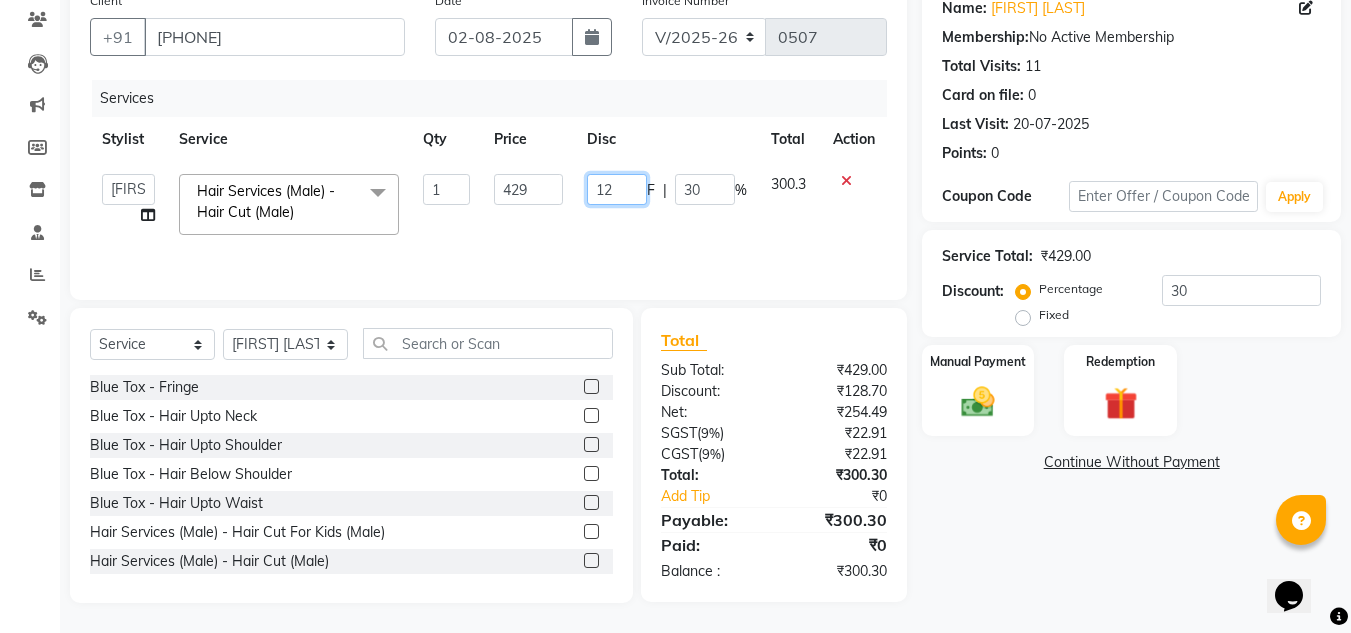 type on "129" 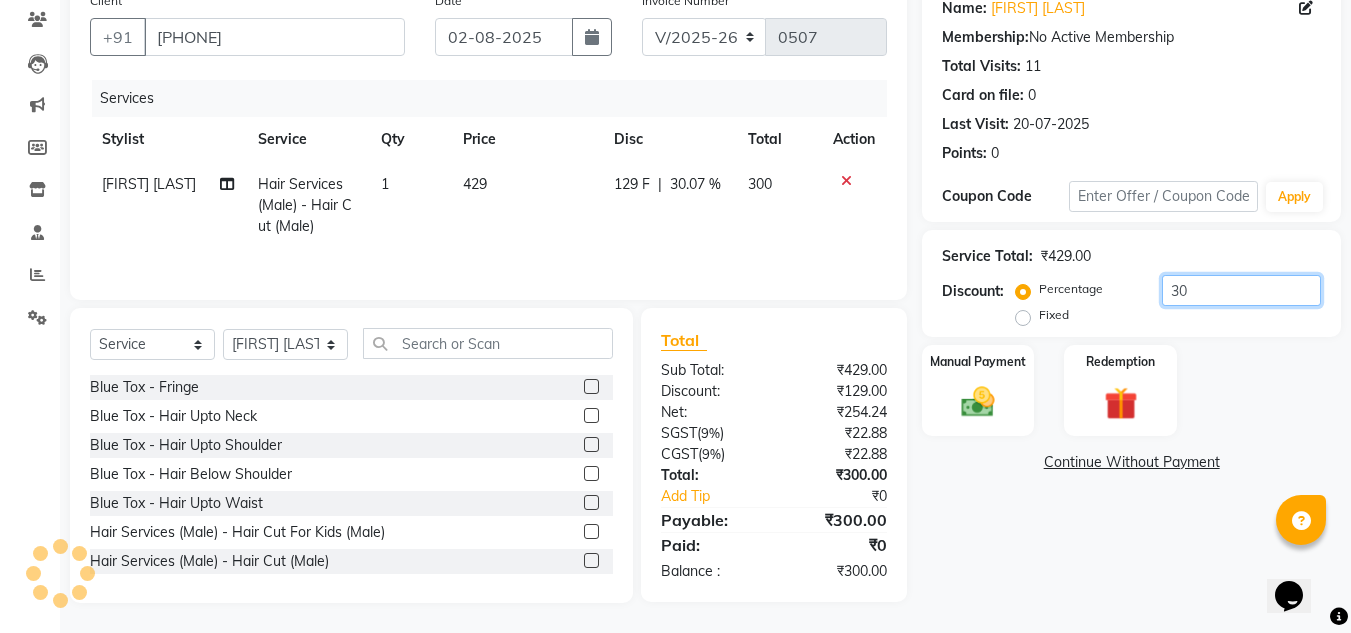 click on "30" 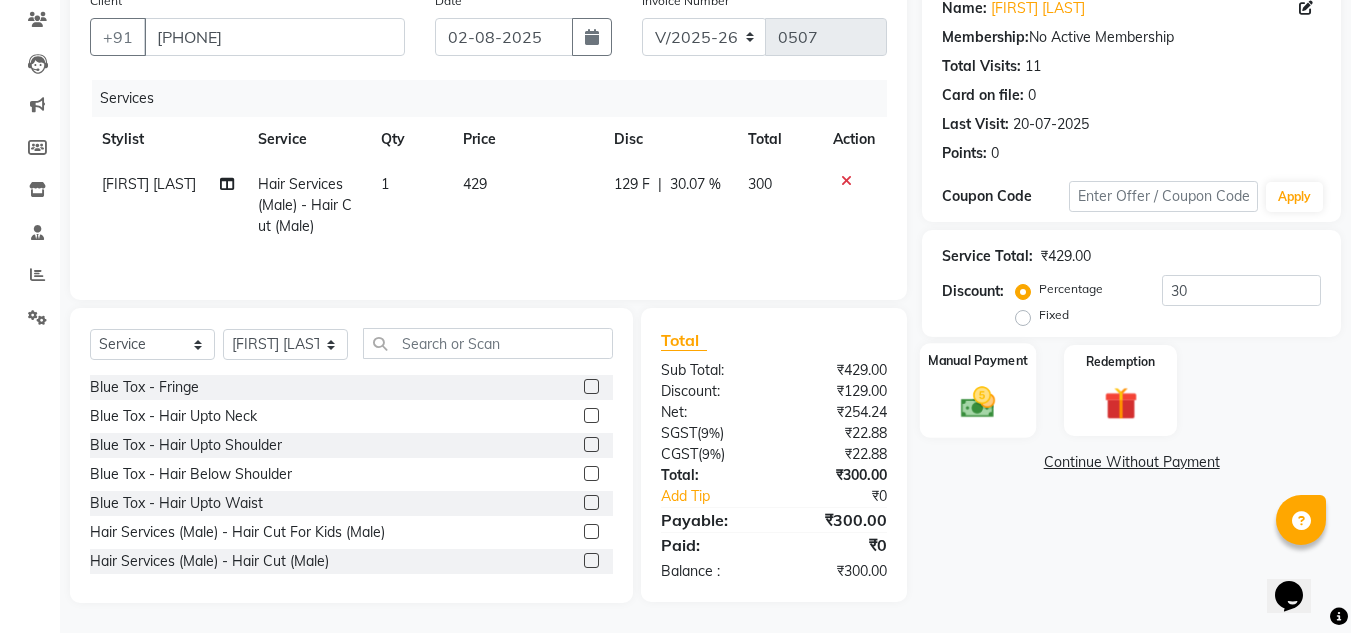 click on "Manual Payment" 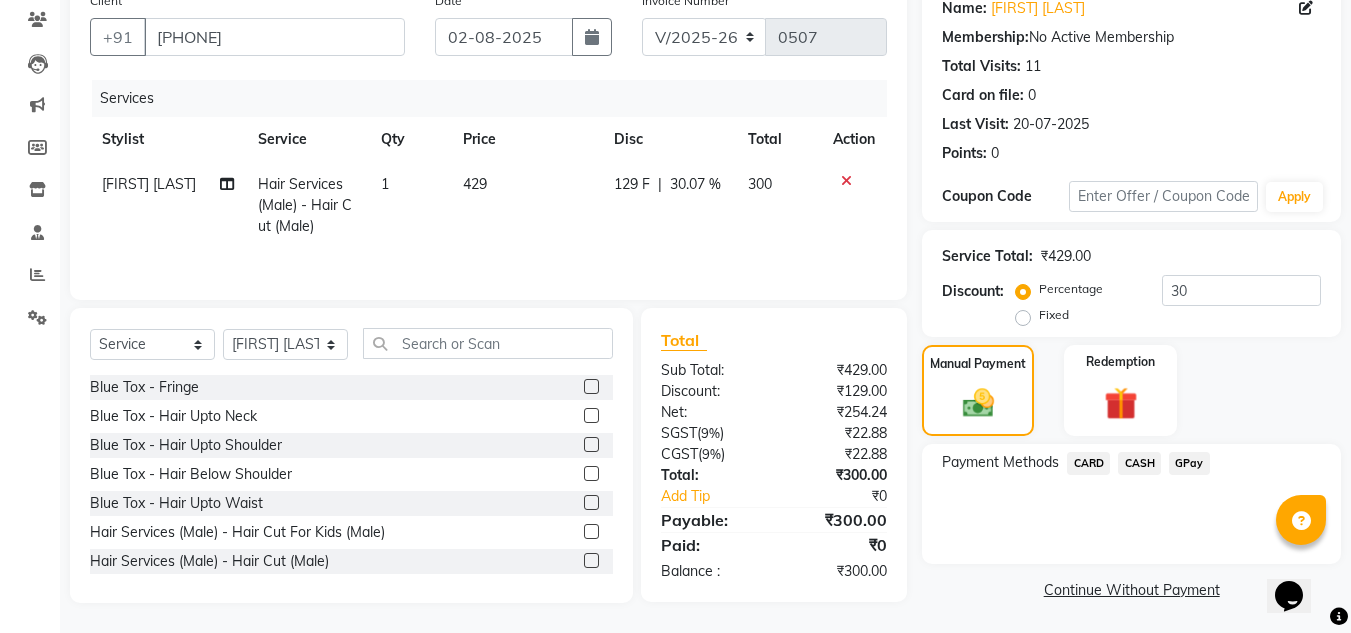 click on "GPay" 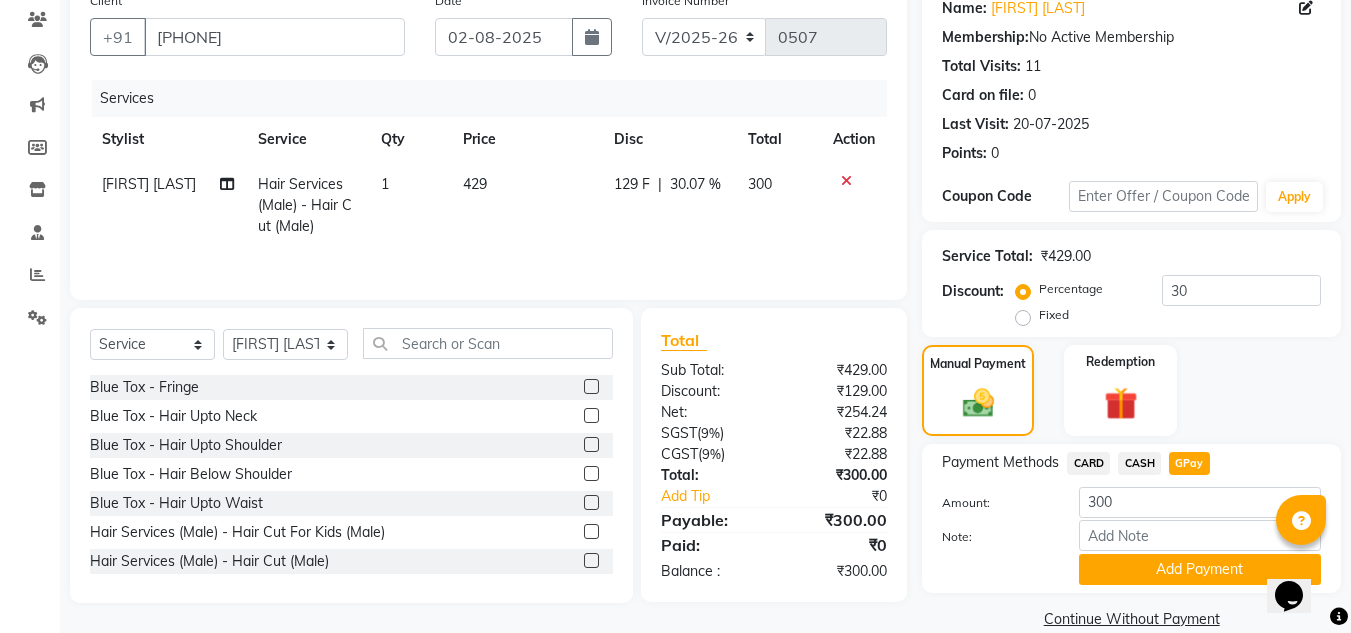 scroll, scrollTop: 199, scrollLeft: 0, axis: vertical 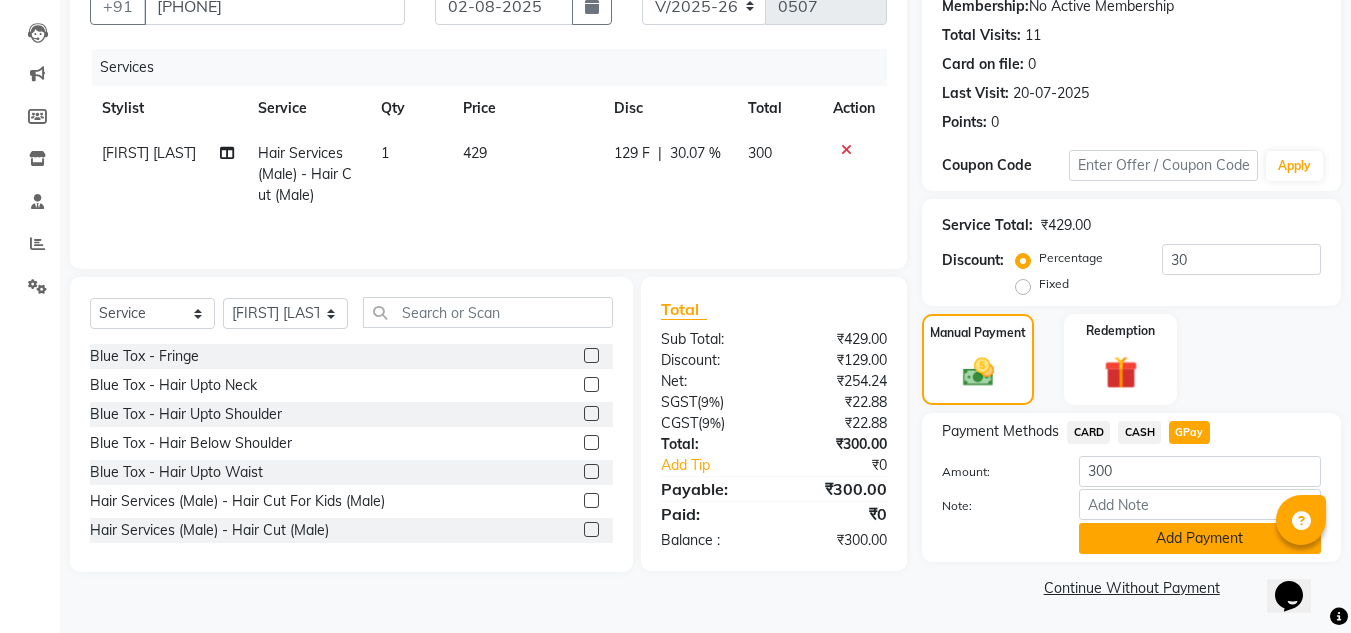 click on "Add Payment" 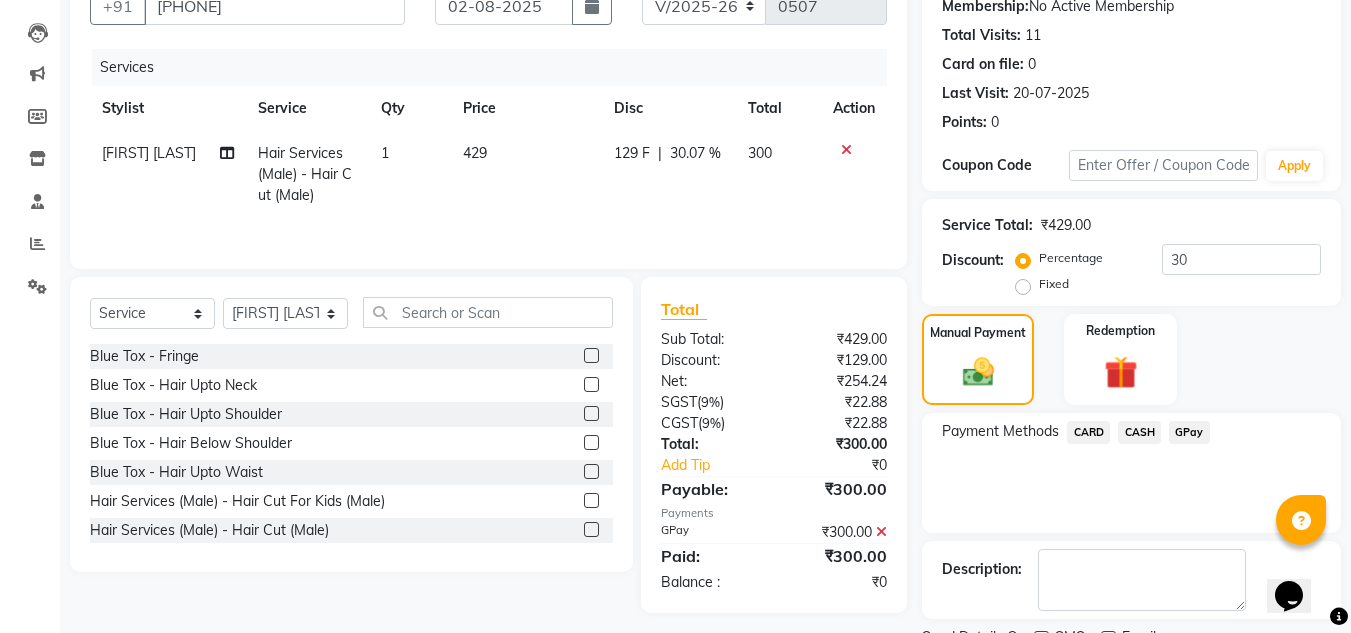 scroll, scrollTop: 283, scrollLeft: 0, axis: vertical 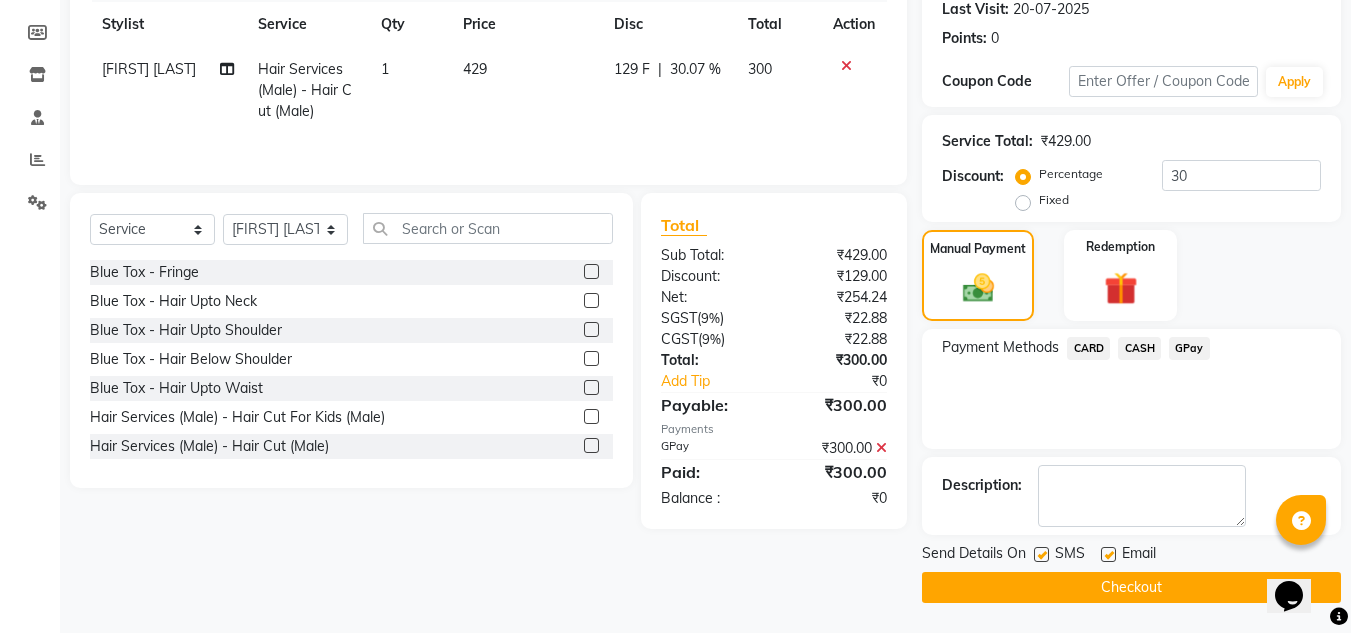 click on "Checkout" 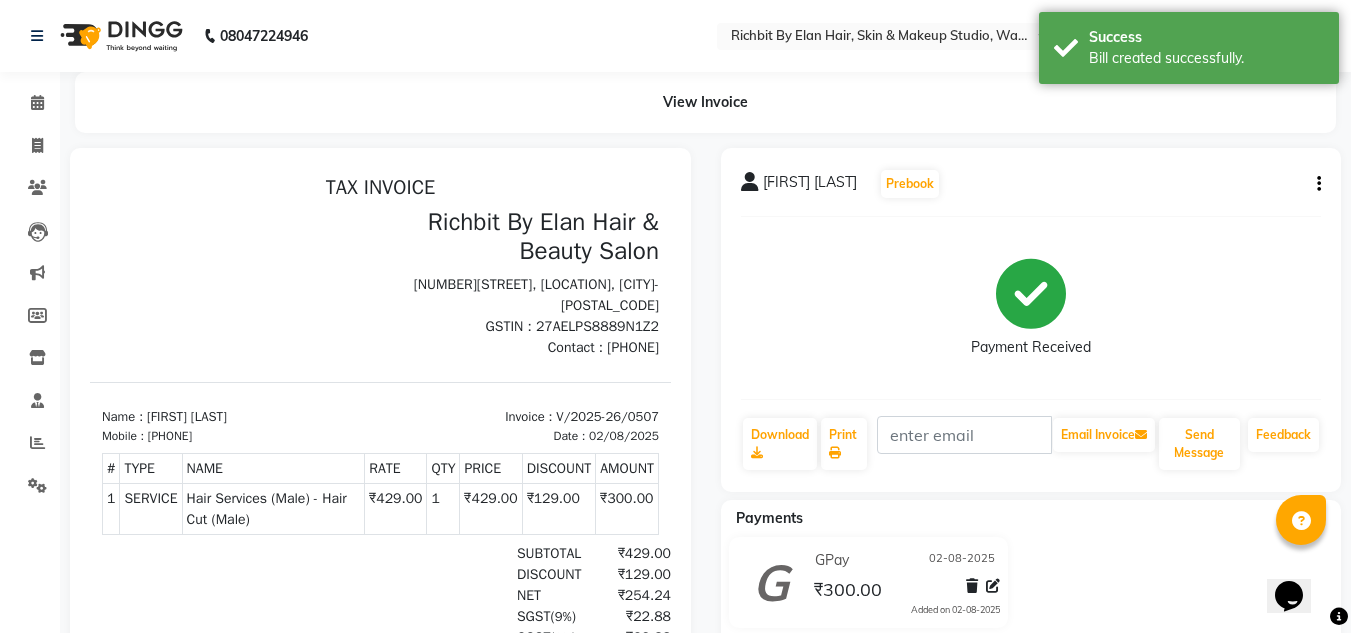 scroll, scrollTop: 0, scrollLeft: 0, axis: both 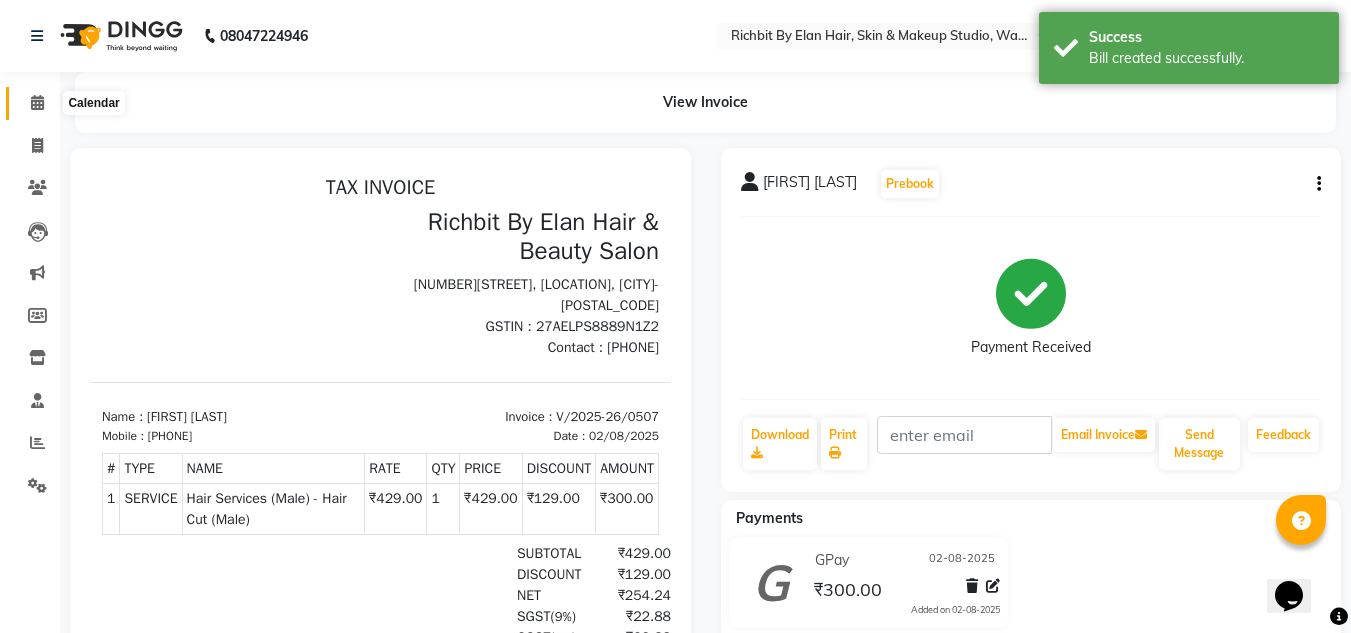 click 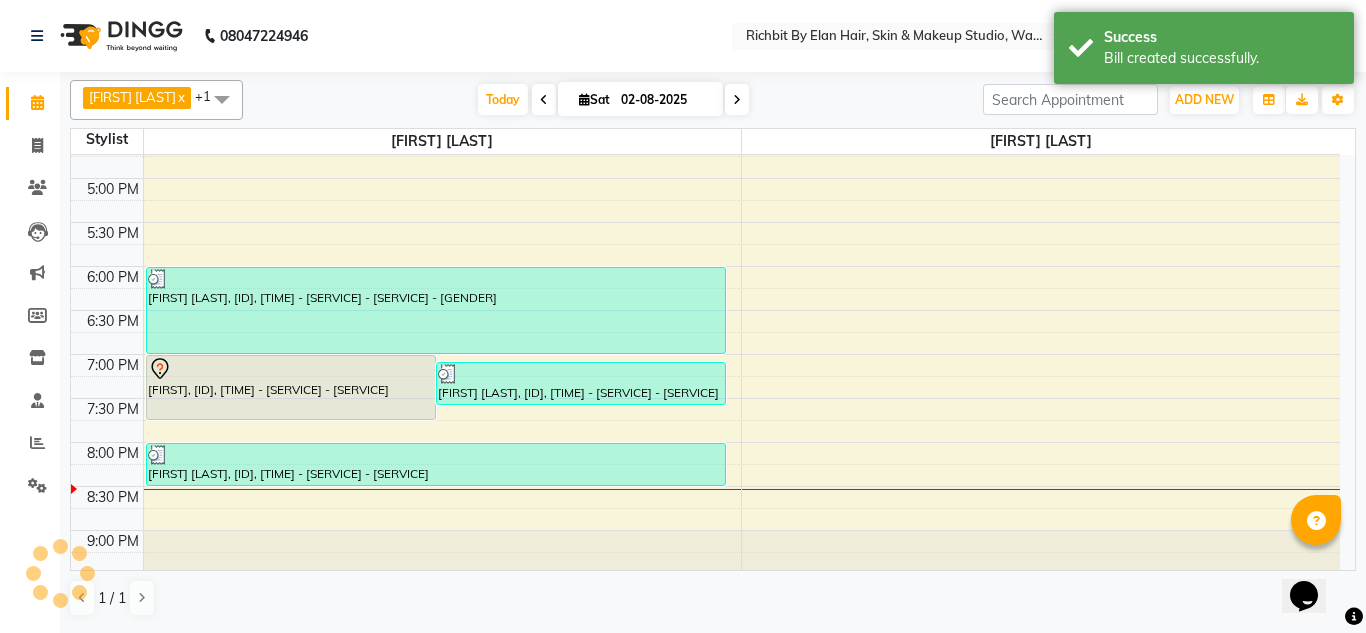 scroll, scrollTop: 0, scrollLeft: 0, axis: both 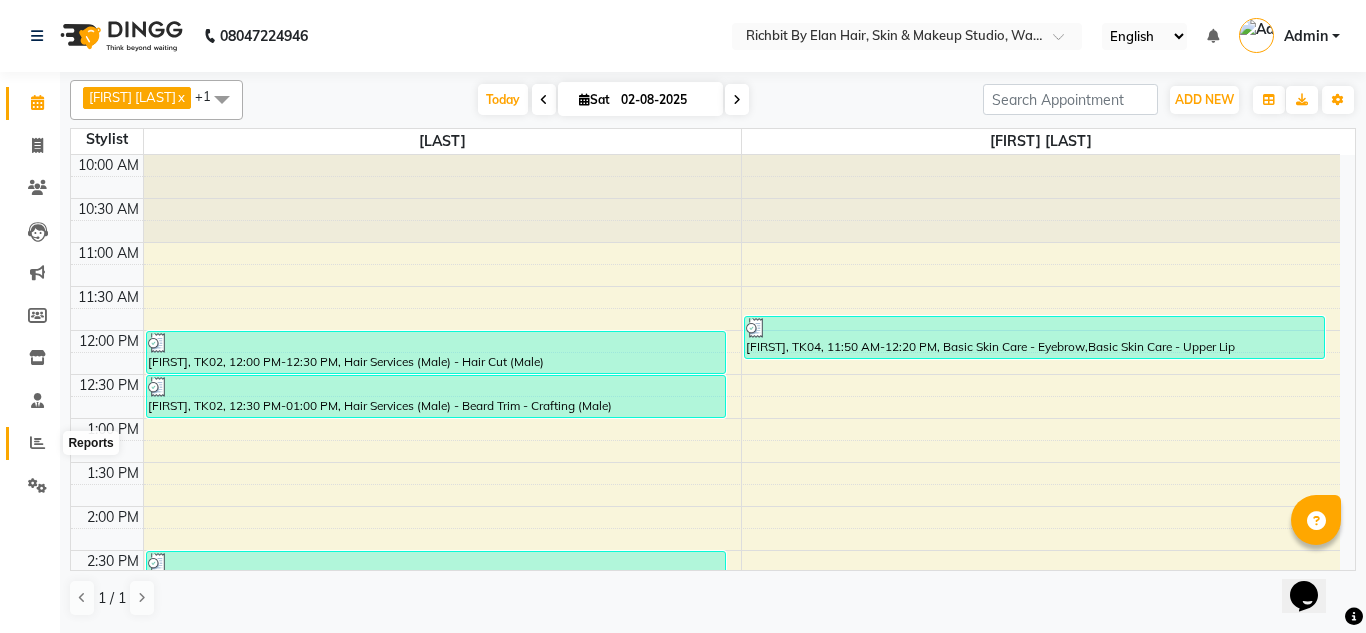 click 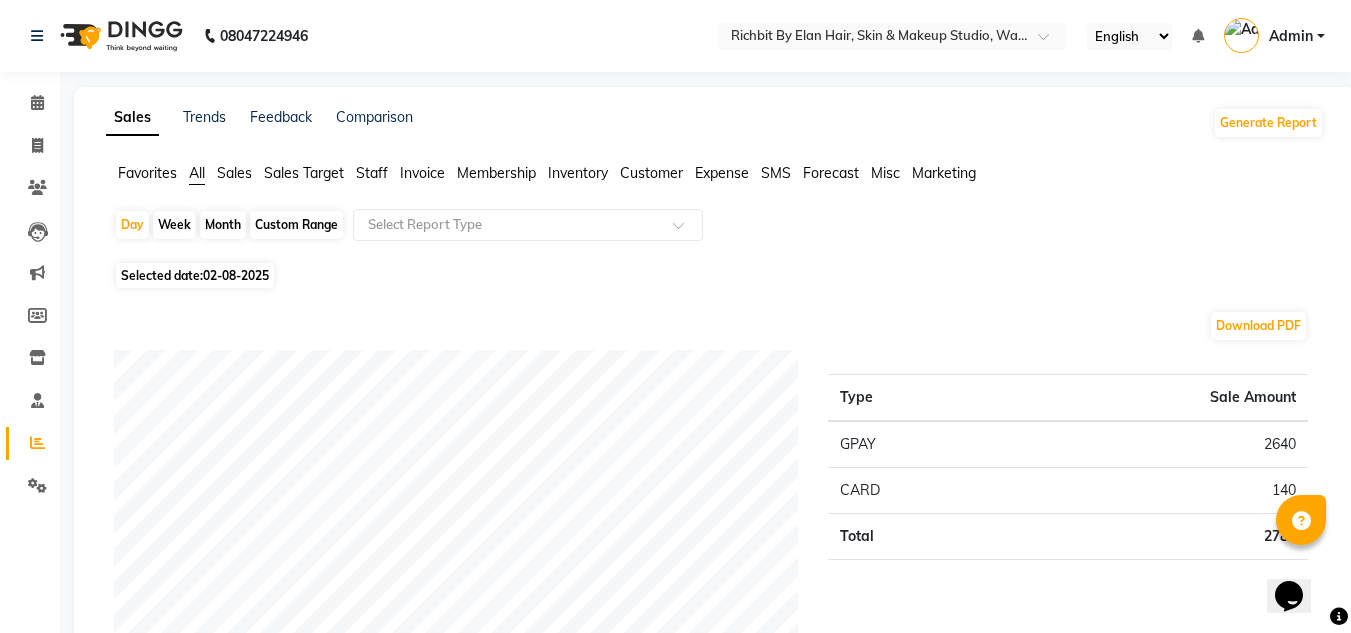 click on "Month" 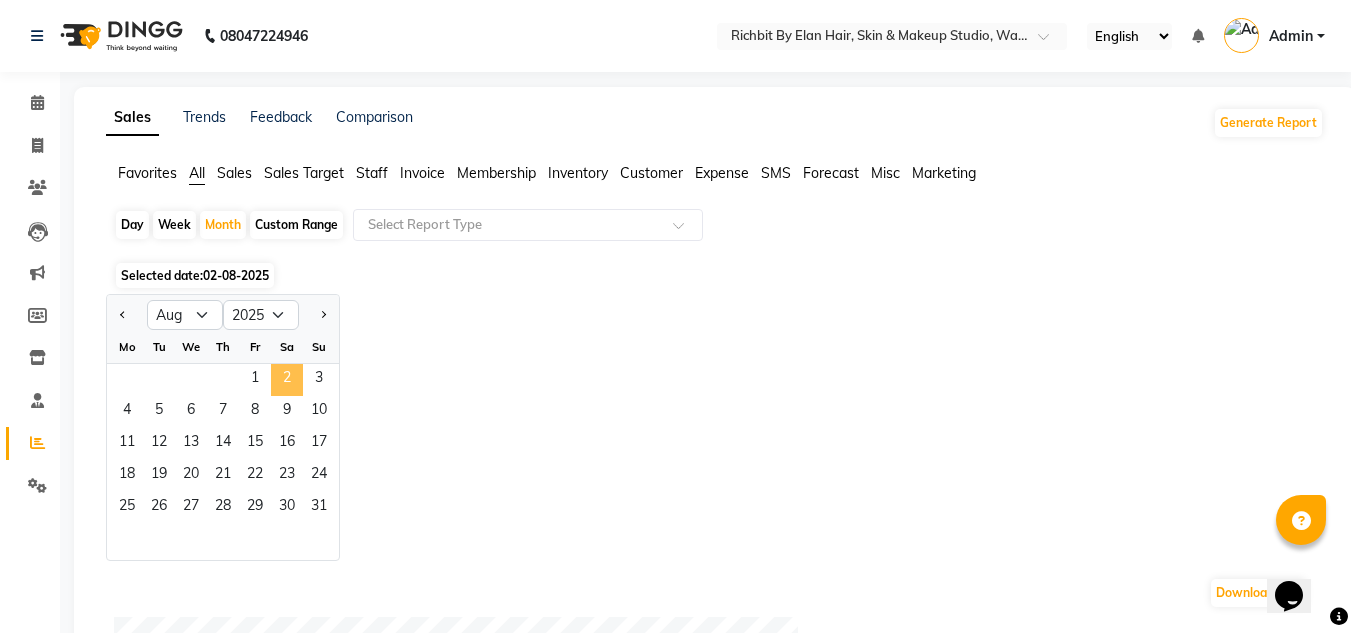 click on "2" 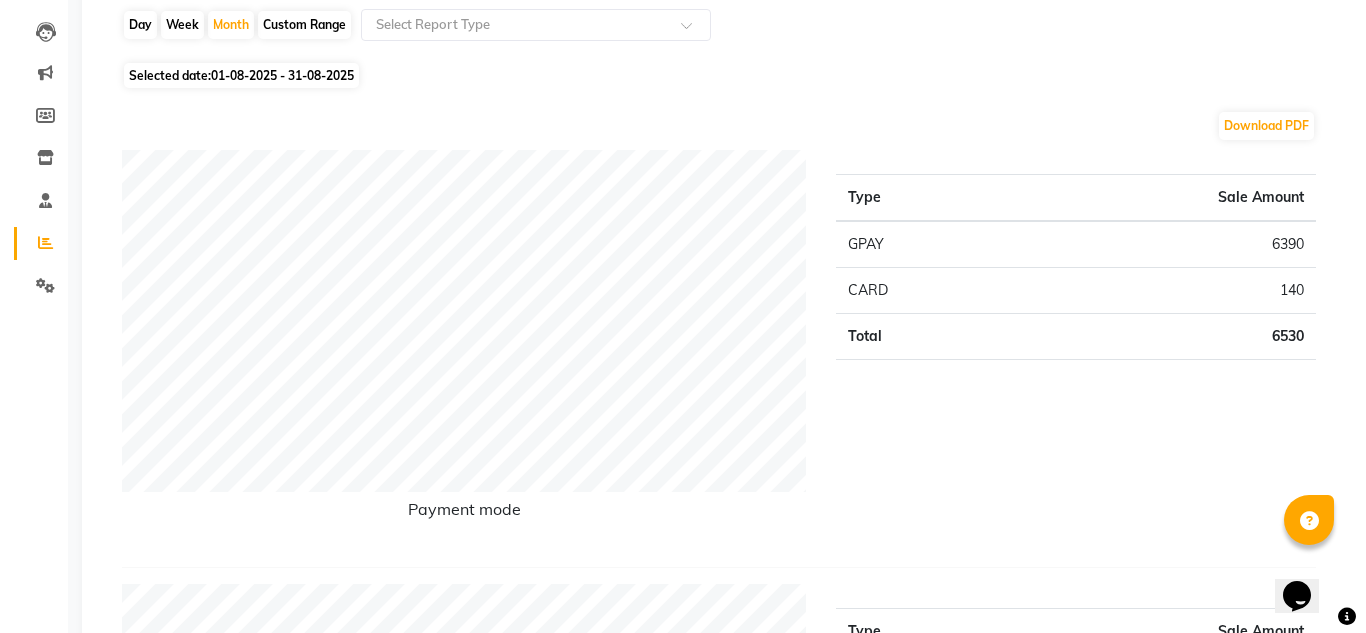 scroll, scrollTop: 0, scrollLeft: 0, axis: both 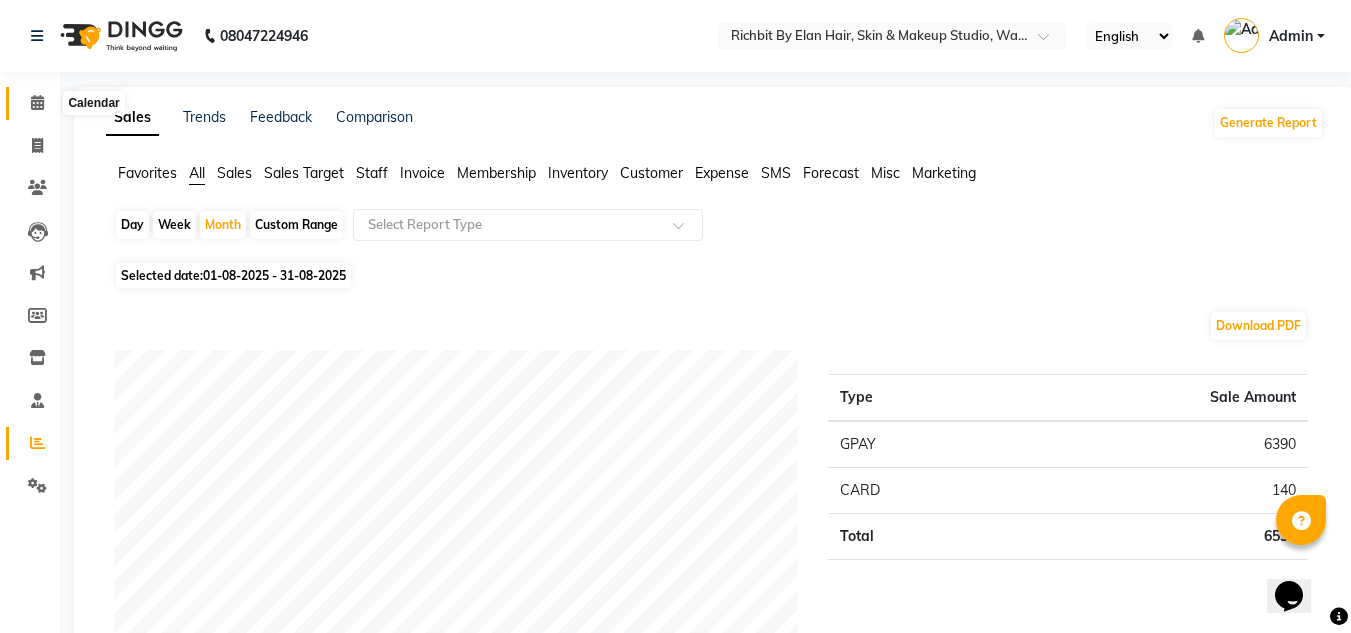 click 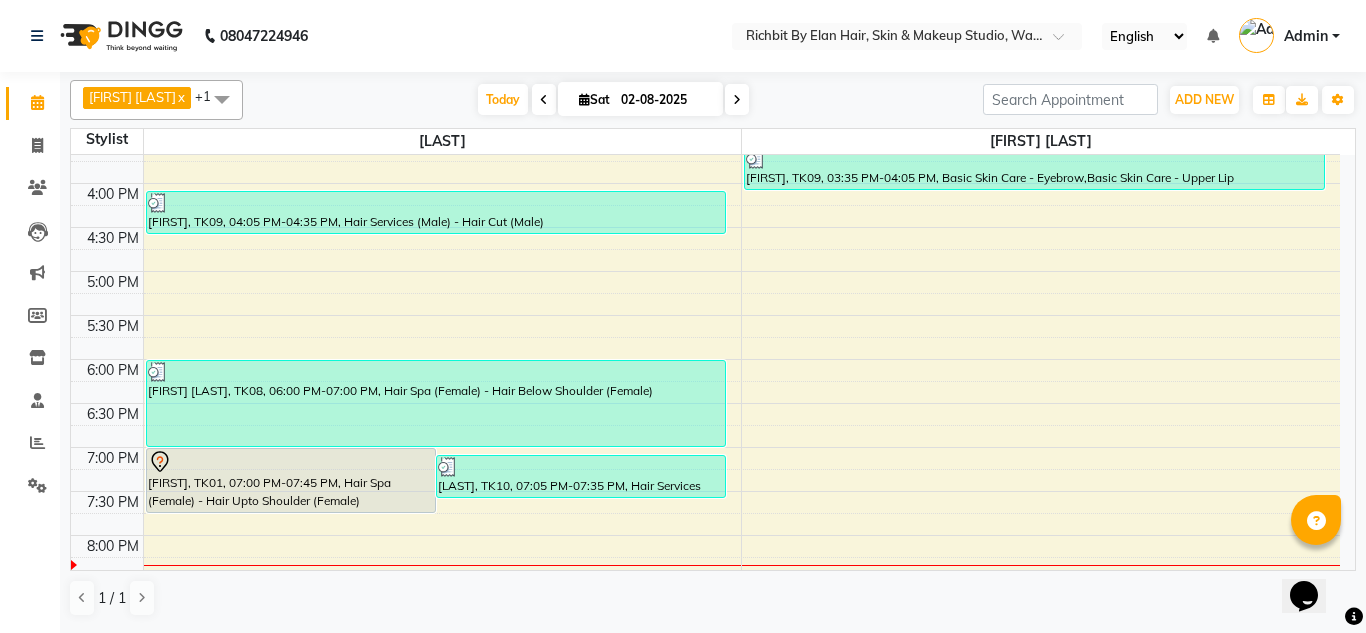 scroll, scrollTop: 500, scrollLeft: 0, axis: vertical 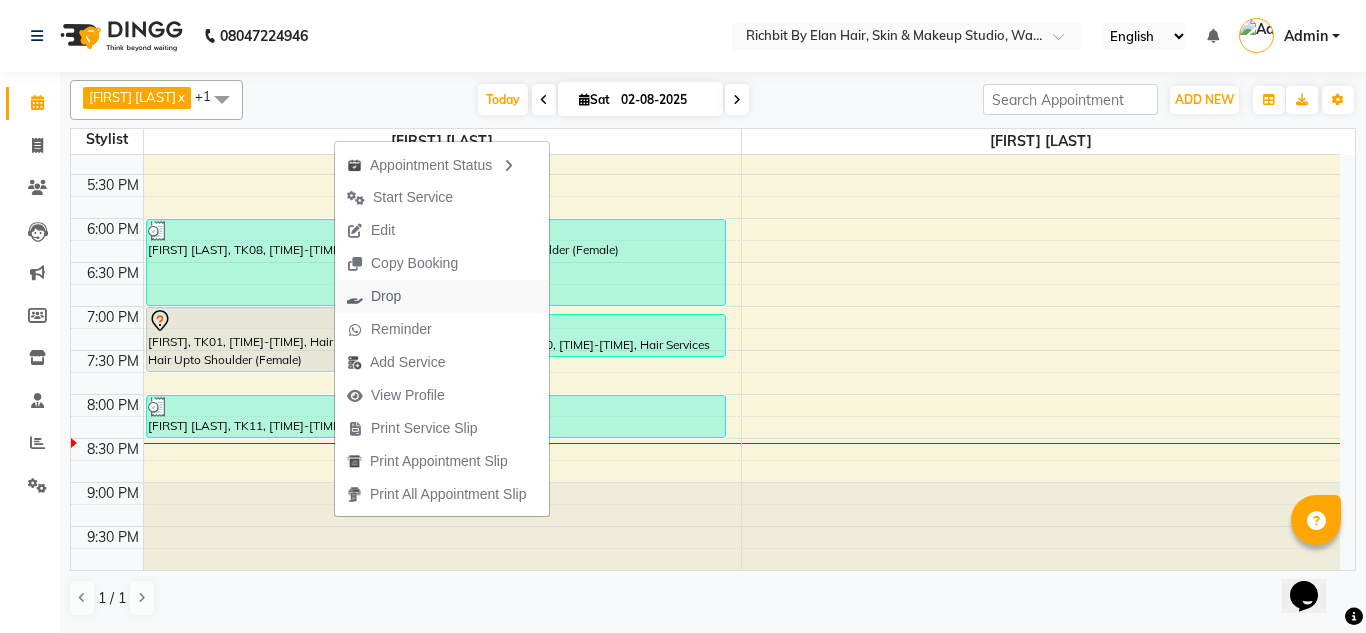 click on "Drop" at bounding box center [386, 296] 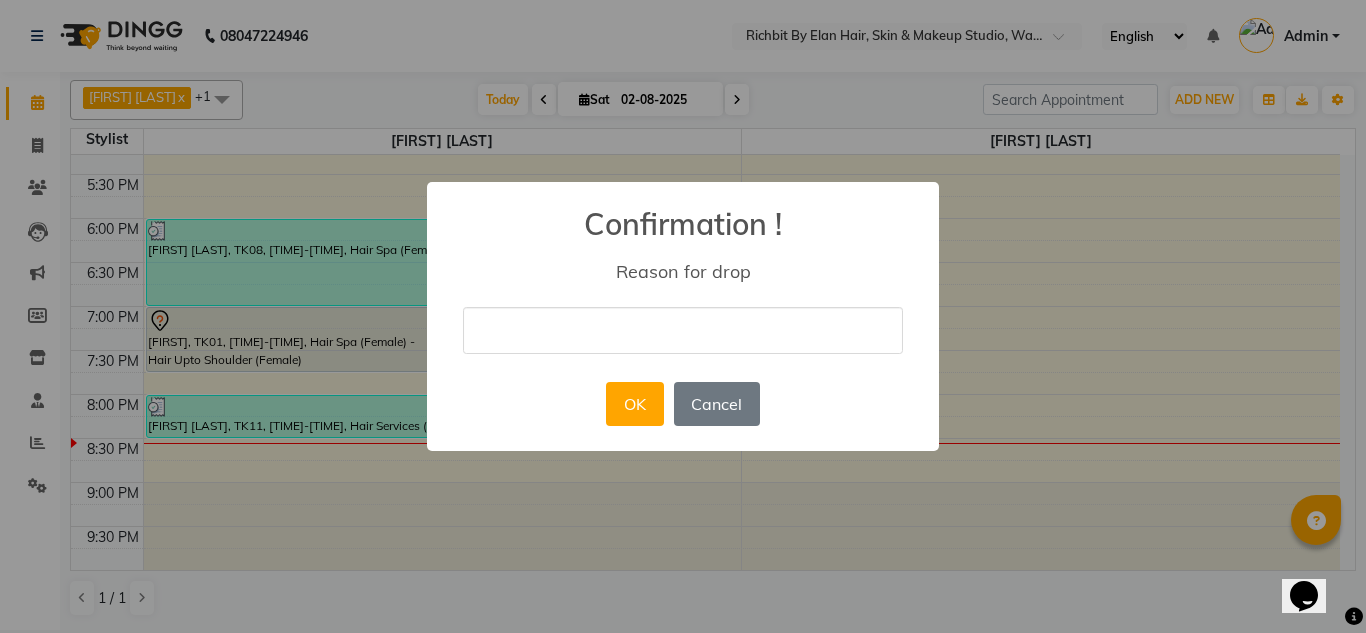 click at bounding box center [683, 330] 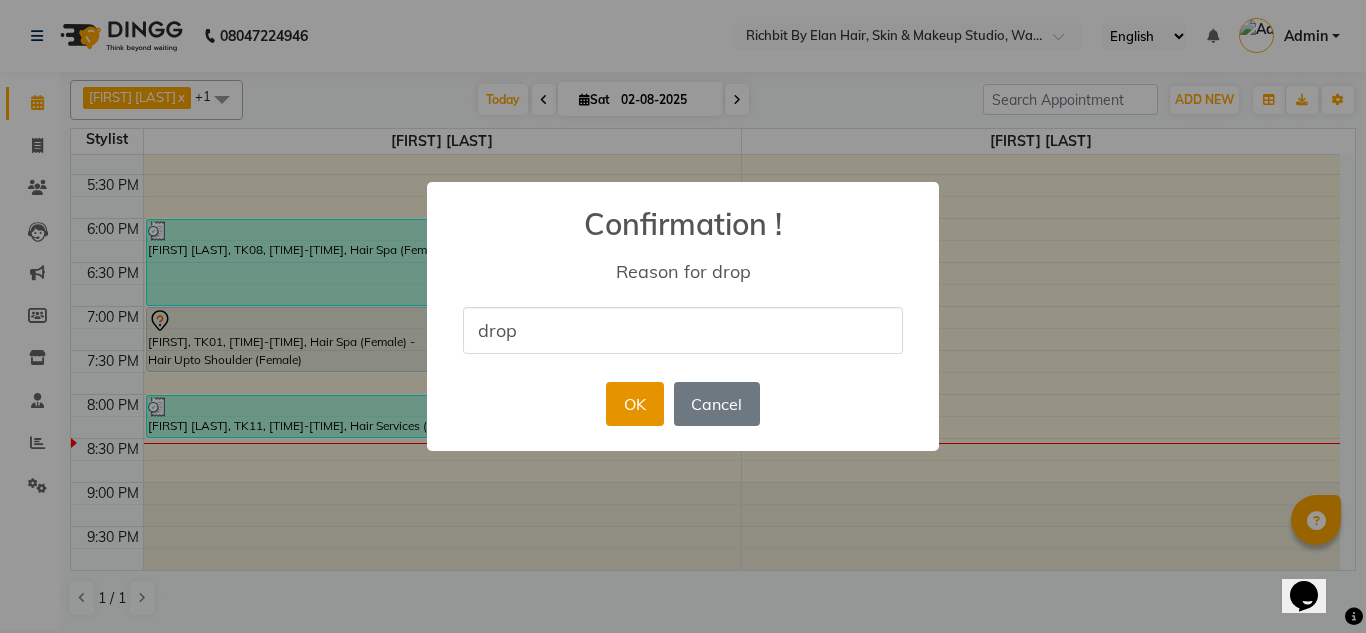 click on "OK" at bounding box center [634, 404] 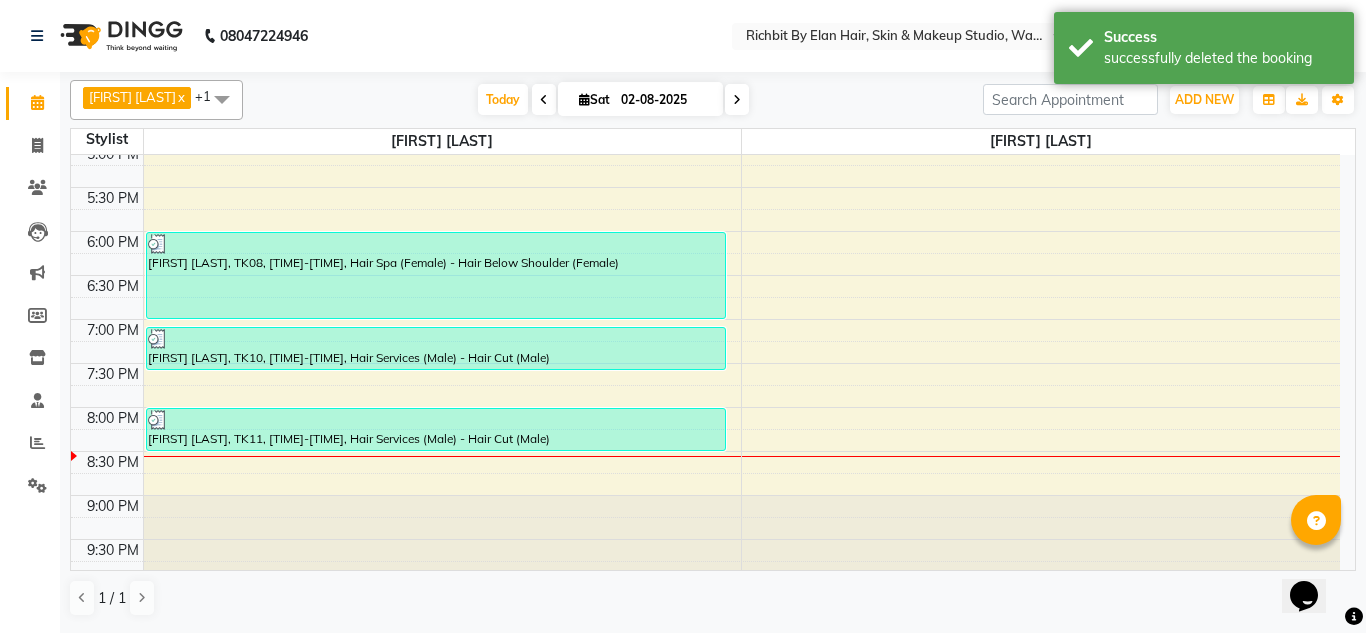 scroll, scrollTop: 640, scrollLeft: 0, axis: vertical 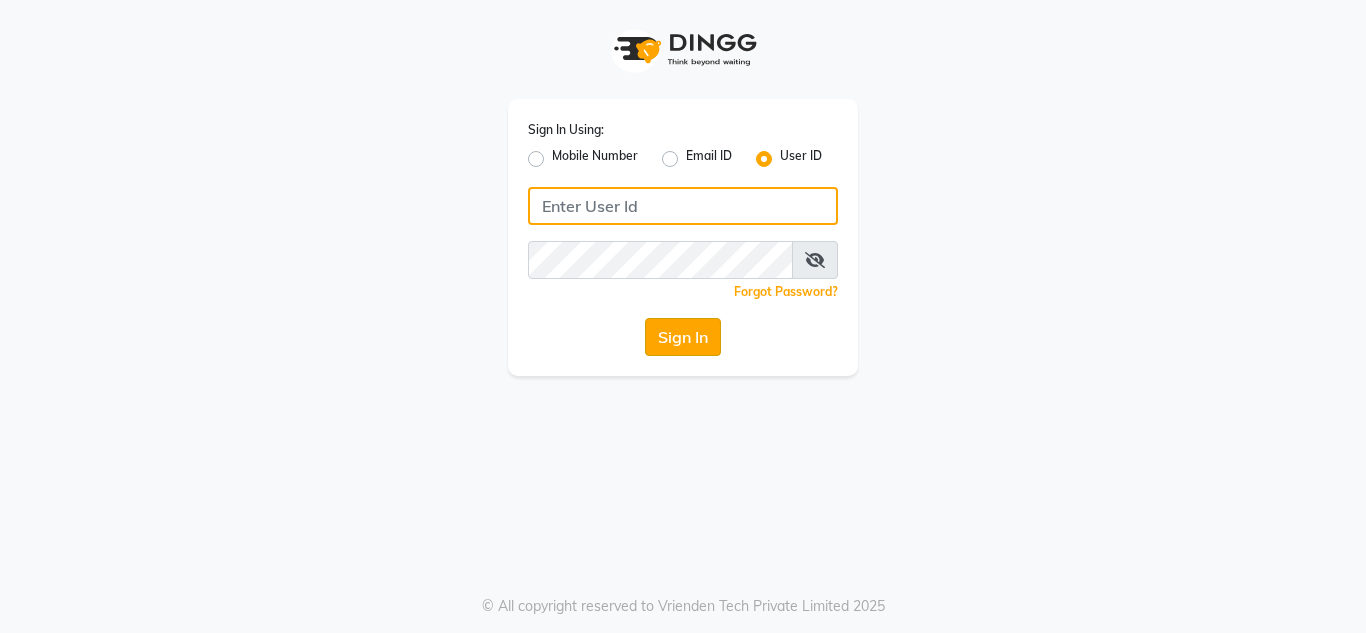 type on "richbit123" 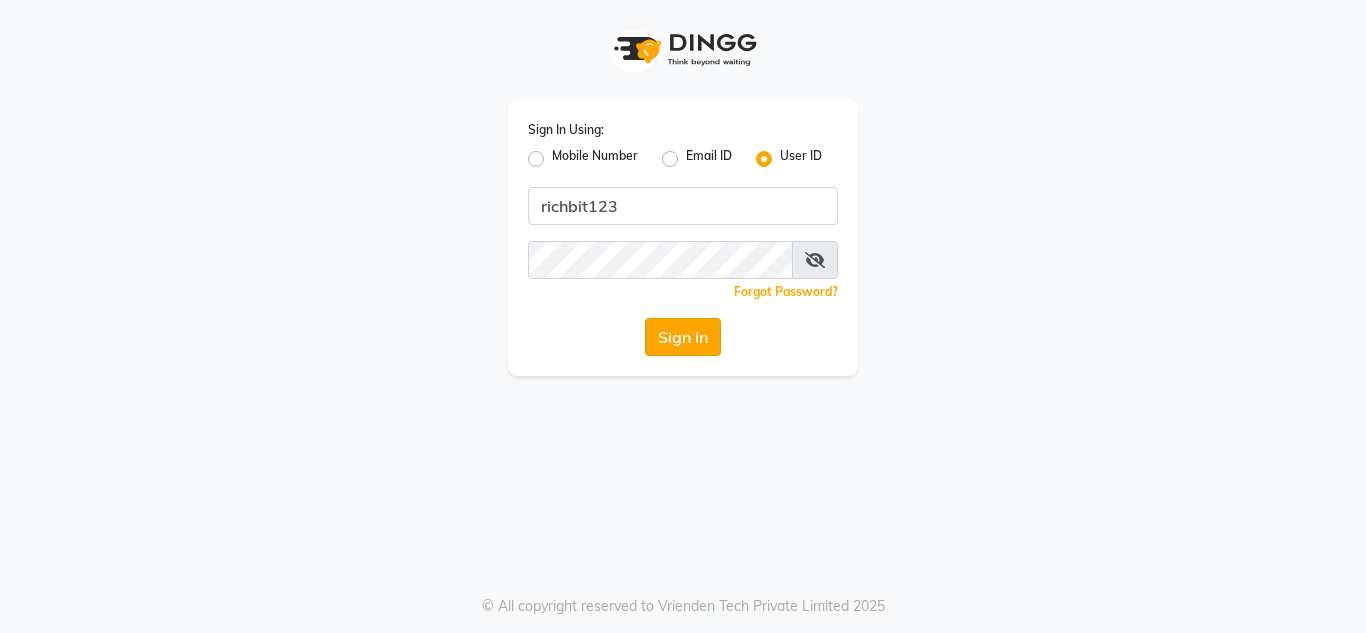 click on "Sign In" 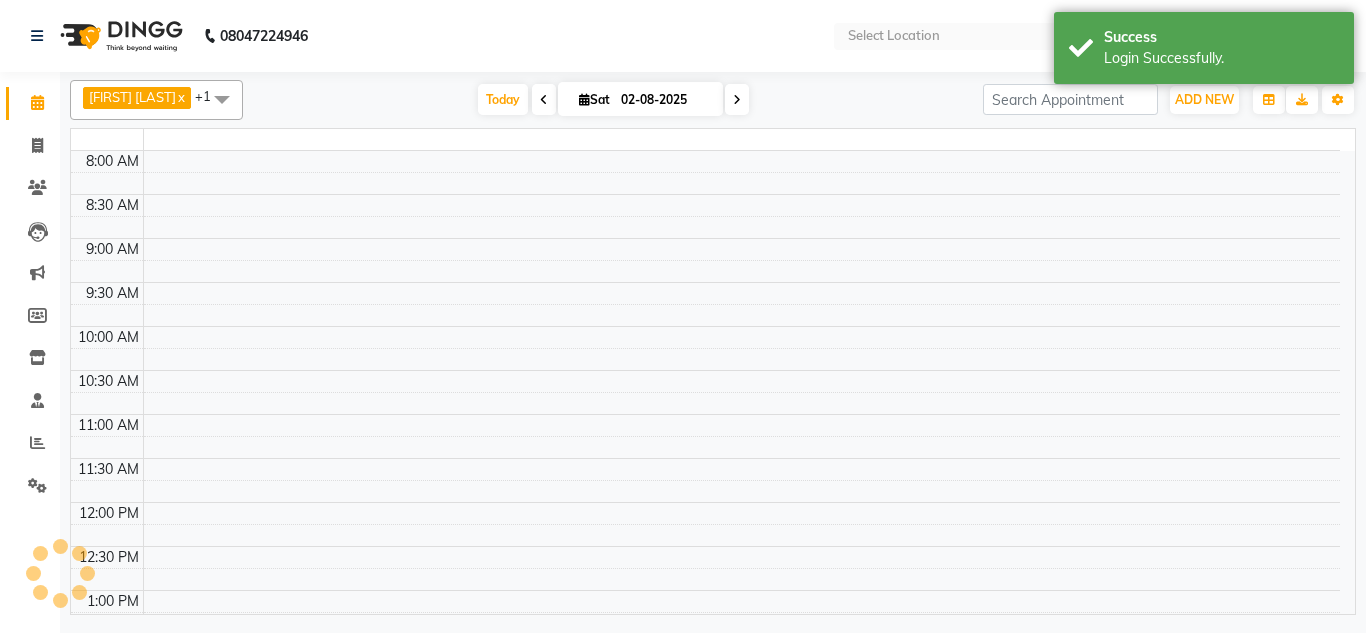 select on "en" 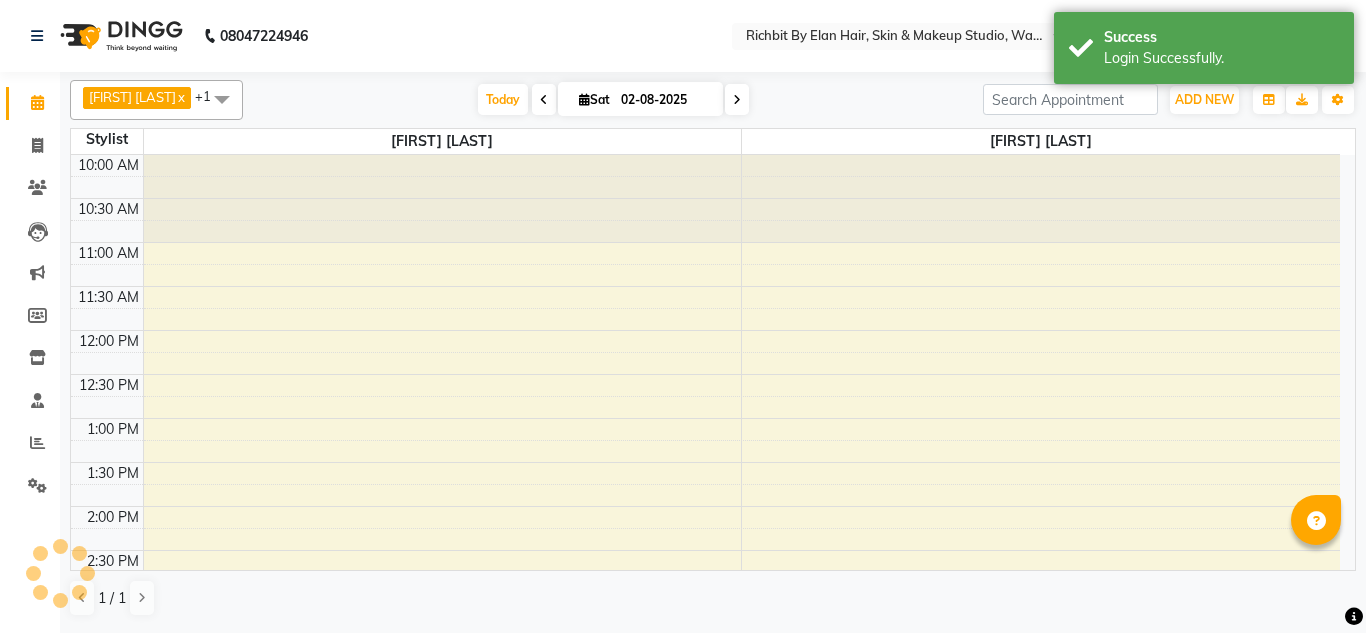 scroll, scrollTop: 0, scrollLeft: 0, axis: both 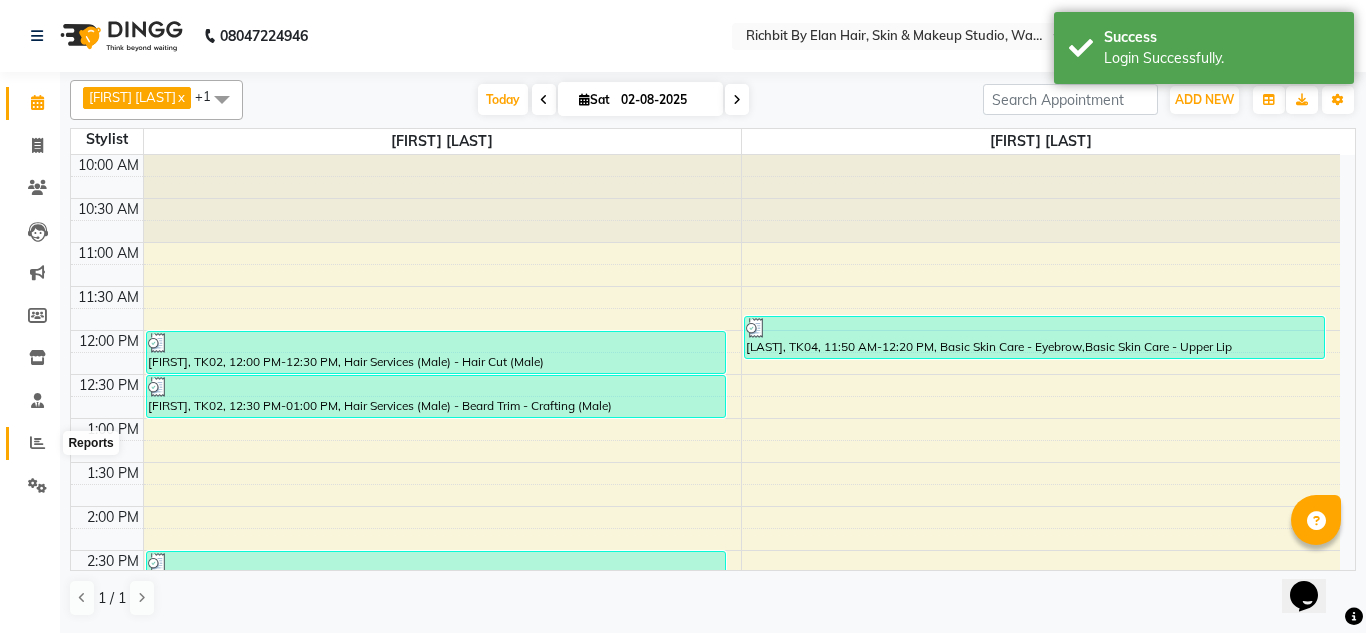 click 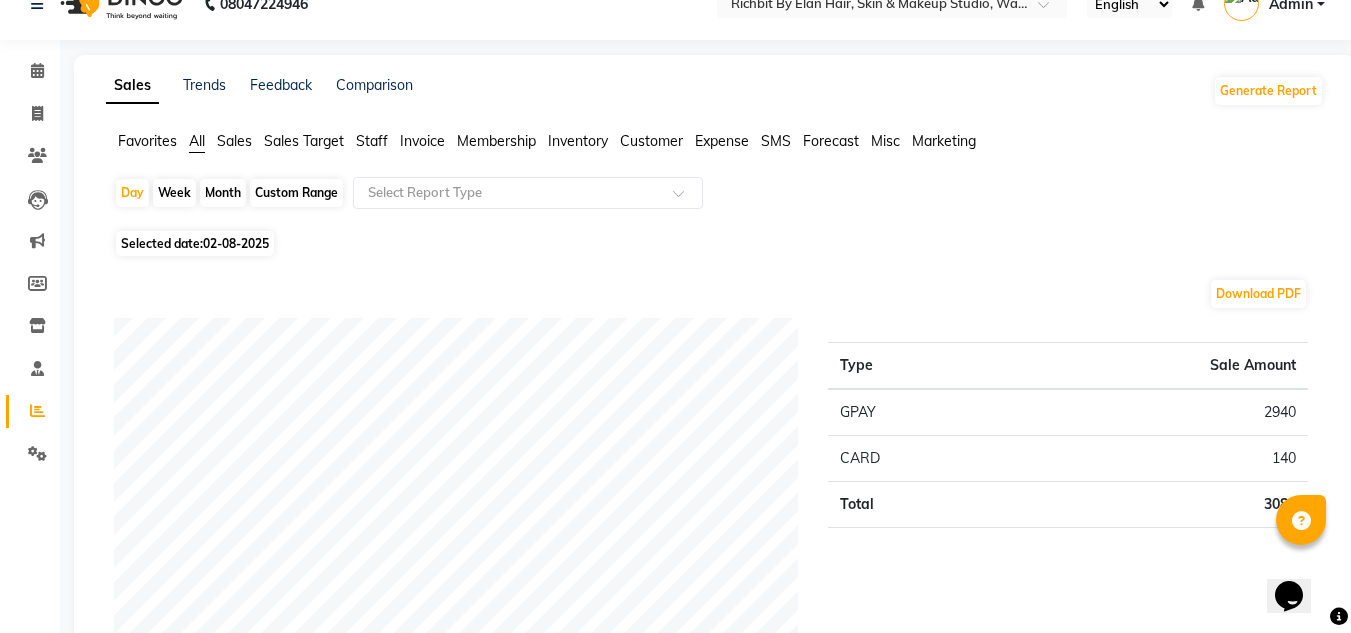 scroll, scrollTop: 0, scrollLeft: 0, axis: both 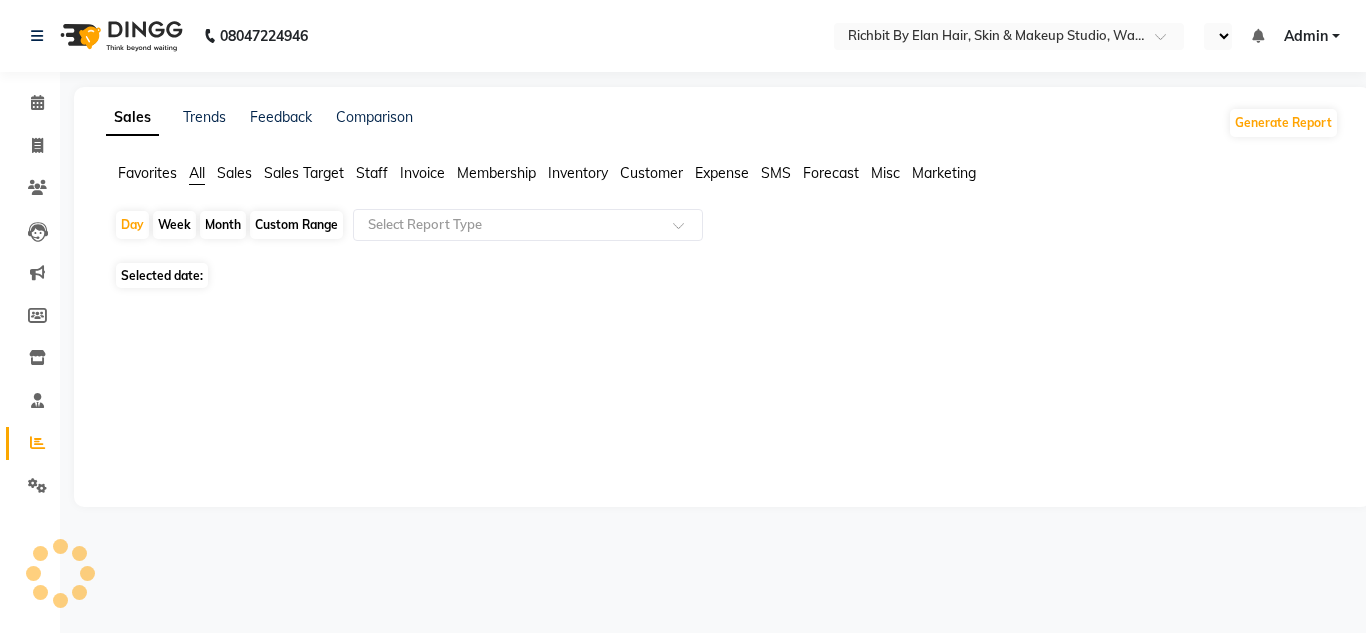 select on "en" 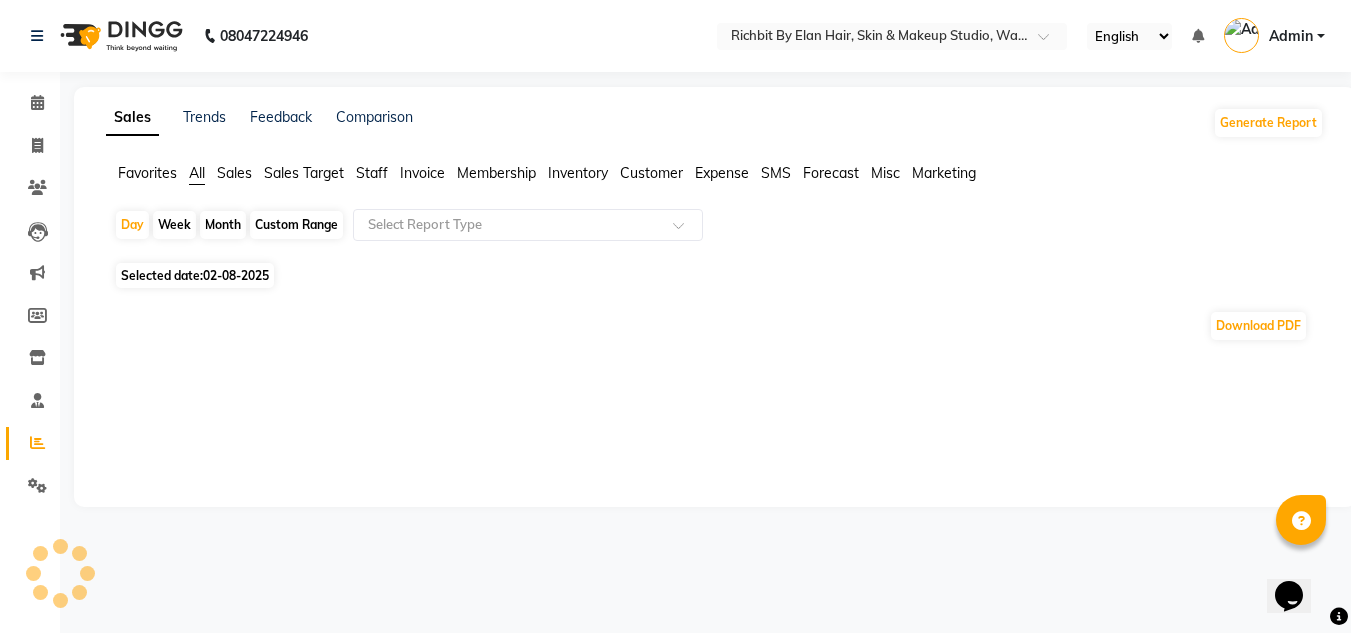 scroll, scrollTop: 0, scrollLeft: 0, axis: both 